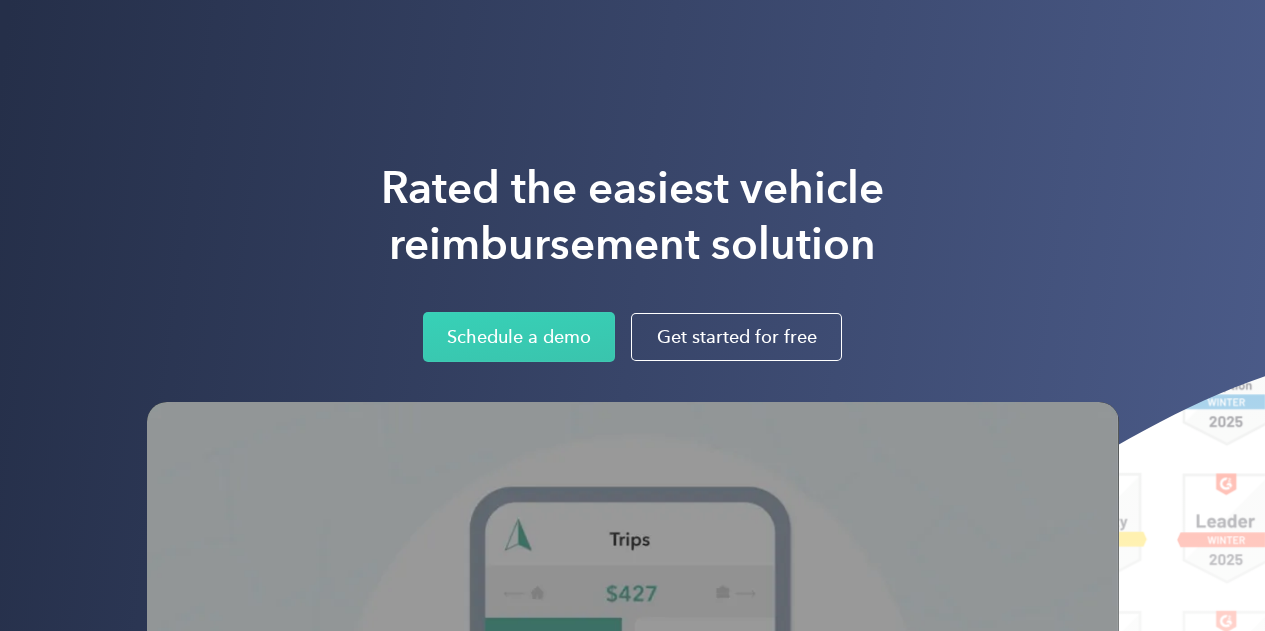 scroll, scrollTop: 0, scrollLeft: 0, axis: both 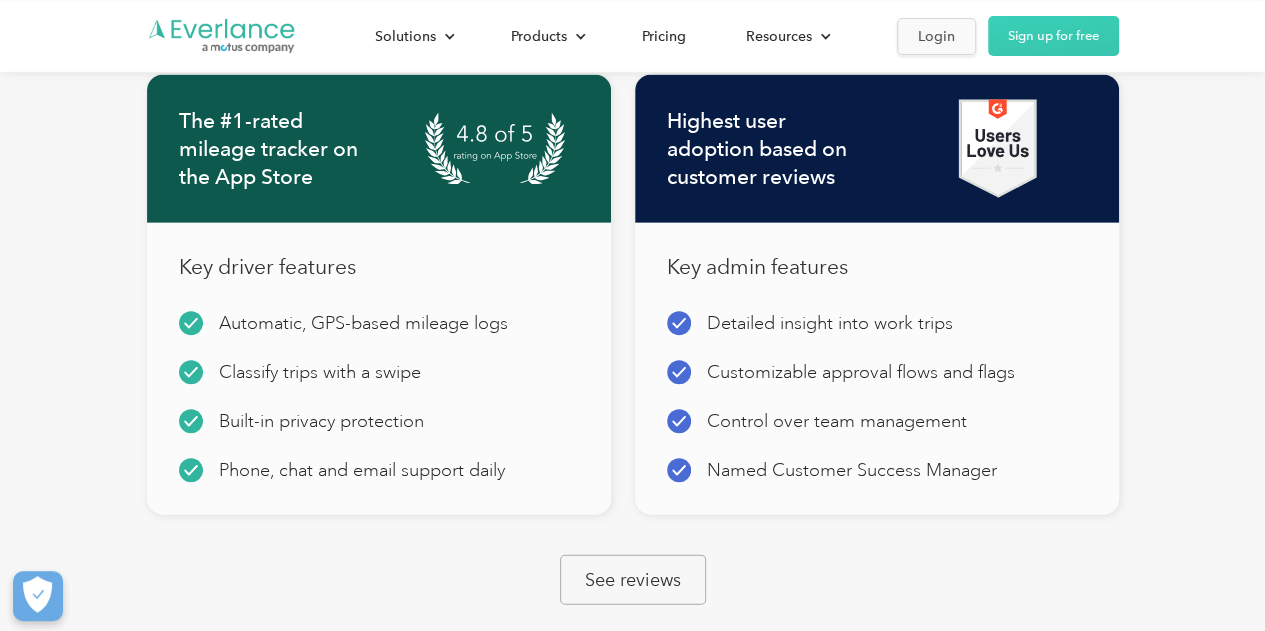 click on "Login" at bounding box center [936, 36] 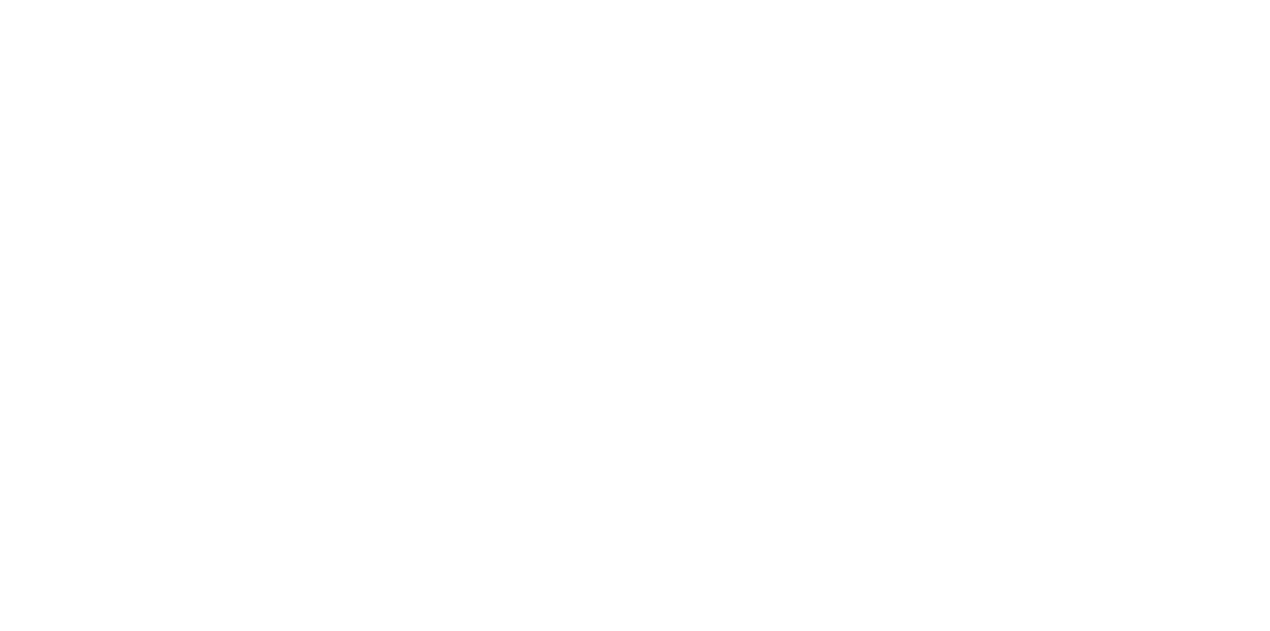scroll, scrollTop: 0, scrollLeft: 0, axis: both 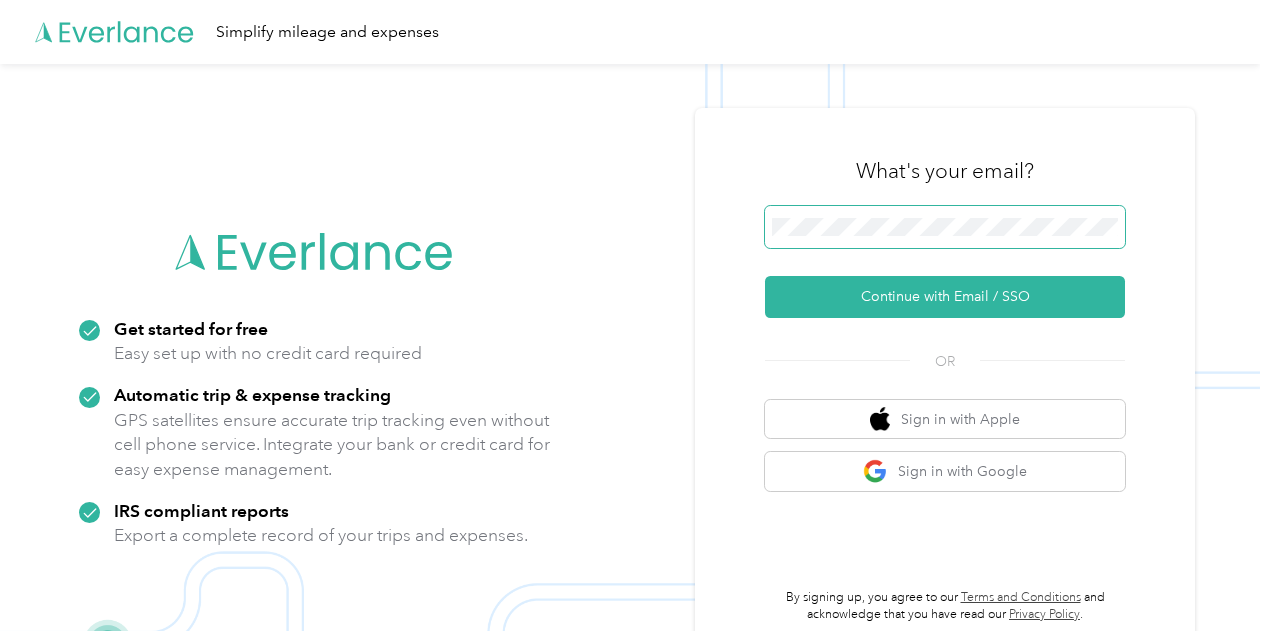 click at bounding box center (945, 227) 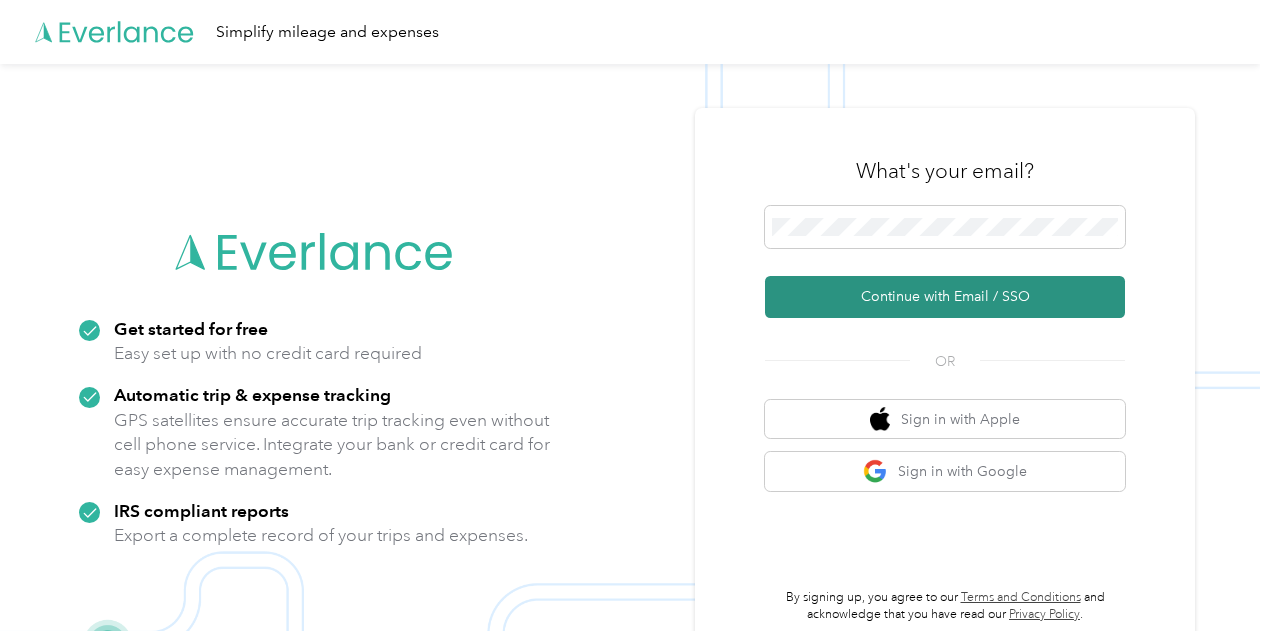 click on "Continue with Email / SSO" at bounding box center [945, 297] 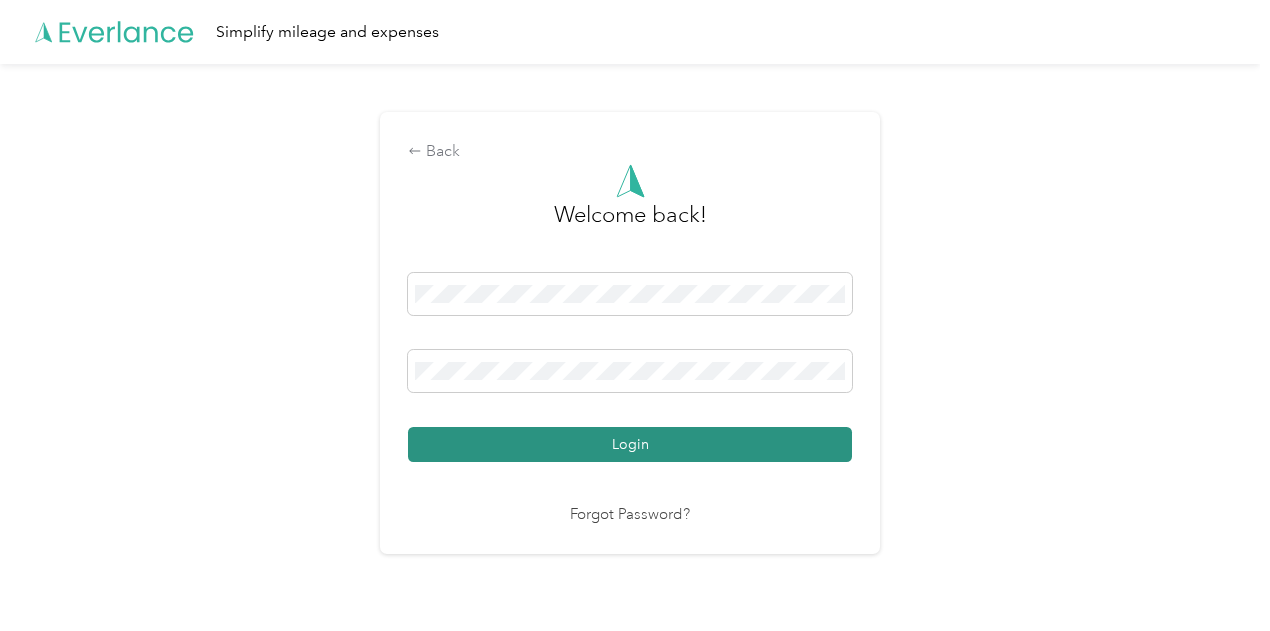 click on "Login" at bounding box center (630, 444) 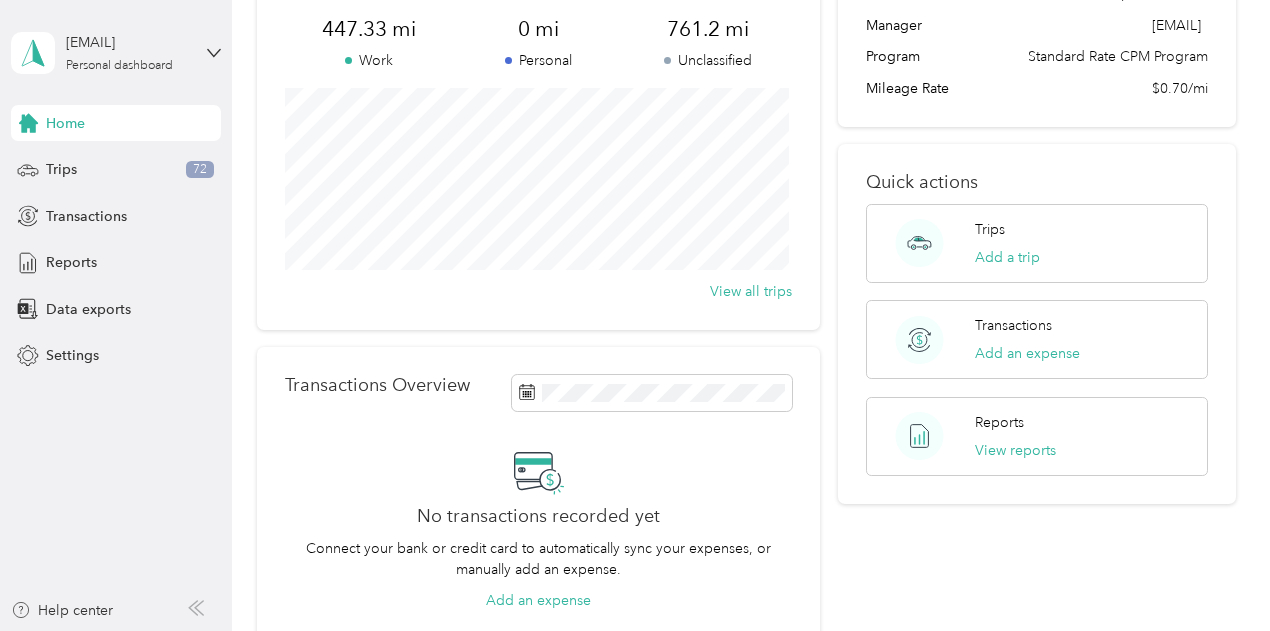 scroll, scrollTop: 0, scrollLeft: 0, axis: both 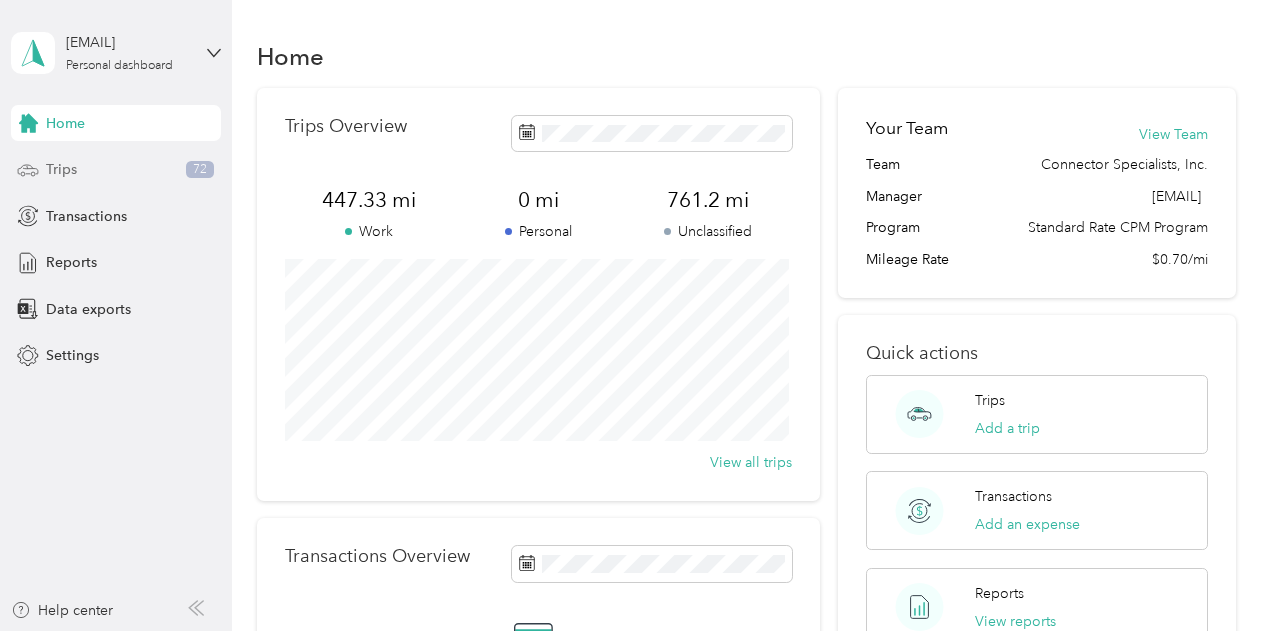 click on "Trips 72" at bounding box center (116, 170) 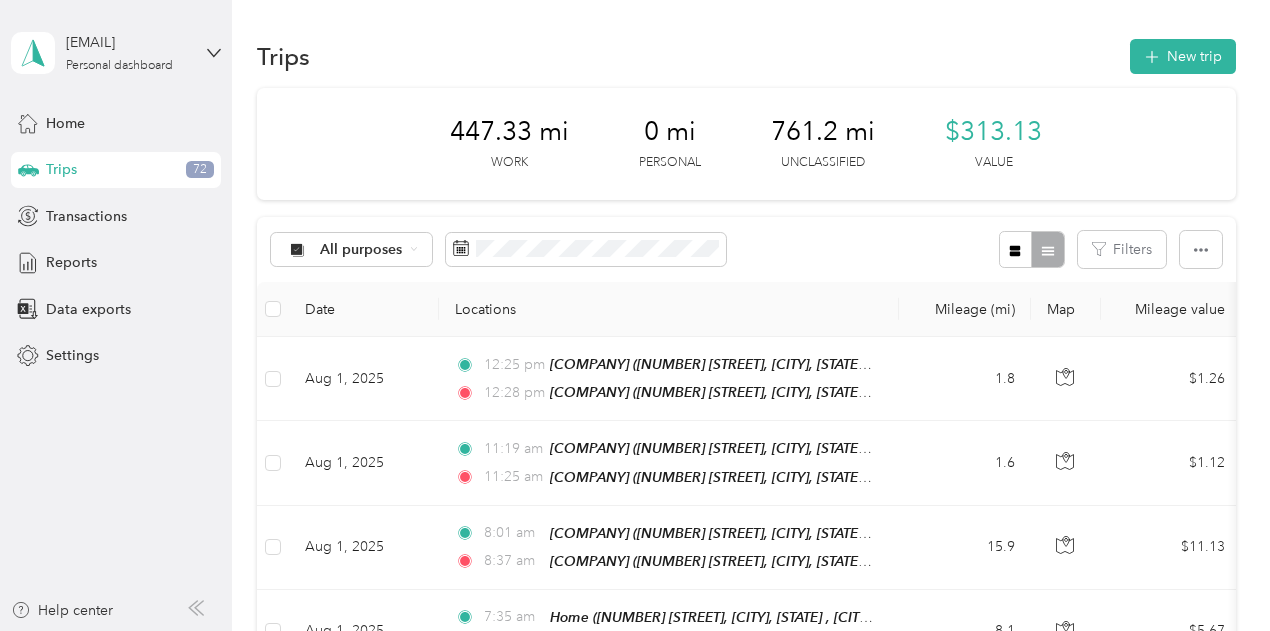 scroll, scrollTop: 552, scrollLeft: 0, axis: vertical 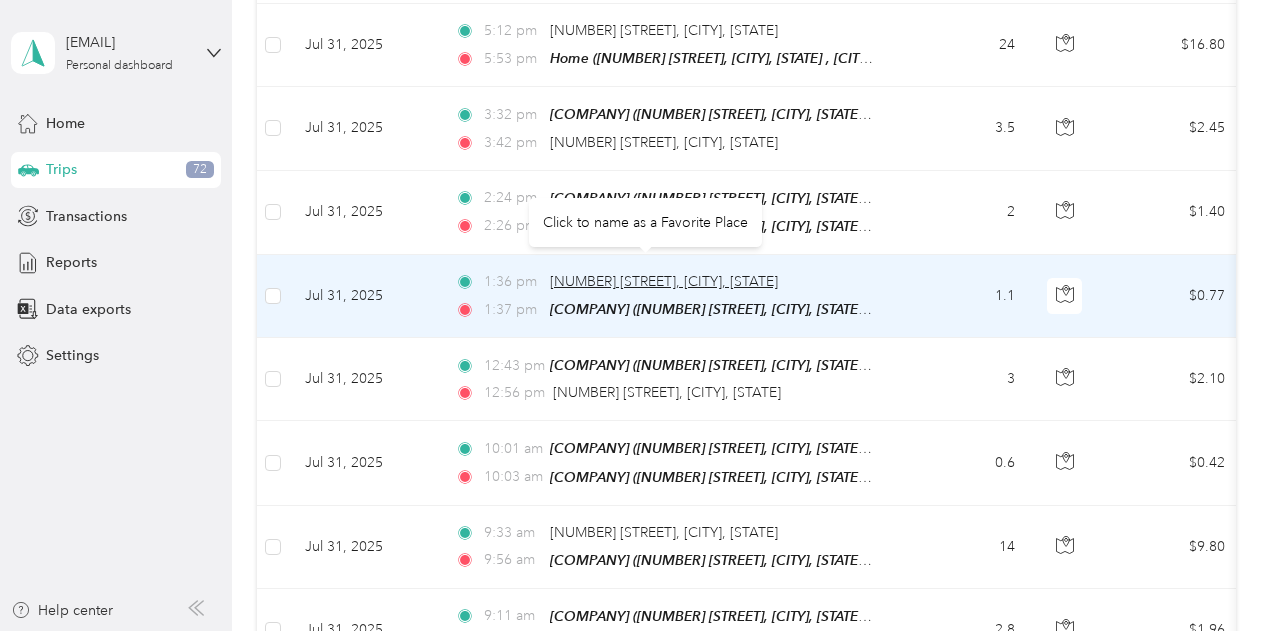 click on "[NUMBER] [STREET], [CITY], [STATE]" at bounding box center (664, 281) 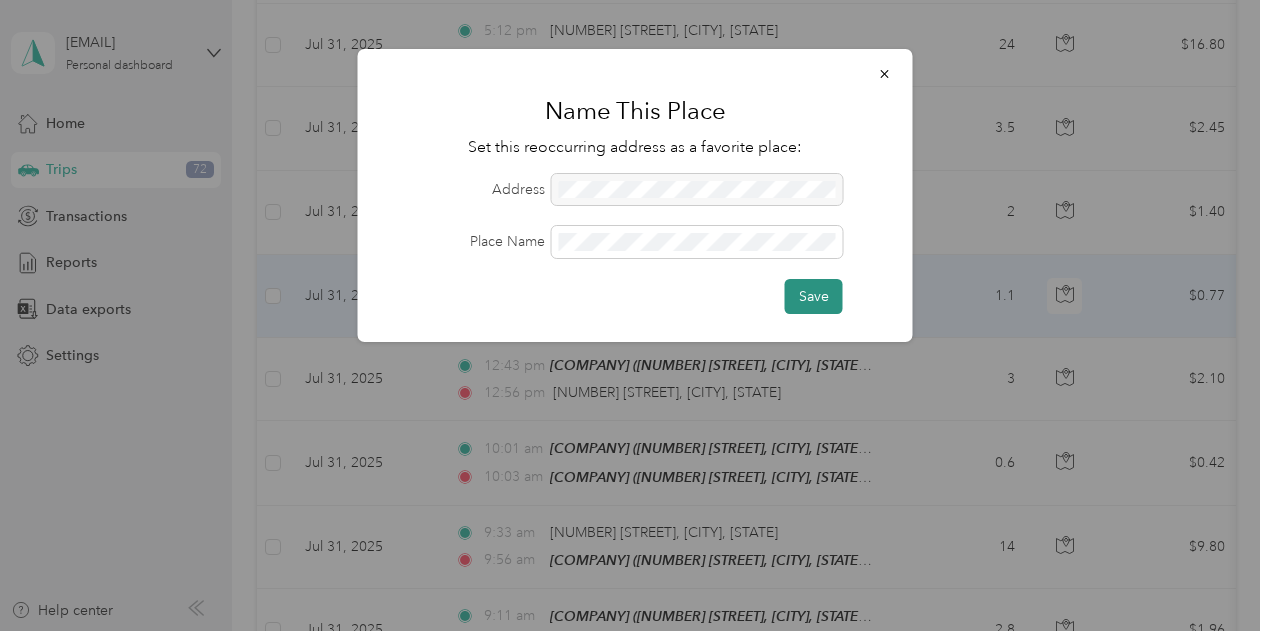 click on "Save" at bounding box center [814, 296] 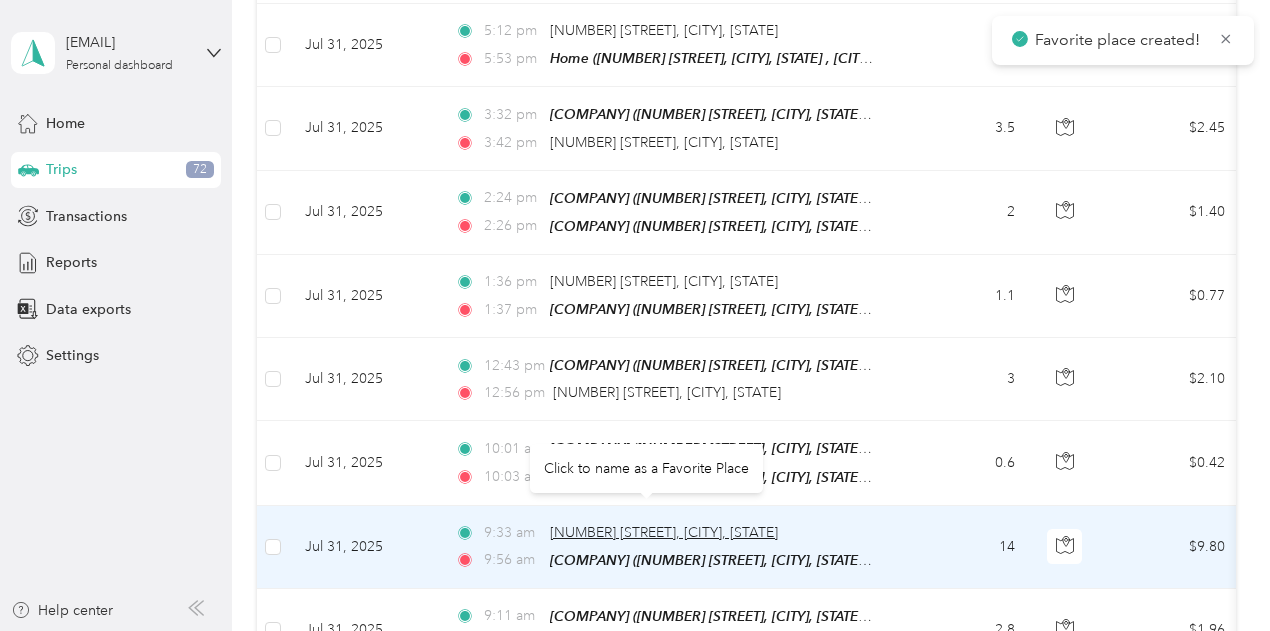 click on "[NUMBER] [STREET], [CITY], [STATE]" at bounding box center (664, 532) 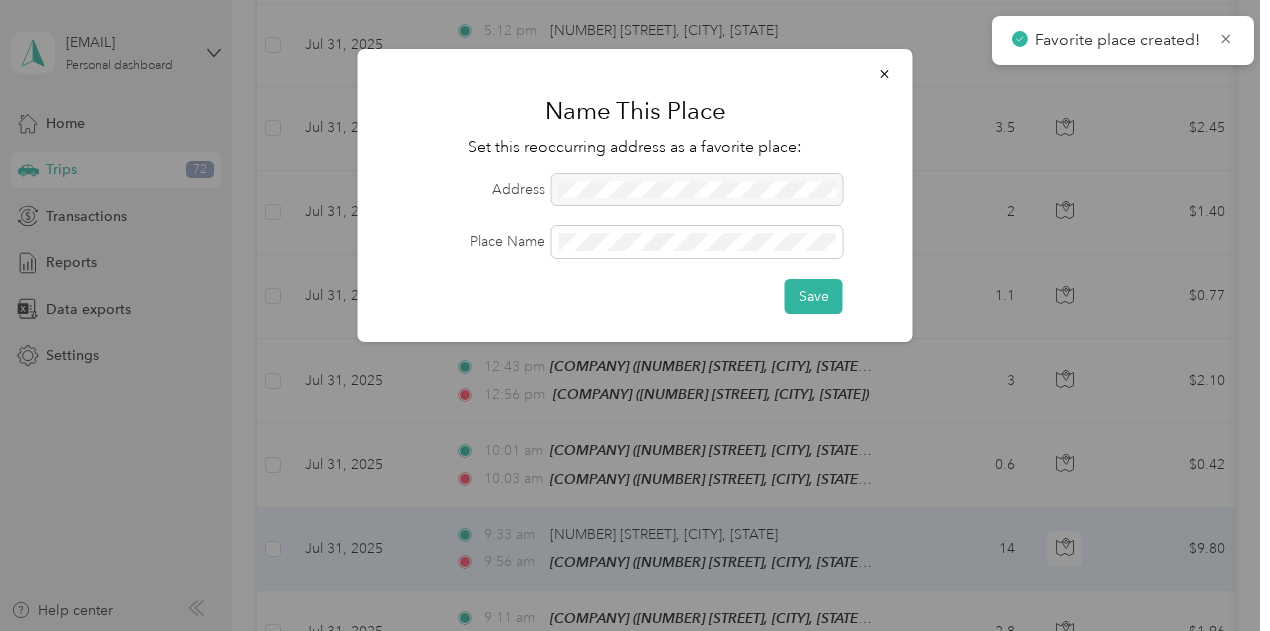 click on "Address   Place Name   Save" at bounding box center (635, 244) 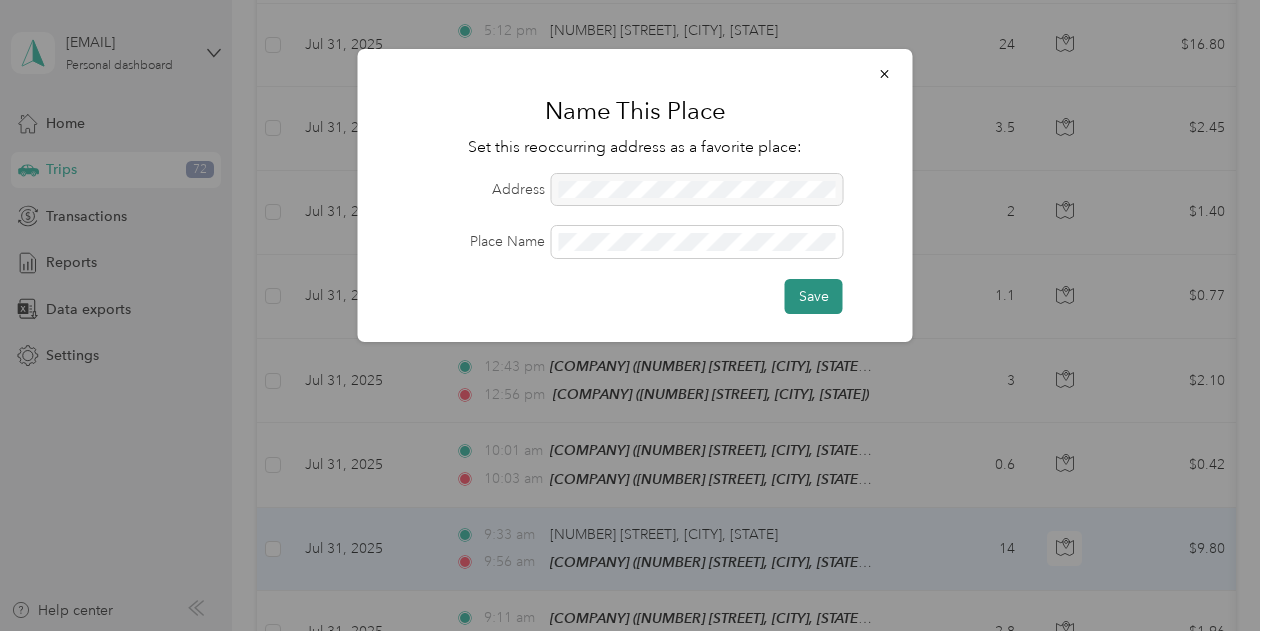 click on "Save" at bounding box center [814, 296] 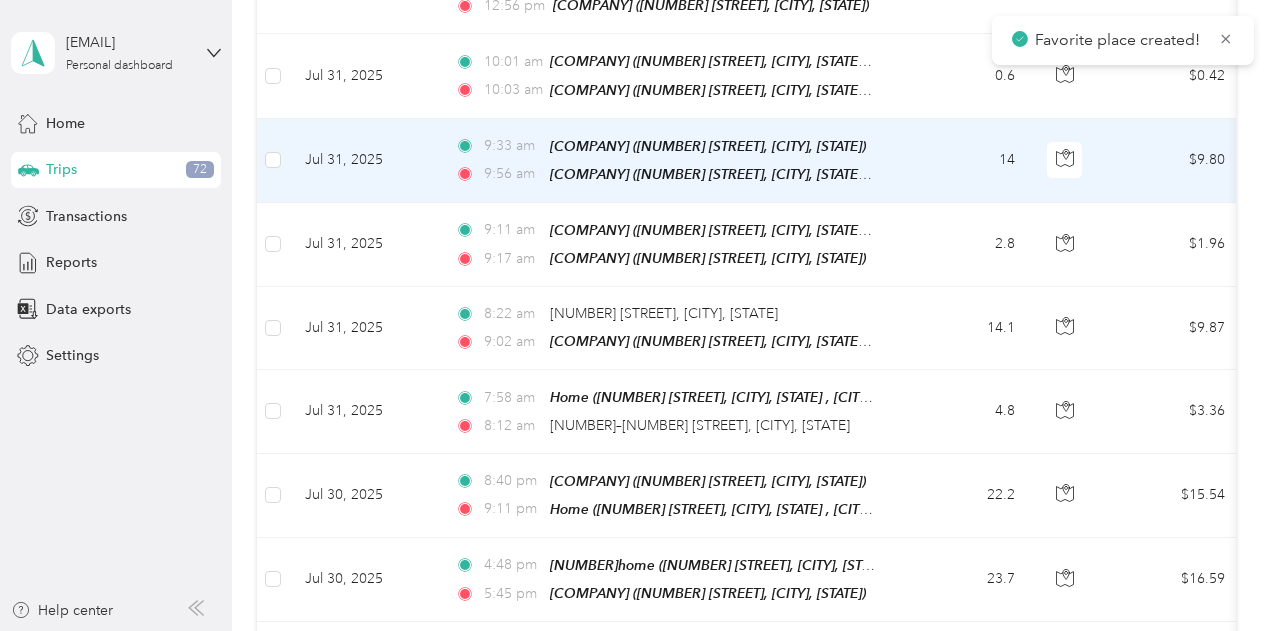 scroll, scrollTop: 1148, scrollLeft: 0, axis: vertical 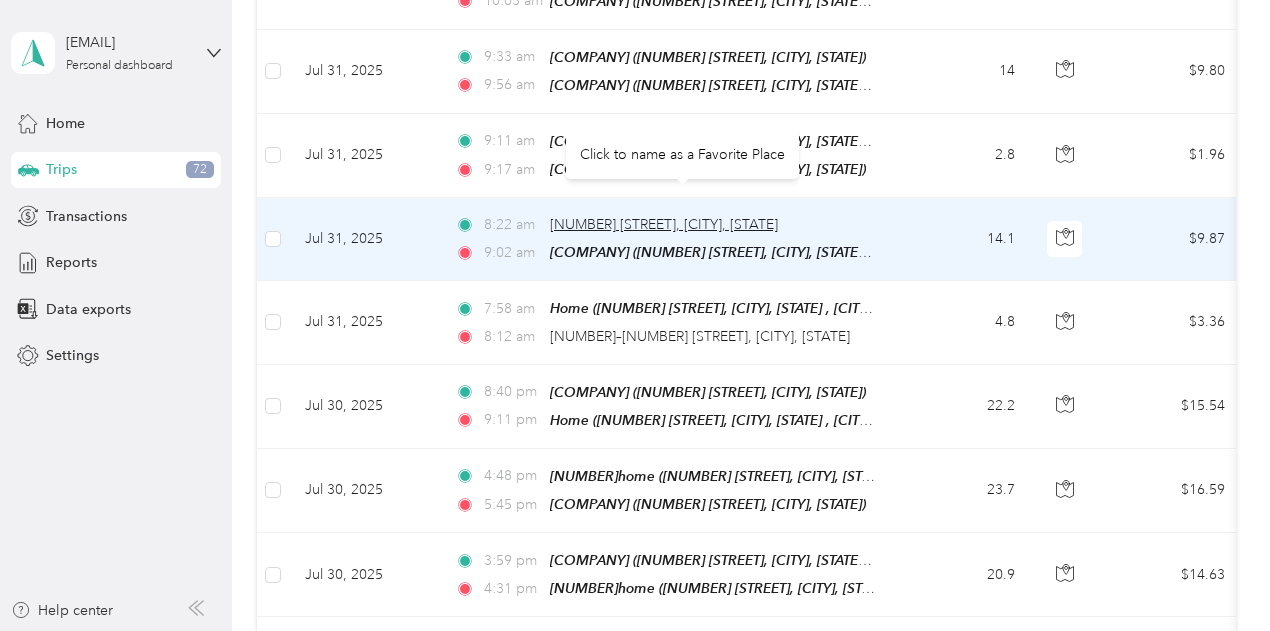 click on "[NUMBER] [STREET], [CITY], [STATE]" at bounding box center [664, 224] 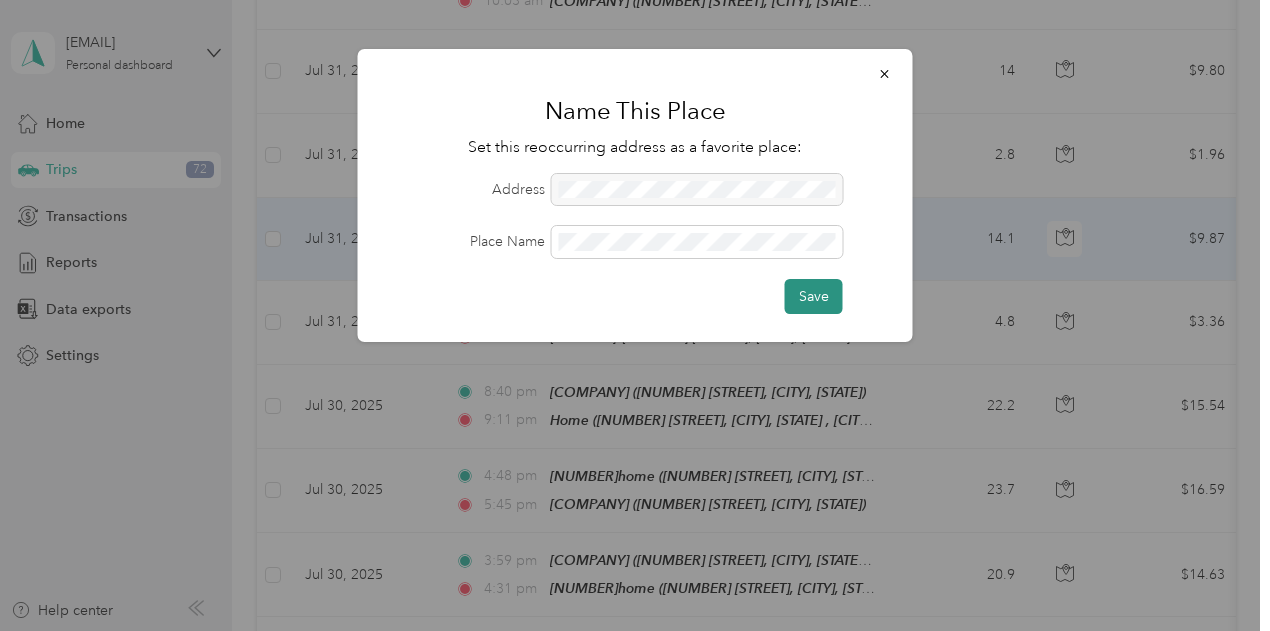 click on "Save" at bounding box center (814, 296) 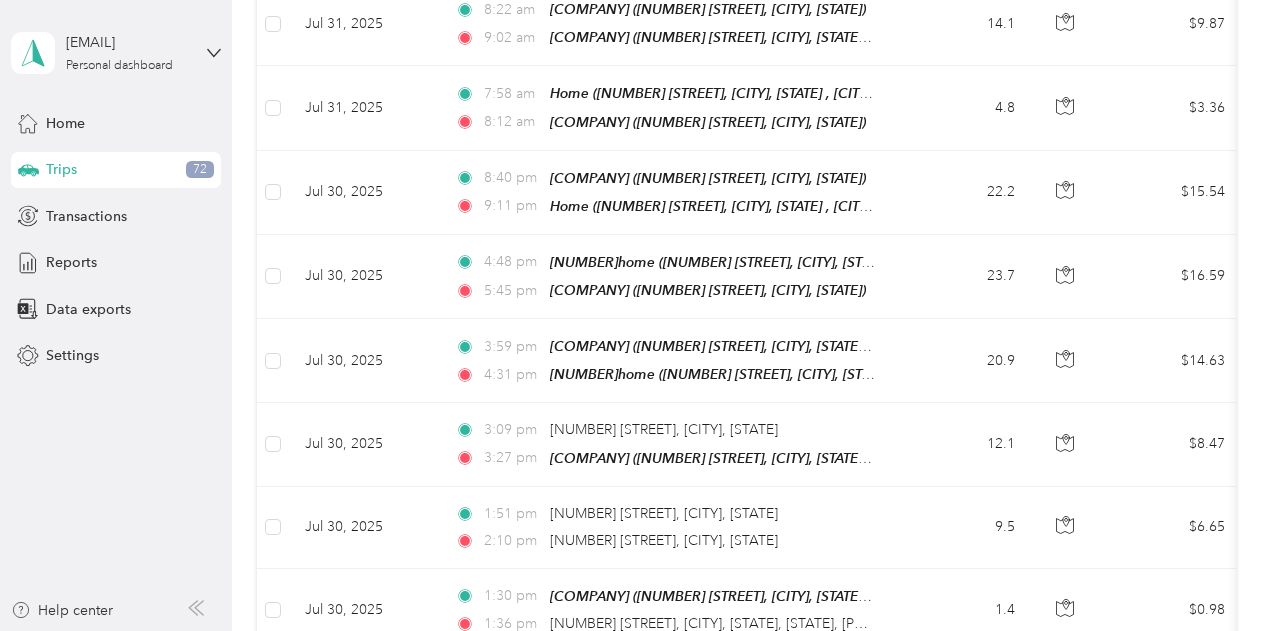 scroll, scrollTop: 1368, scrollLeft: 0, axis: vertical 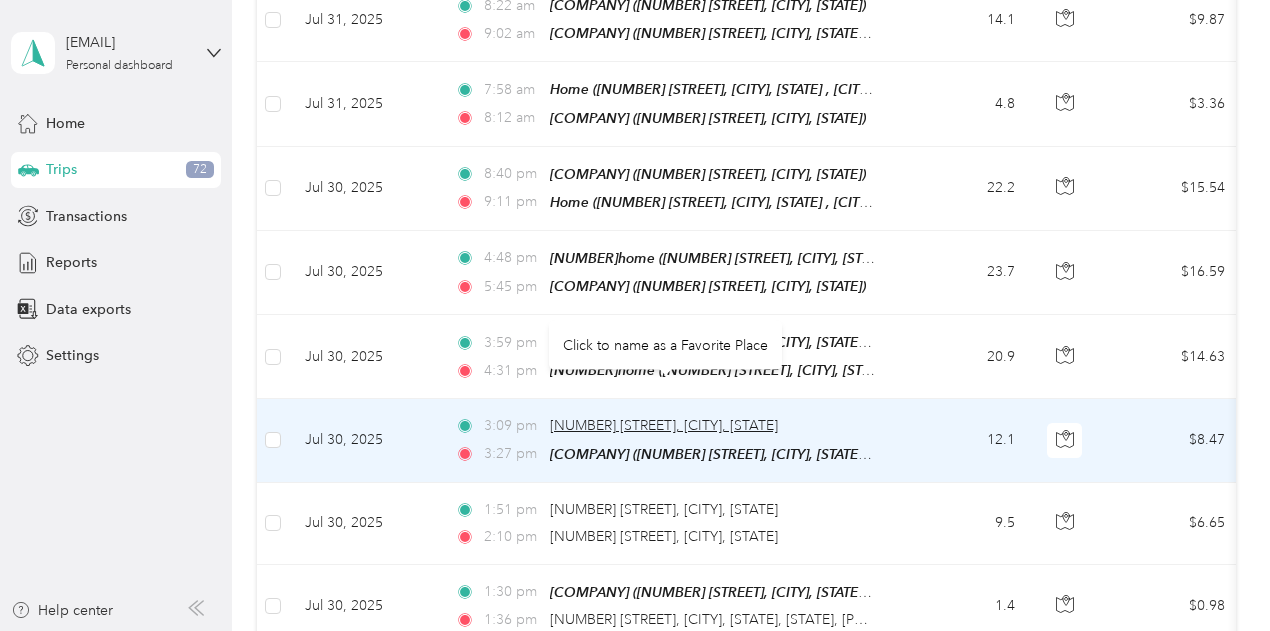 click on "[NUMBER] [STREET], [CITY], [STATE]" at bounding box center [664, 425] 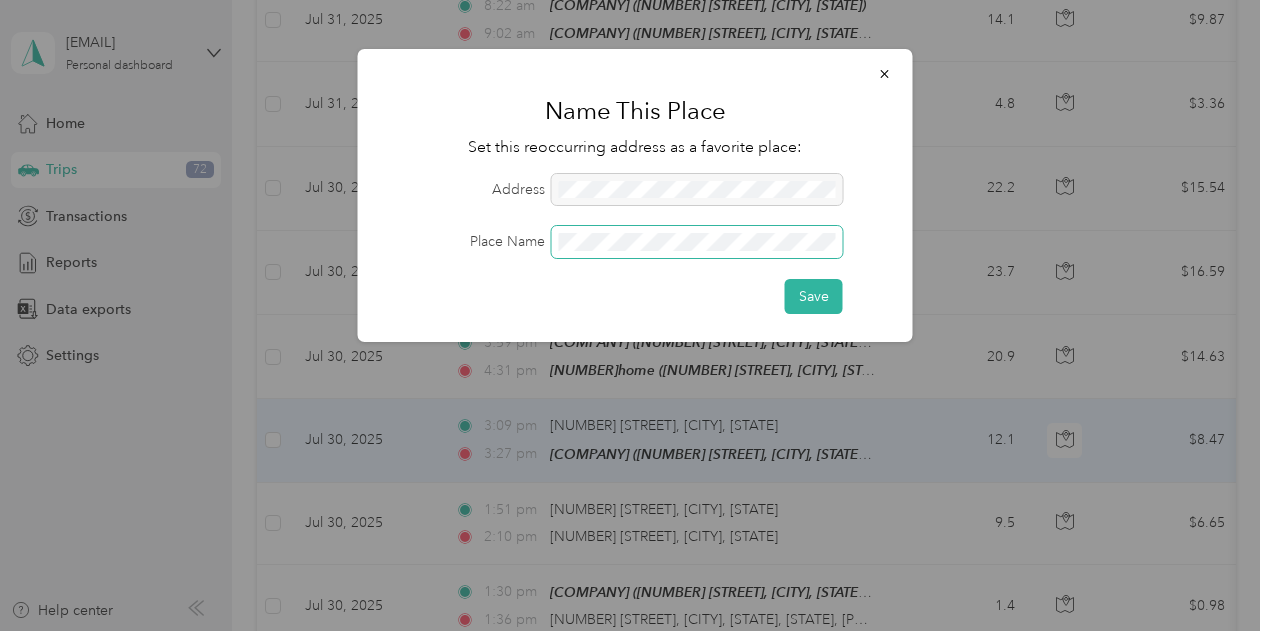 click at bounding box center (697, 242) 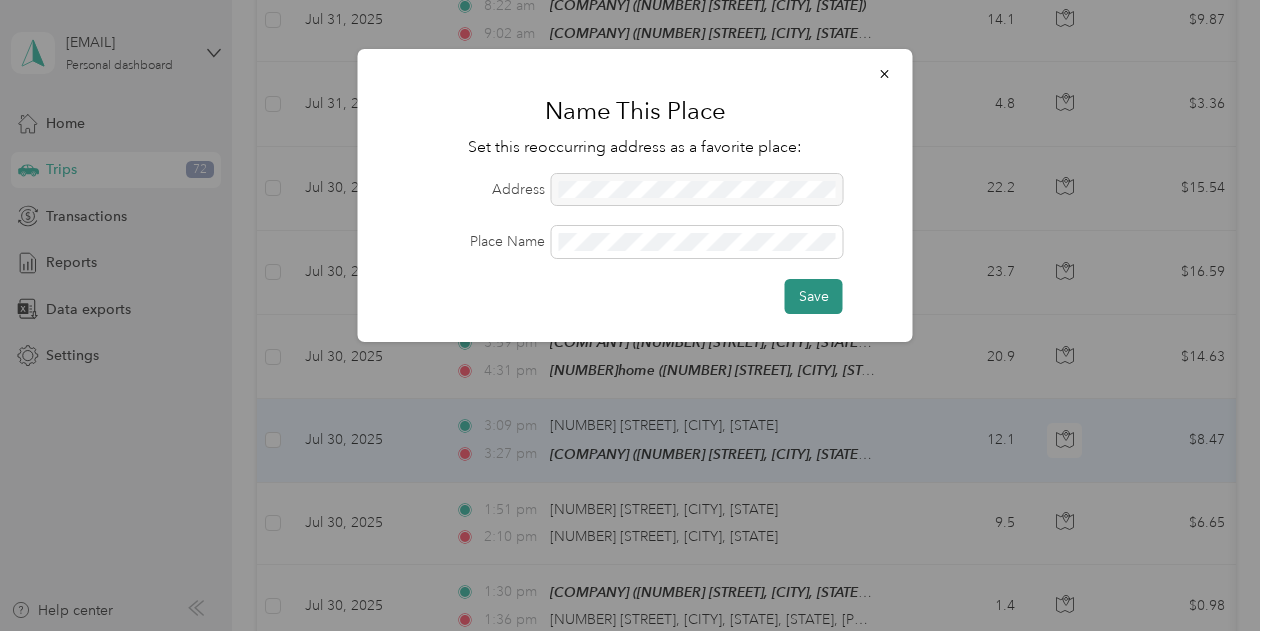 click on "Save" at bounding box center [814, 296] 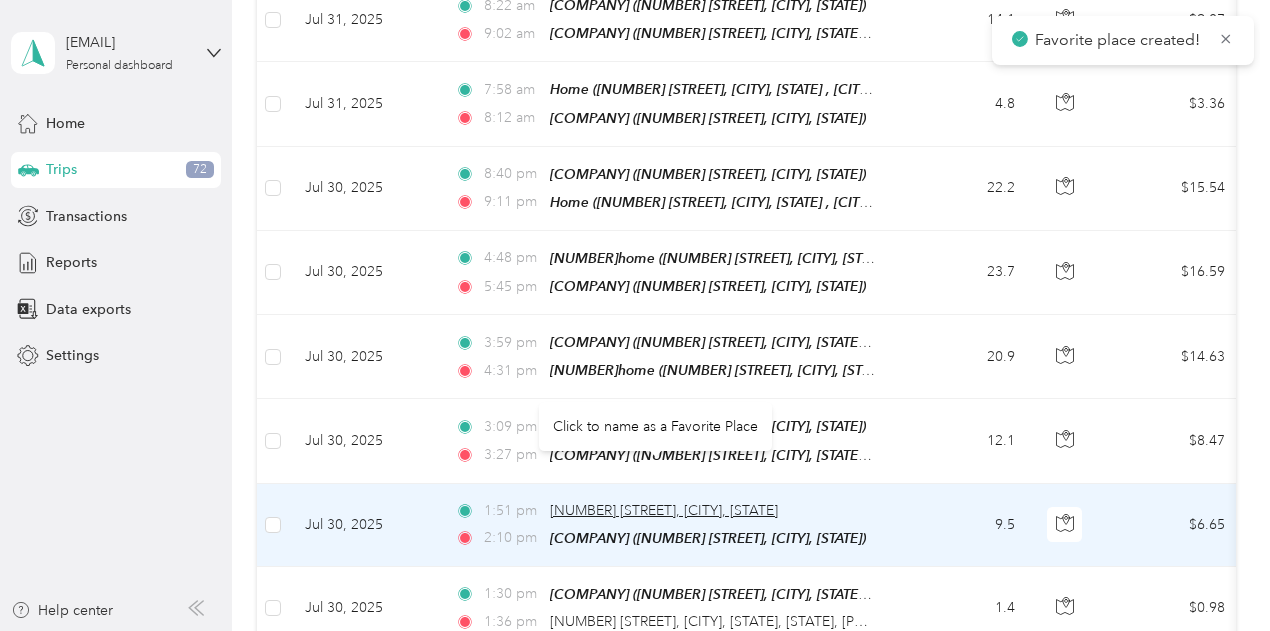 click on "[NUMBER] [STREET], [CITY], [STATE]" at bounding box center [664, 510] 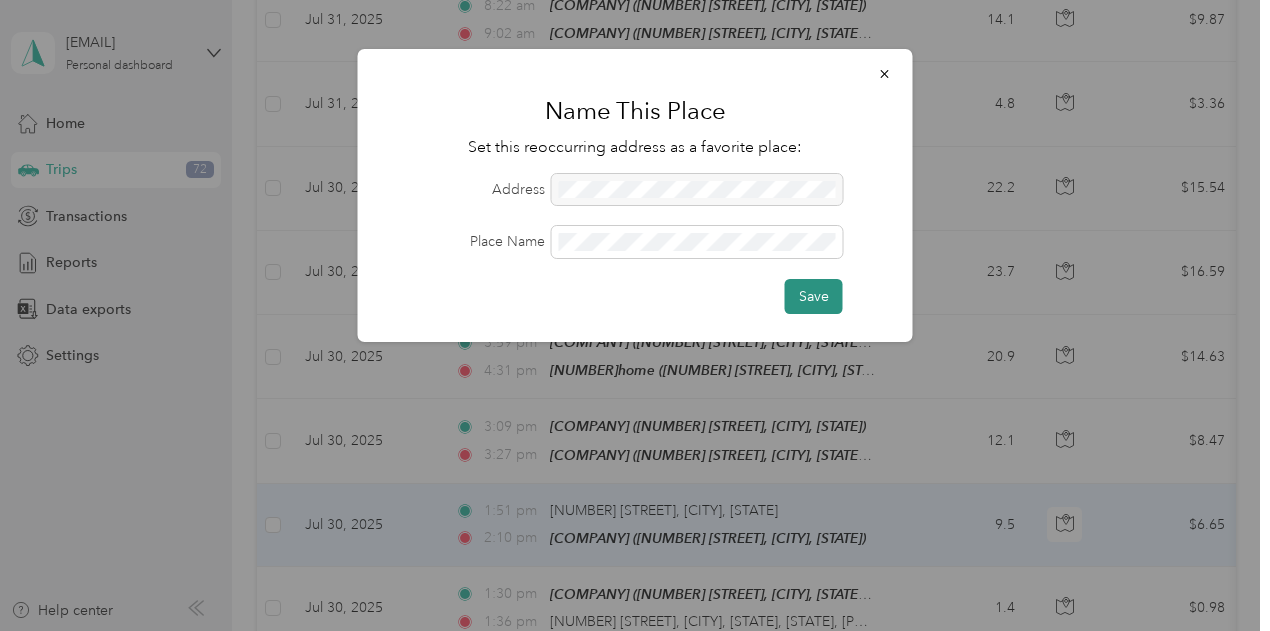 click on "Save" at bounding box center [814, 296] 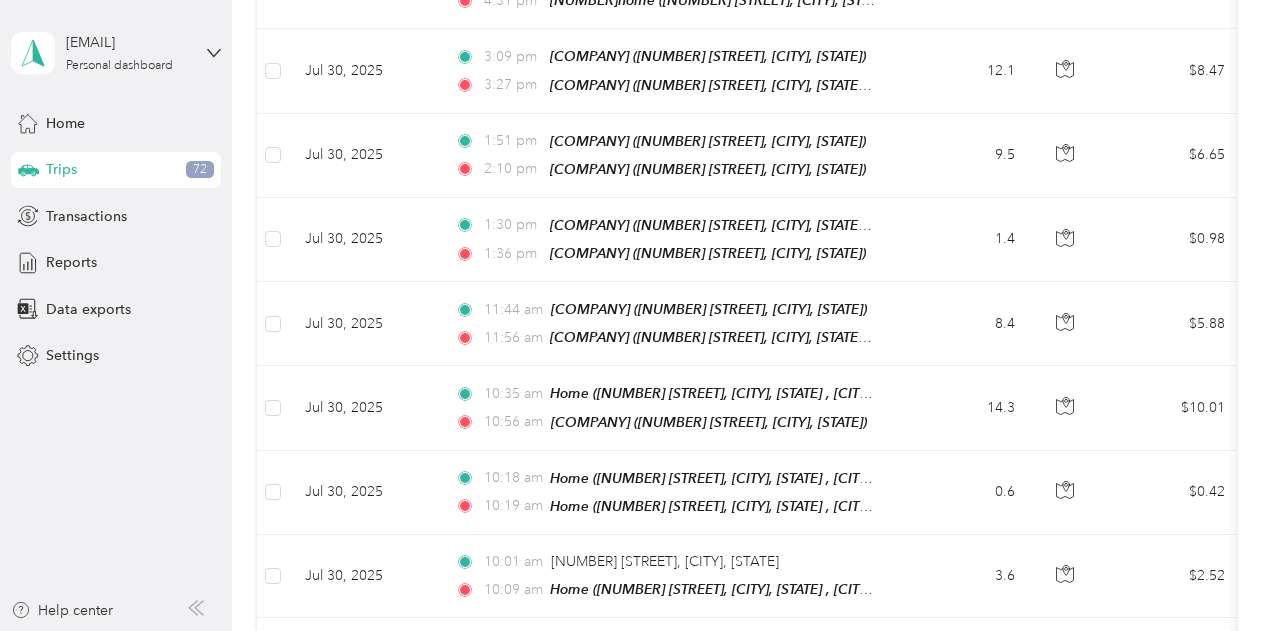scroll, scrollTop: 1824, scrollLeft: 0, axis: vertical 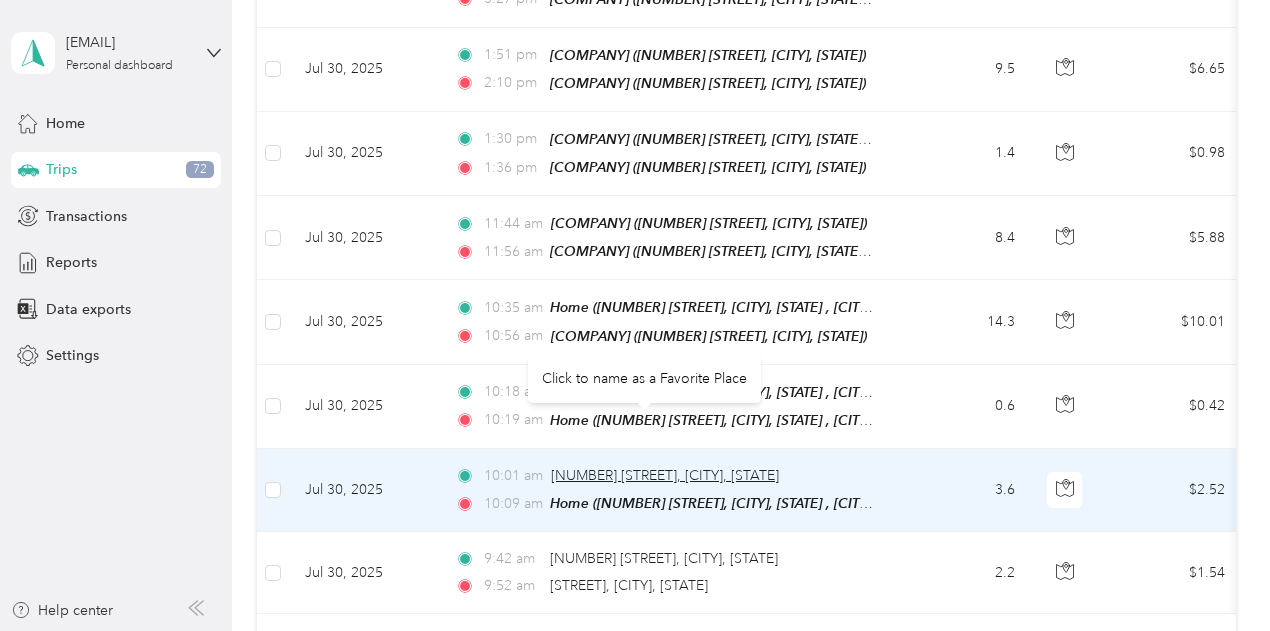 click on "[NUMBER] [STREET], [CITY], [STATE]" at bounding box center [665, 475] 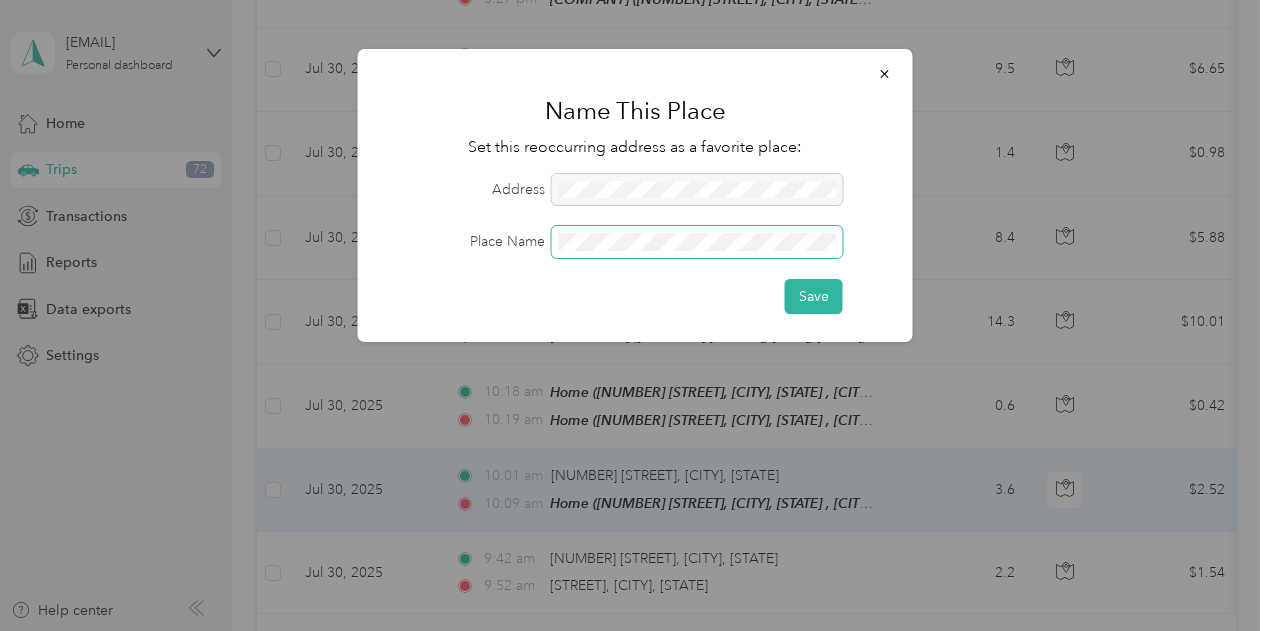 click at bounding box center [697, 242] 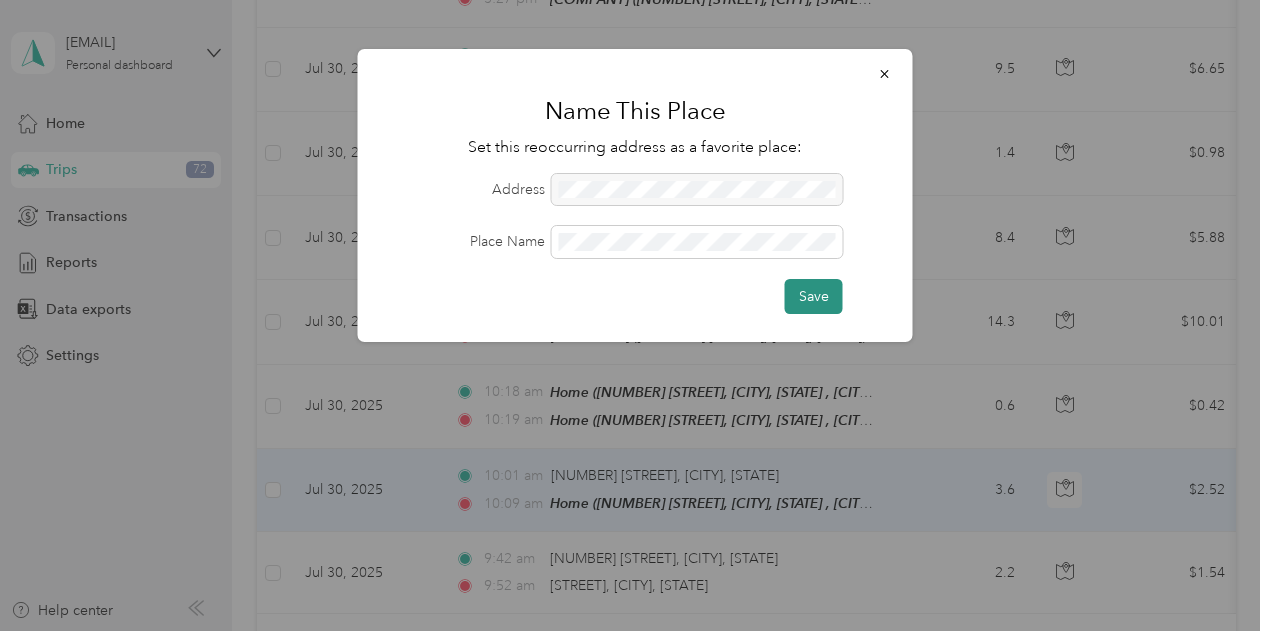 click on "Save" at bounding box center (814, 296) 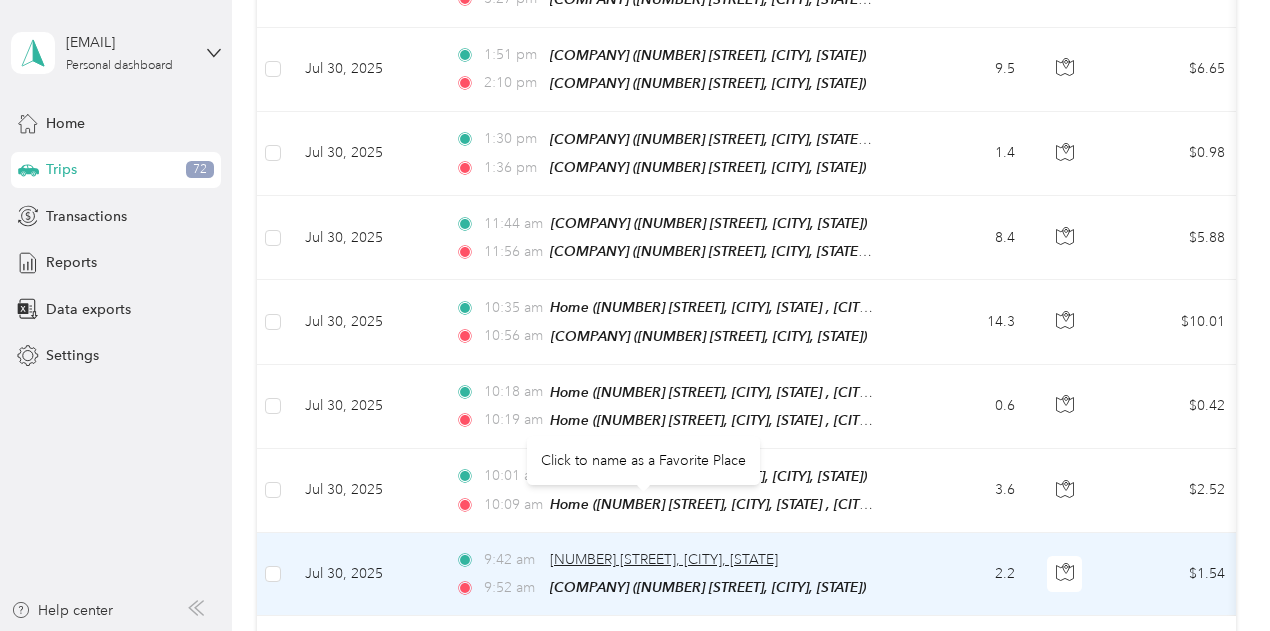 click on "[NUMBER] [STREET], [CITY], [STATE]" at bounding box center [664, 559] 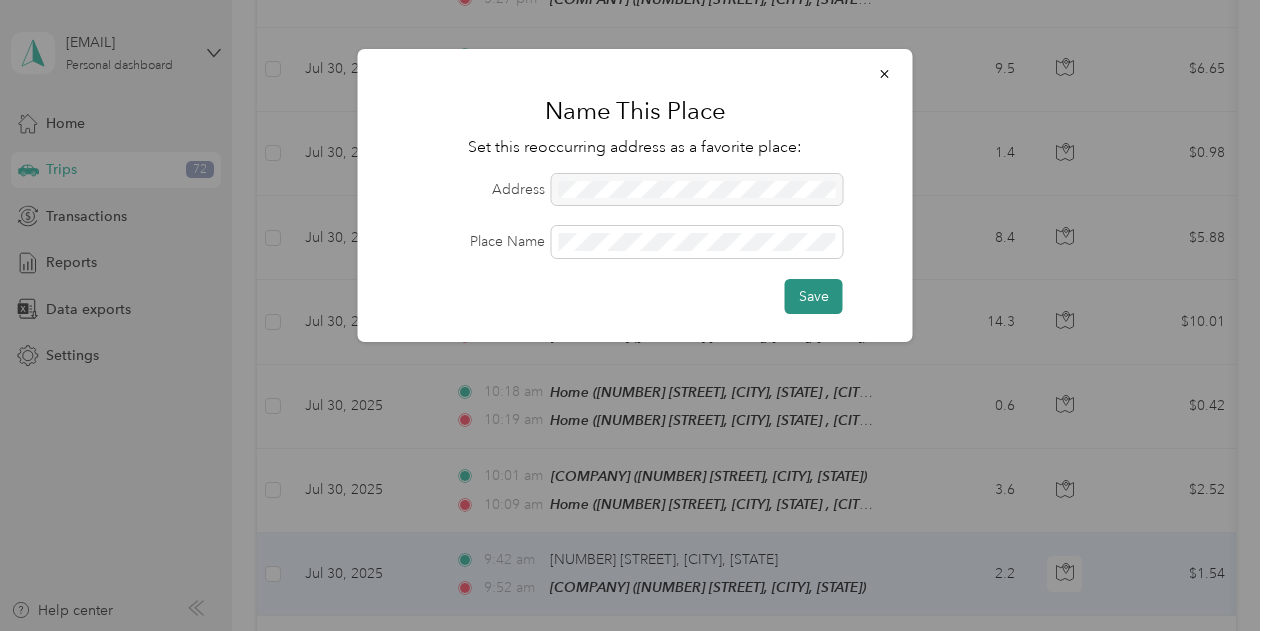 click on "Save" at bounding box center (814, 296) 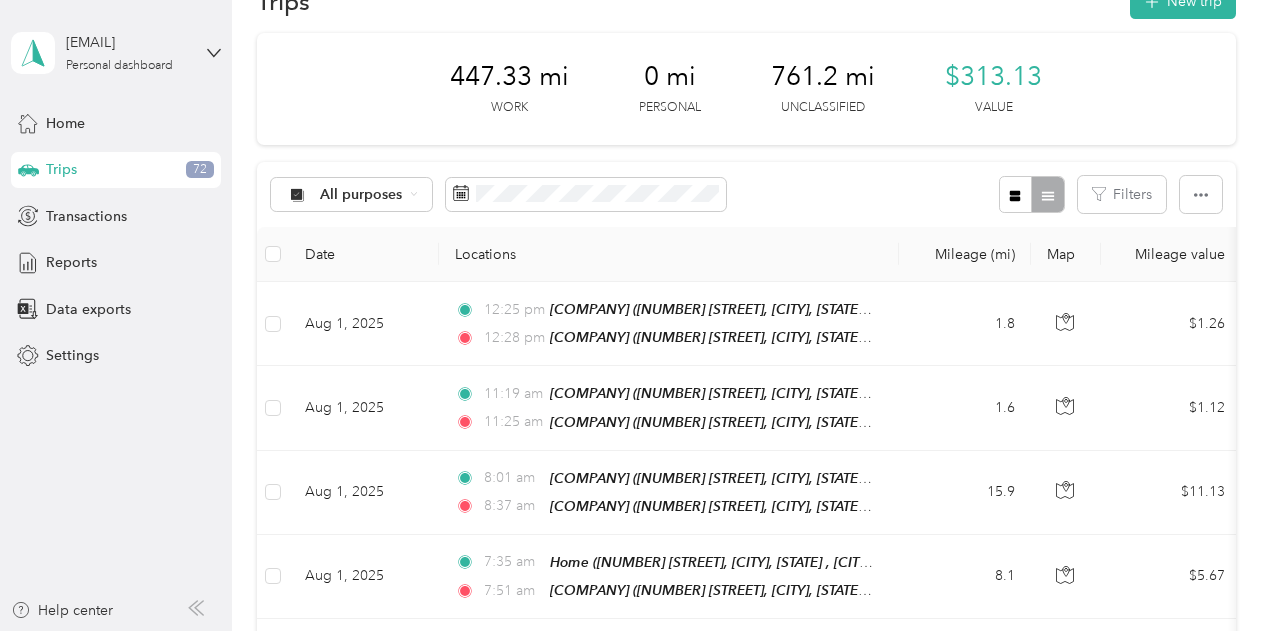 scroll, scrollTop: 169, scrollLeft: 0, axis: vertical 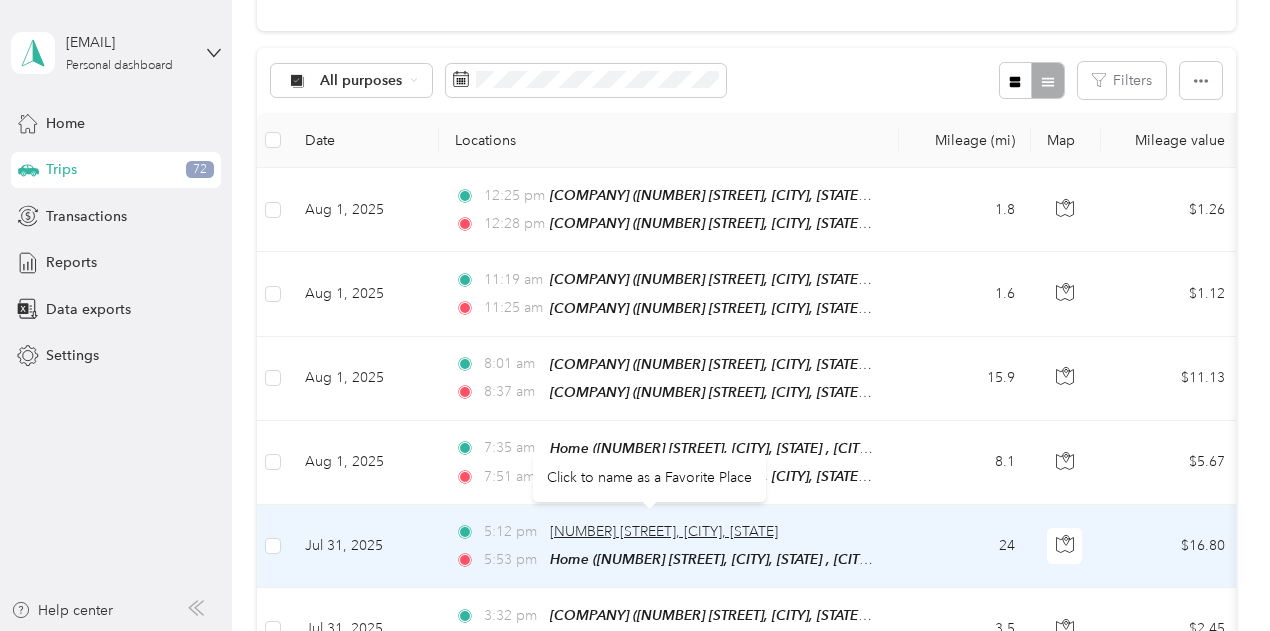 click on "[NUMBER] [STREET], [CITY], [STATE]" at bounding box center [664, 531] 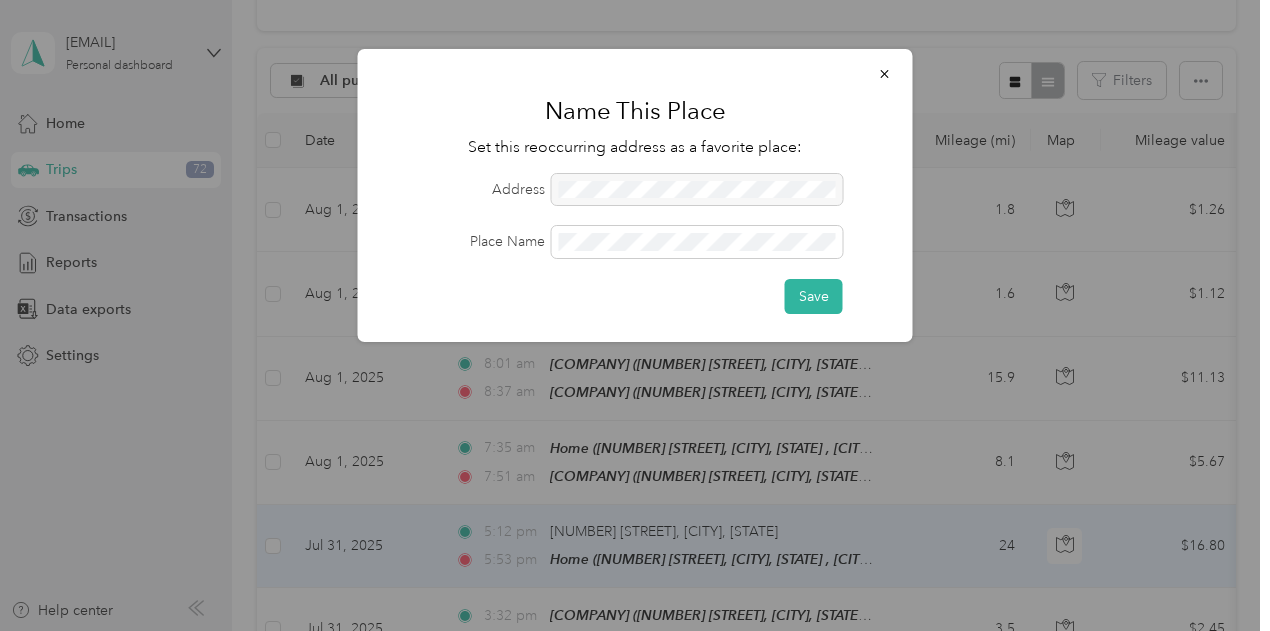click on "Save" at bounding box center (635, 296) 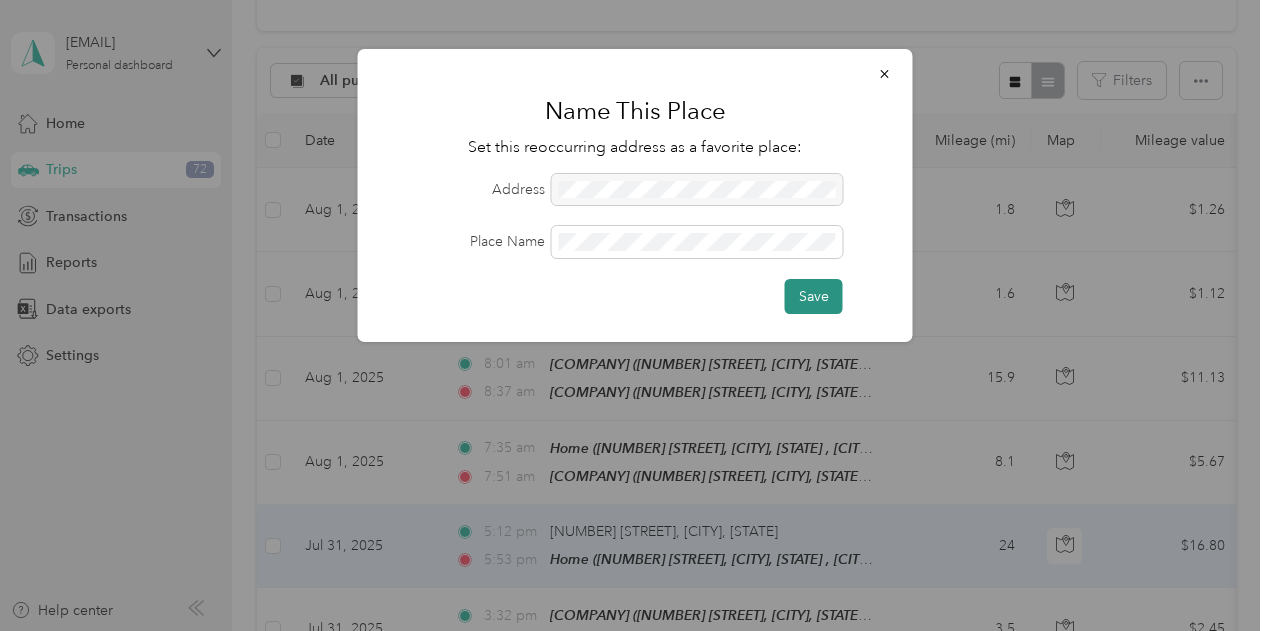 click on "Save" at bounding box center (814, 296) 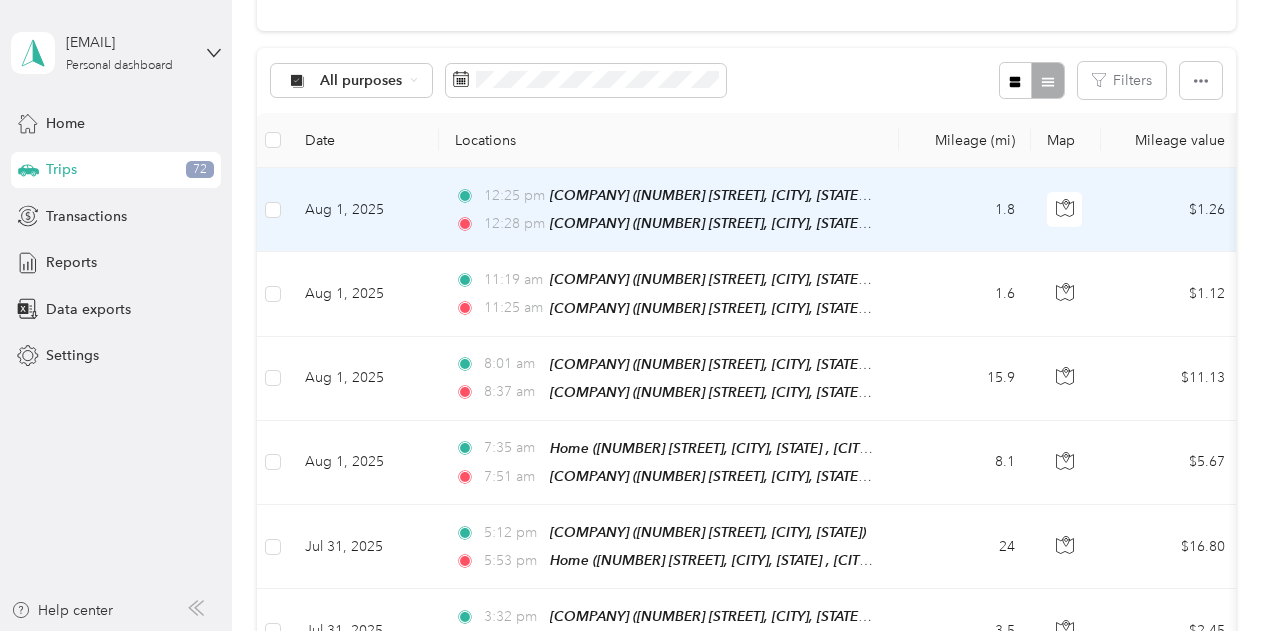 click on "1.8" at bounding box center [965, 210] 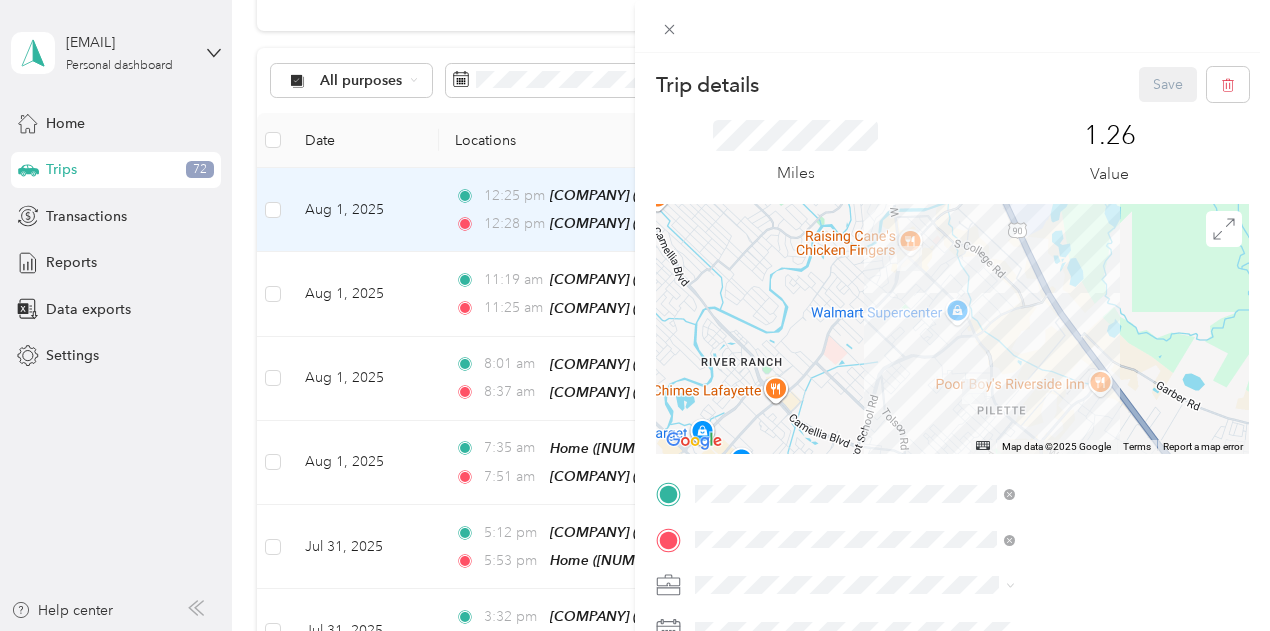 click on "Trip details Save This trip cannot be edited because it is either under review, approved, or paid. Contact your Team Manager to edit it. Miles [NUMBER] Value  ← Move left → Move right ↑ Move up ↓ Move down + Zoom in - Zoom out Home Jump left by [NUMBER]% End Jump right by [NUMBER]% Page Up Jump up by [NUMBER]% Page Down Jump down by [NUMBER]% Map Data Map data ©[YEAR] Google Map data ©[YEAR] Google [NUMBER] km  Click to toggle between metric and imperial units Terms Report a map error TO Add photo" at bounding box center [635, 315] 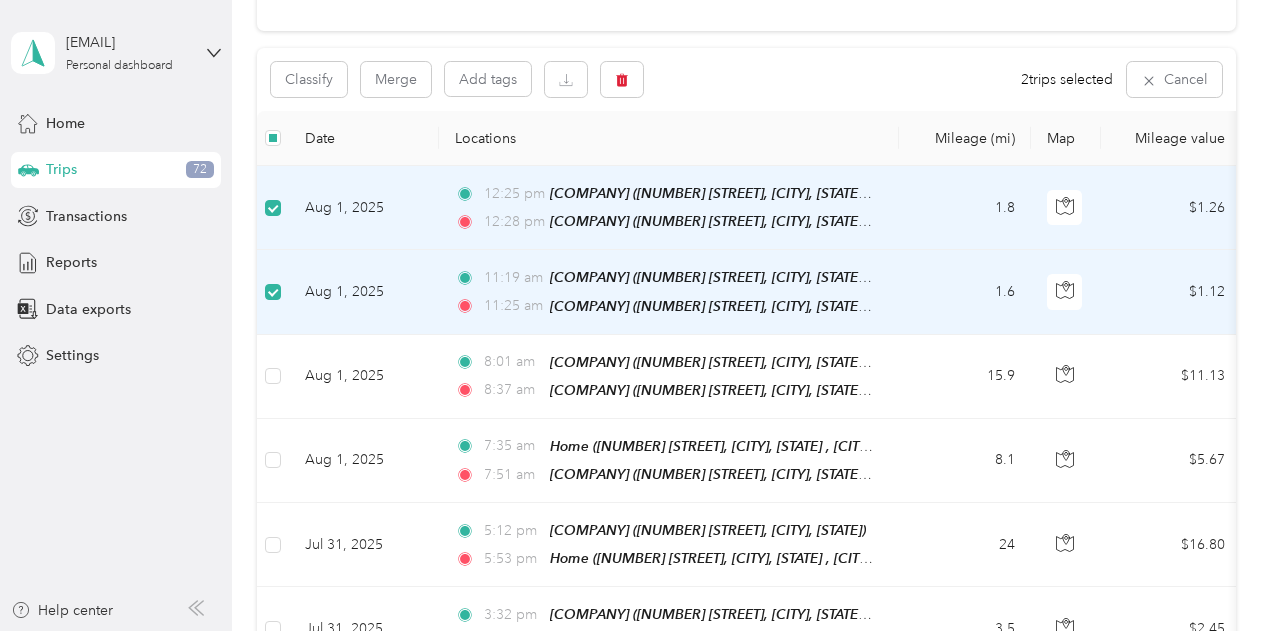 scroll, scrollTop: 0, scrollLeft: 0, axis: both 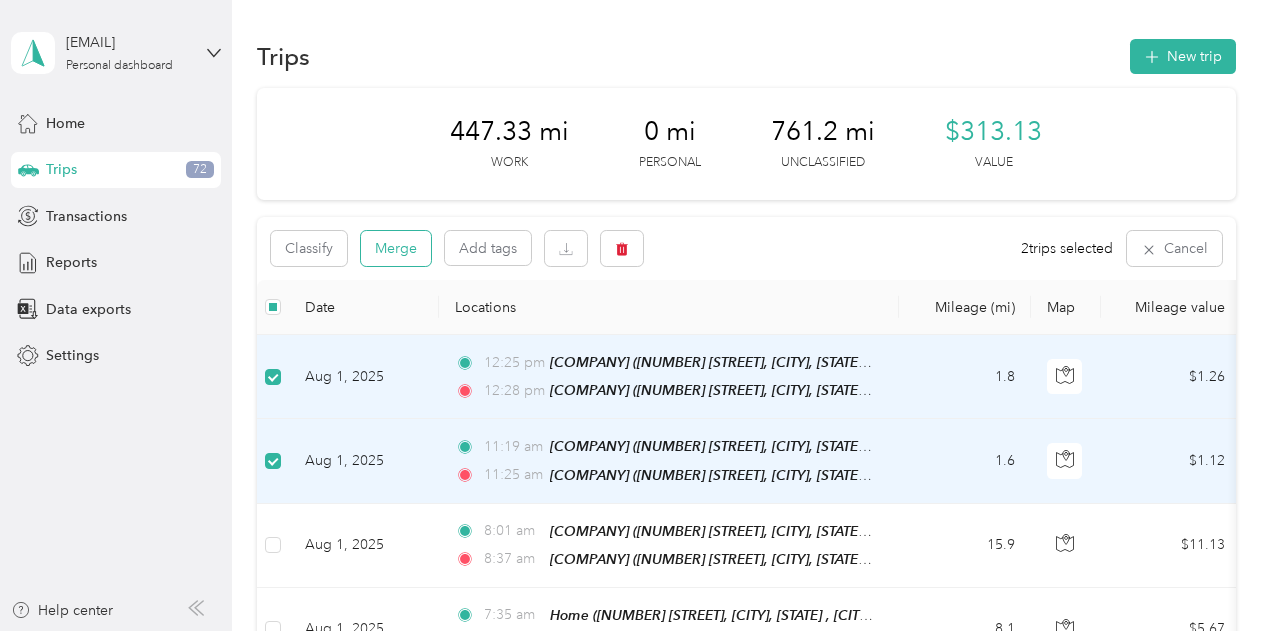 click on "Merge" at bounding box center [396, 248] 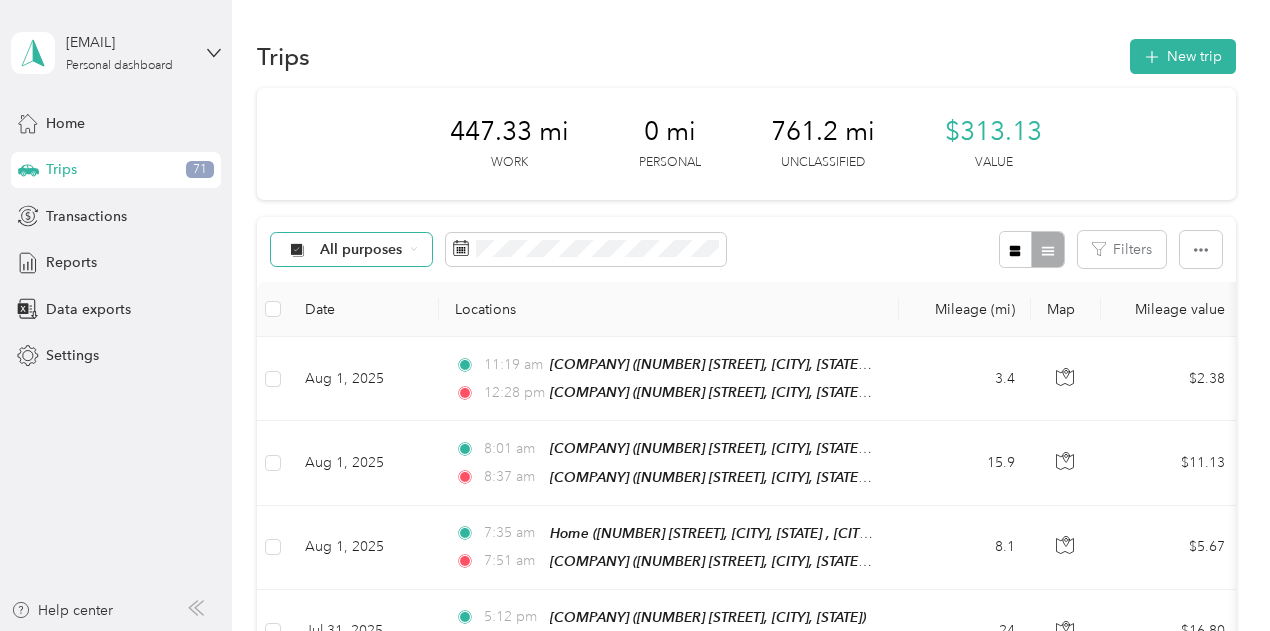 click on "All purposes" at bounding box center [352, 250] 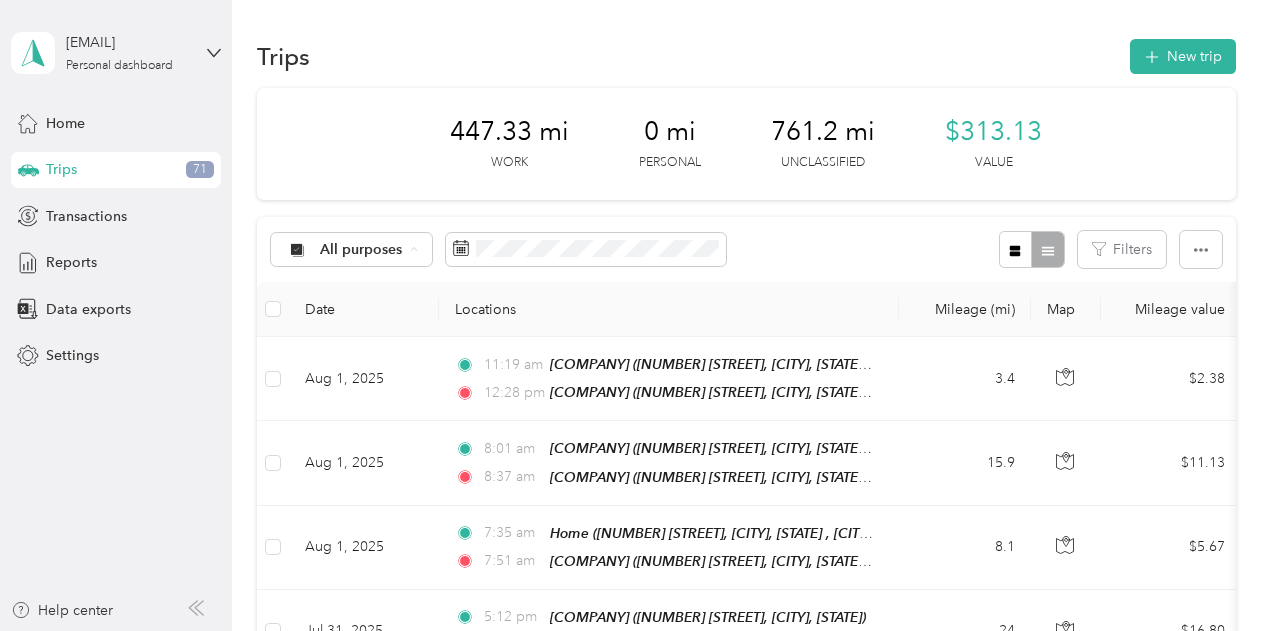 click on "All purposes Filters" at bounding box center (746, 249) 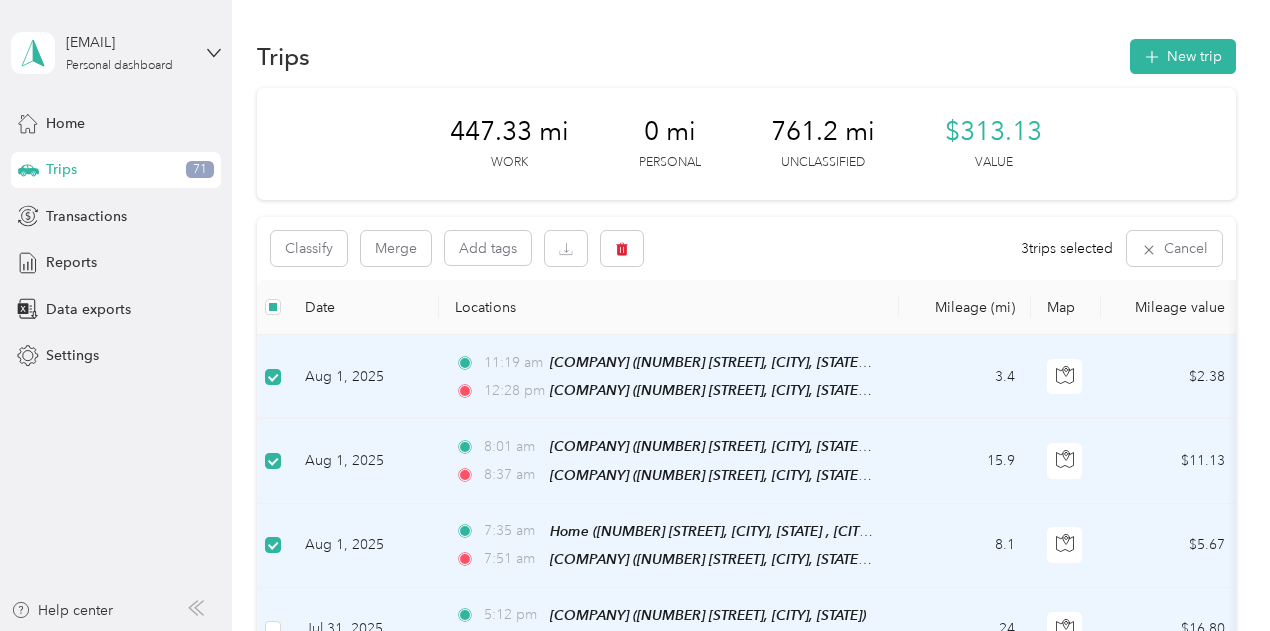 click at bounding box center (273, 630) 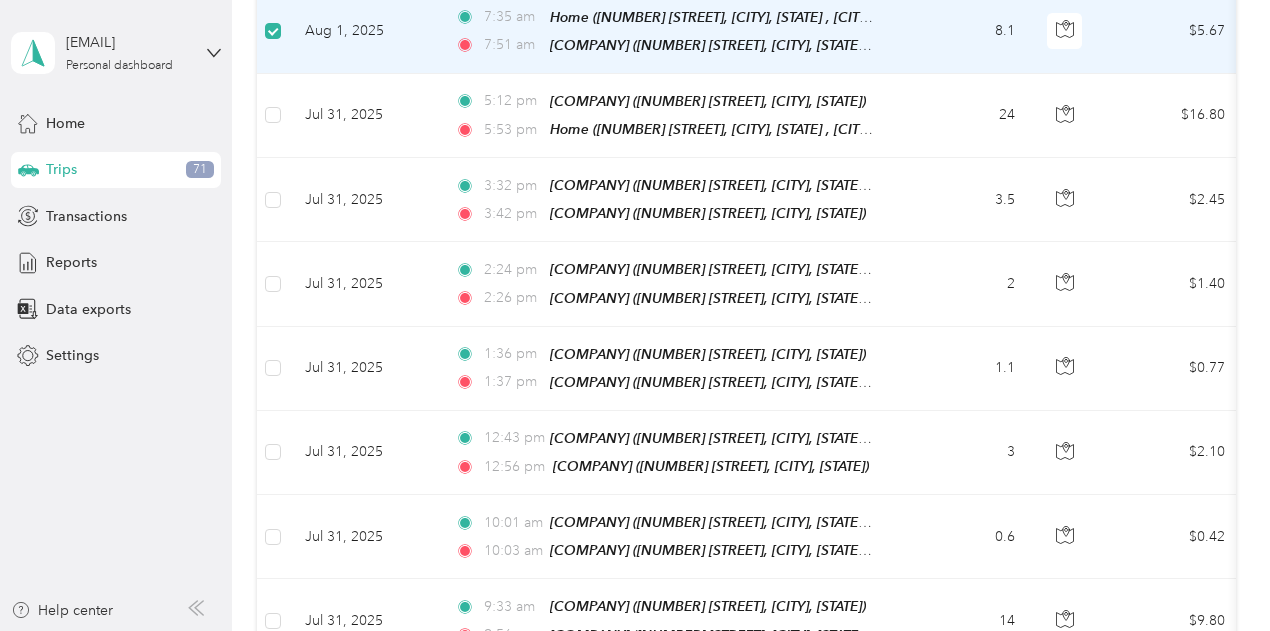 scroll, scrollTop: 532, scrollLeft: 0, axis: vertical 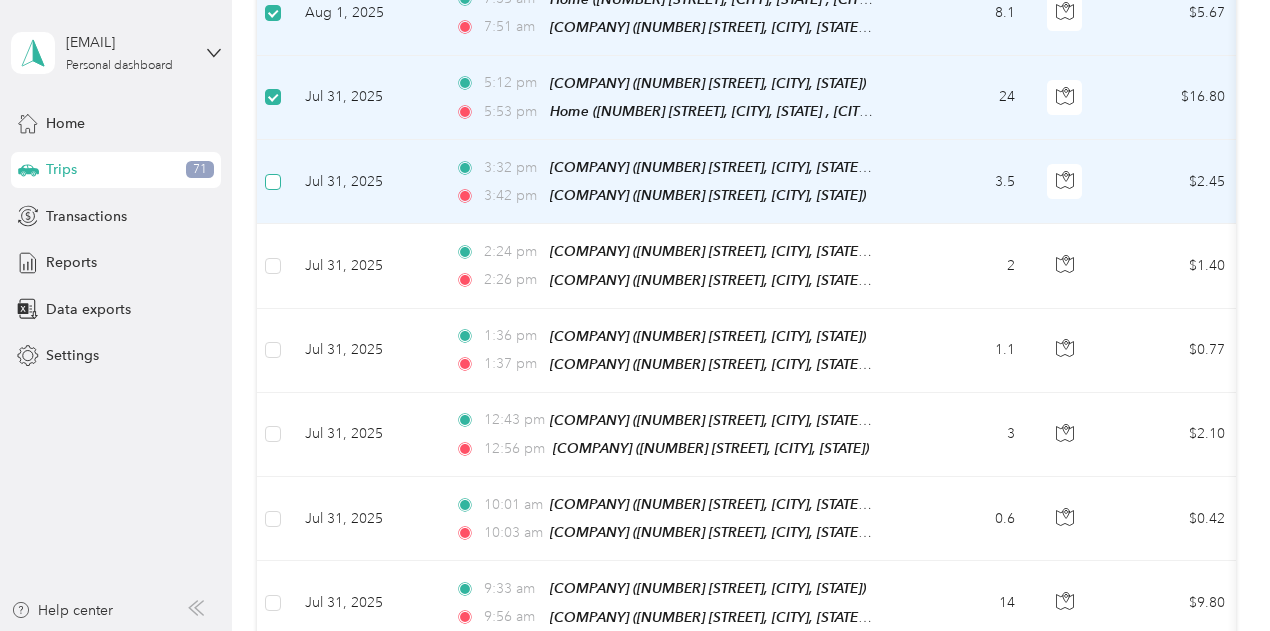click at bounding box center (273, 182) 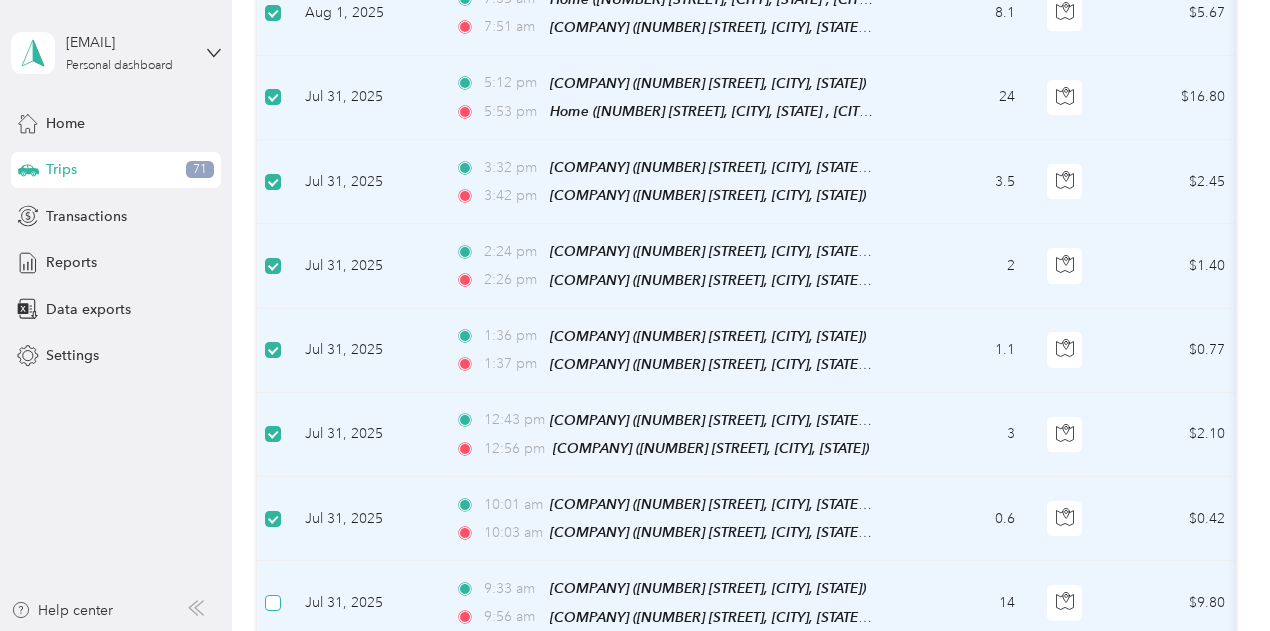 click at bounding box center [273, 603] 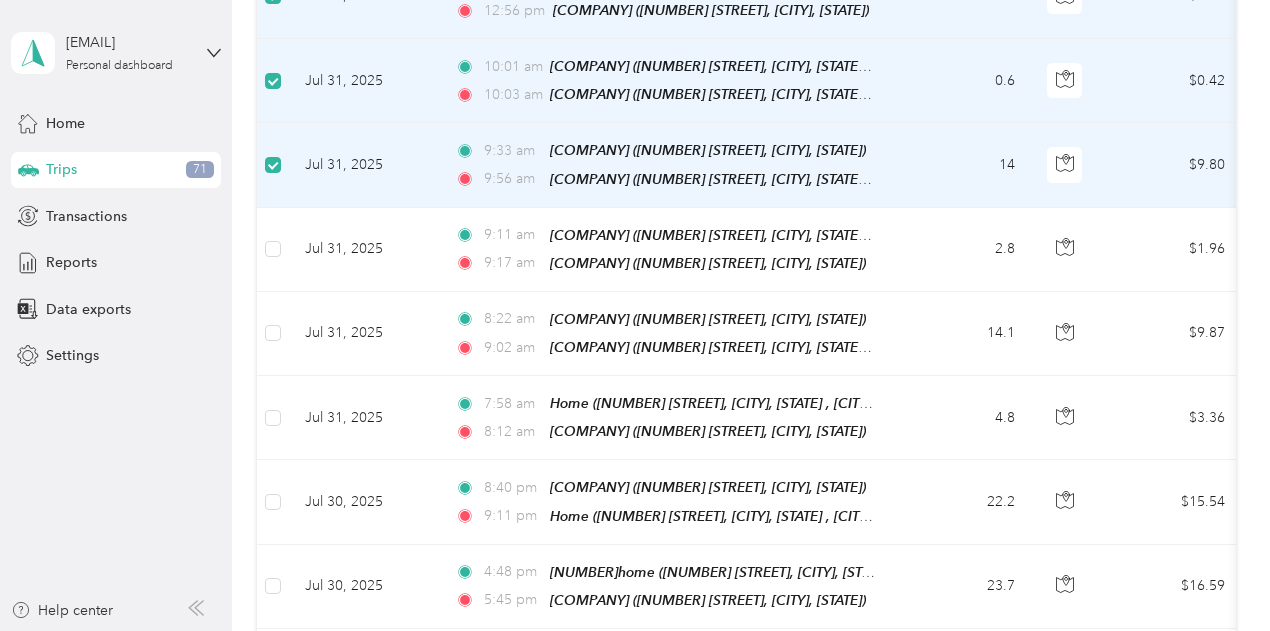 scroll, scrollTop: 1041, scrollLeft: 0, axis: vertical 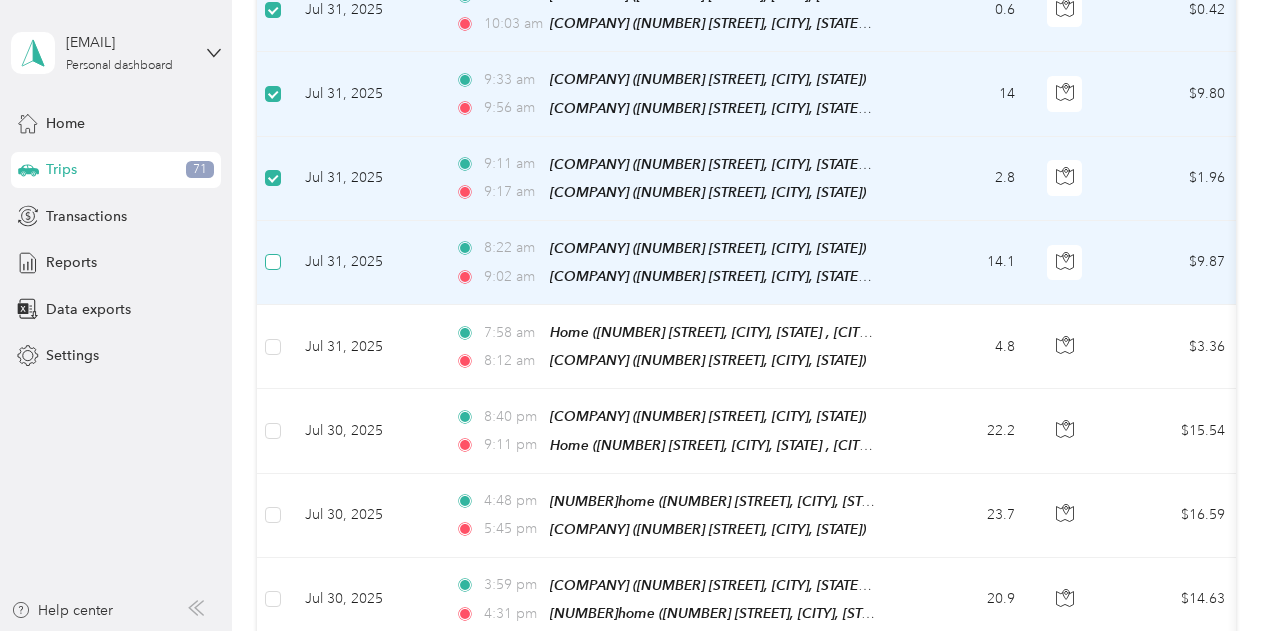 click at bounding box center [273, 262] 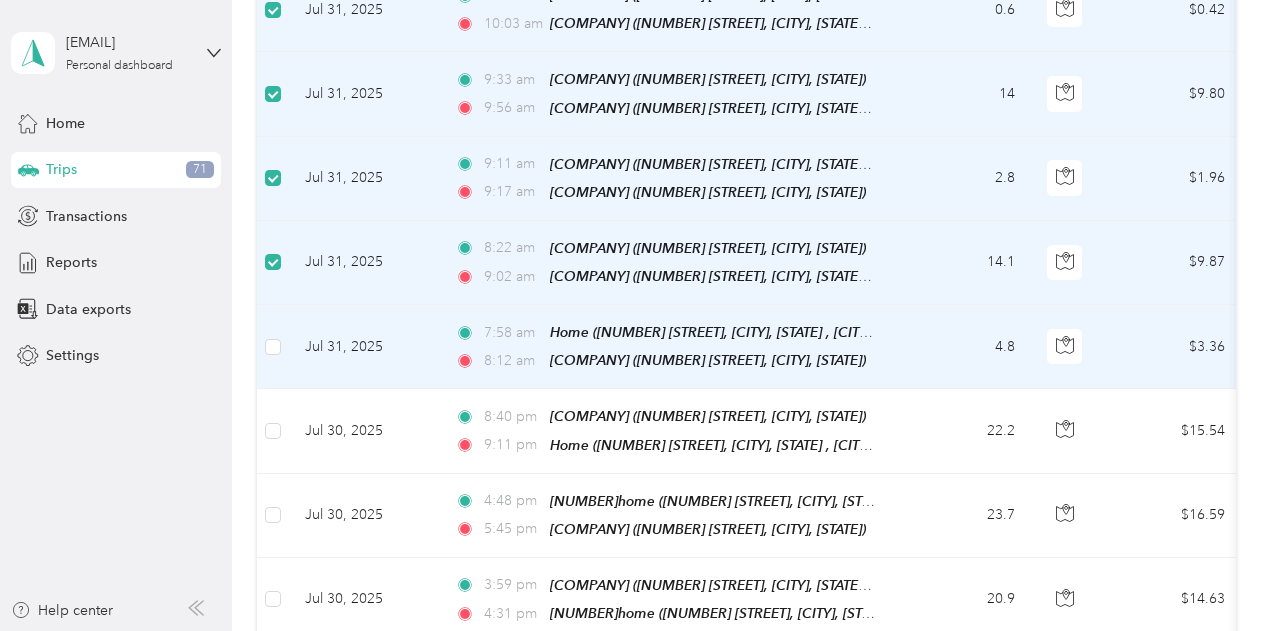 click at bounding box center [273, 347] 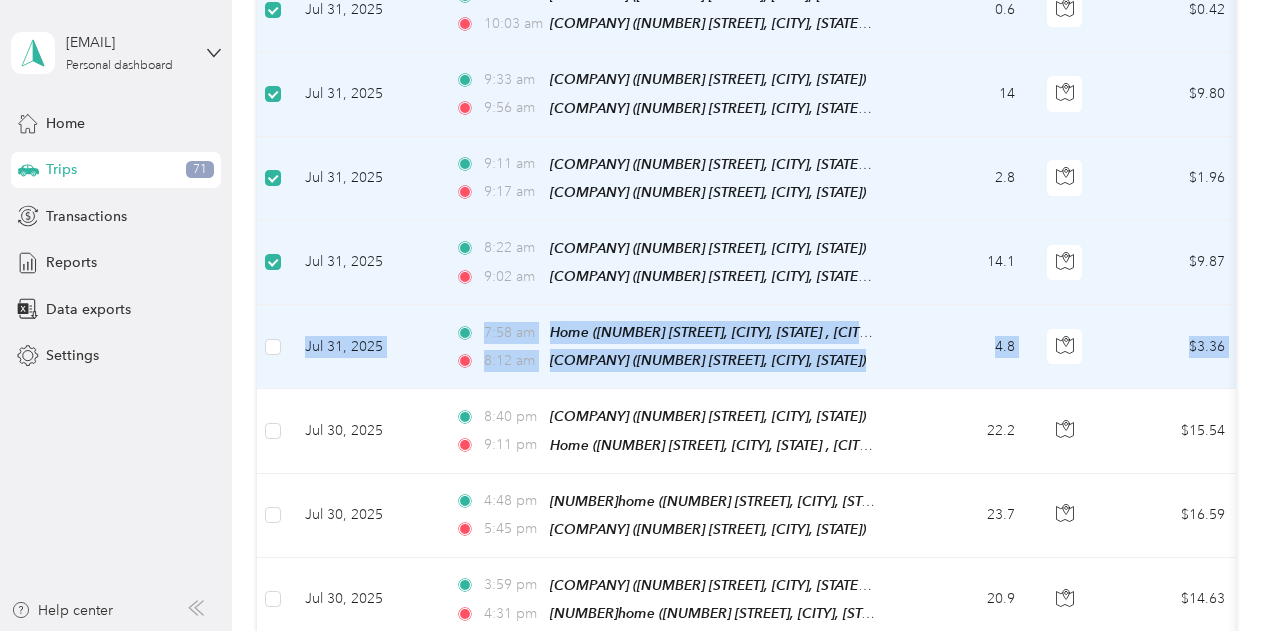 drag, startPoint x: 282, startPoint y: 395, endPoint x: 308, endPoint y: 327, distance: 72.8011 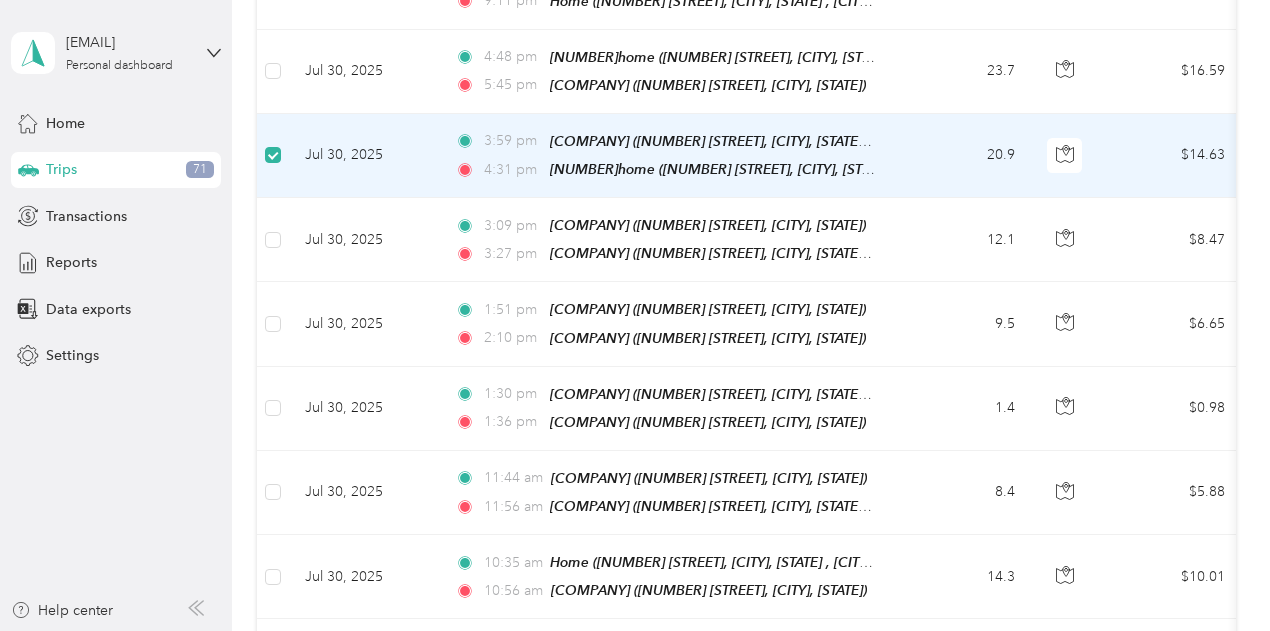 scroll, scrollTop: 1531, scrollLeft: 0, axis: vertical 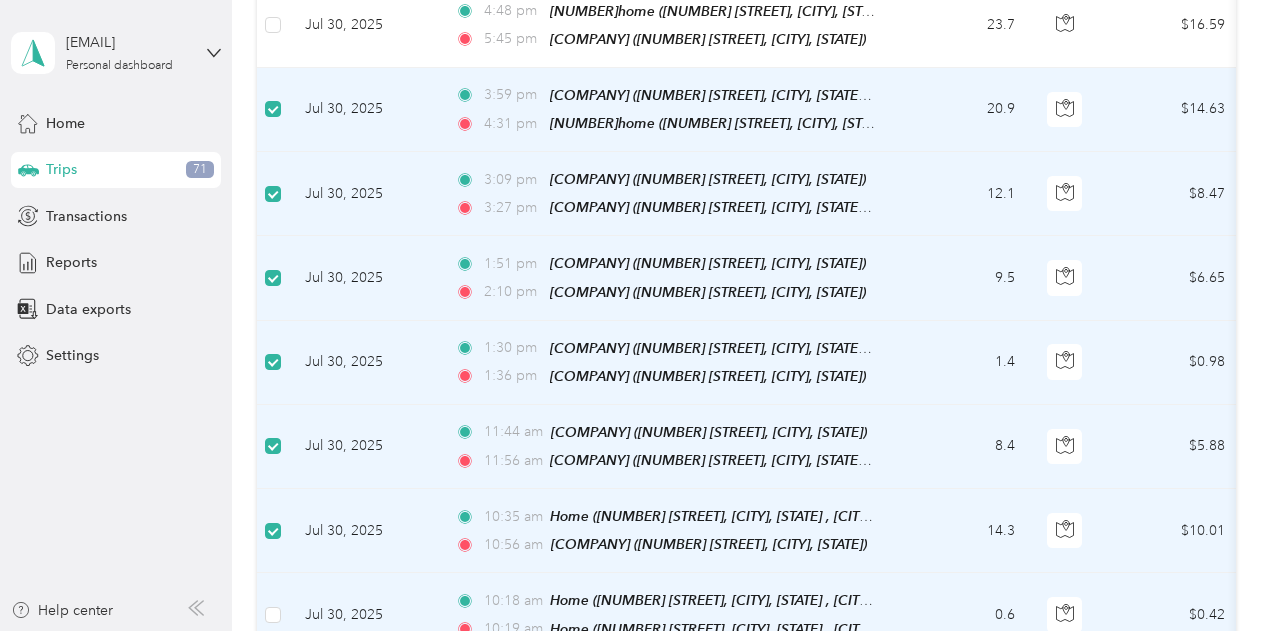 click at bounding box center [273, 615] 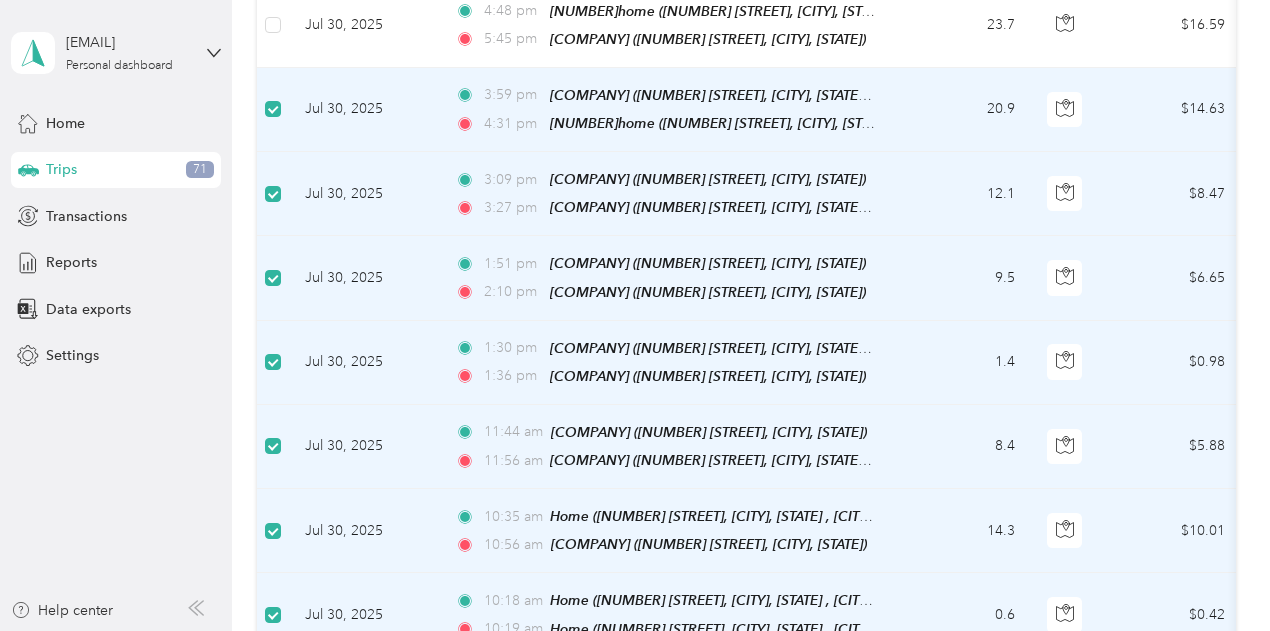 scroll, scrollTop: 2094, scrollLeft: 0, axis: vertical 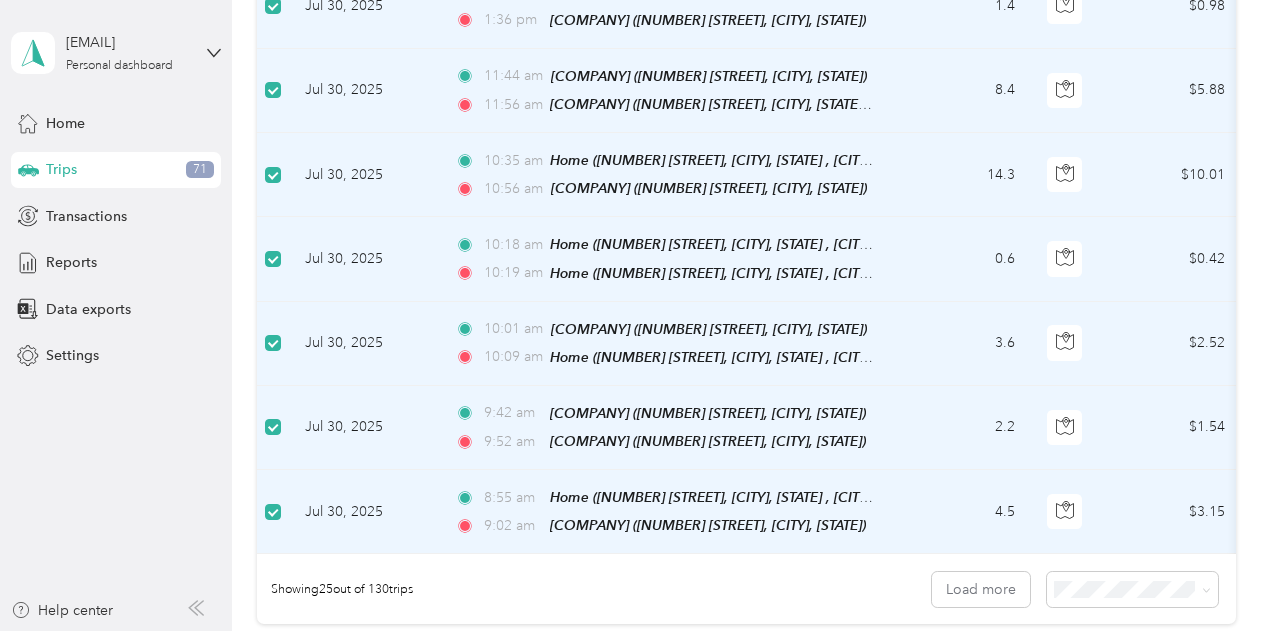 drag, startPoint x: 1261, startPoint y: 519, endPoint x: 1265, endPoint y: 474, distance: 45.17743 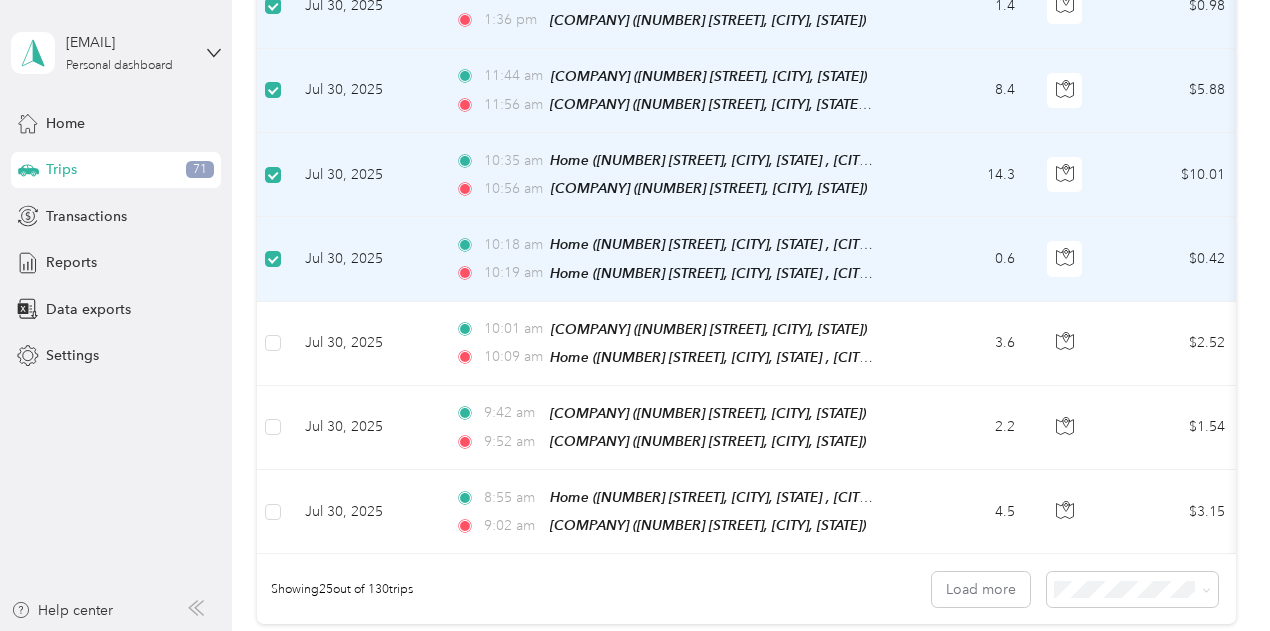 scroll, scrollTop: 0, scrollLeft: 0, axis: both 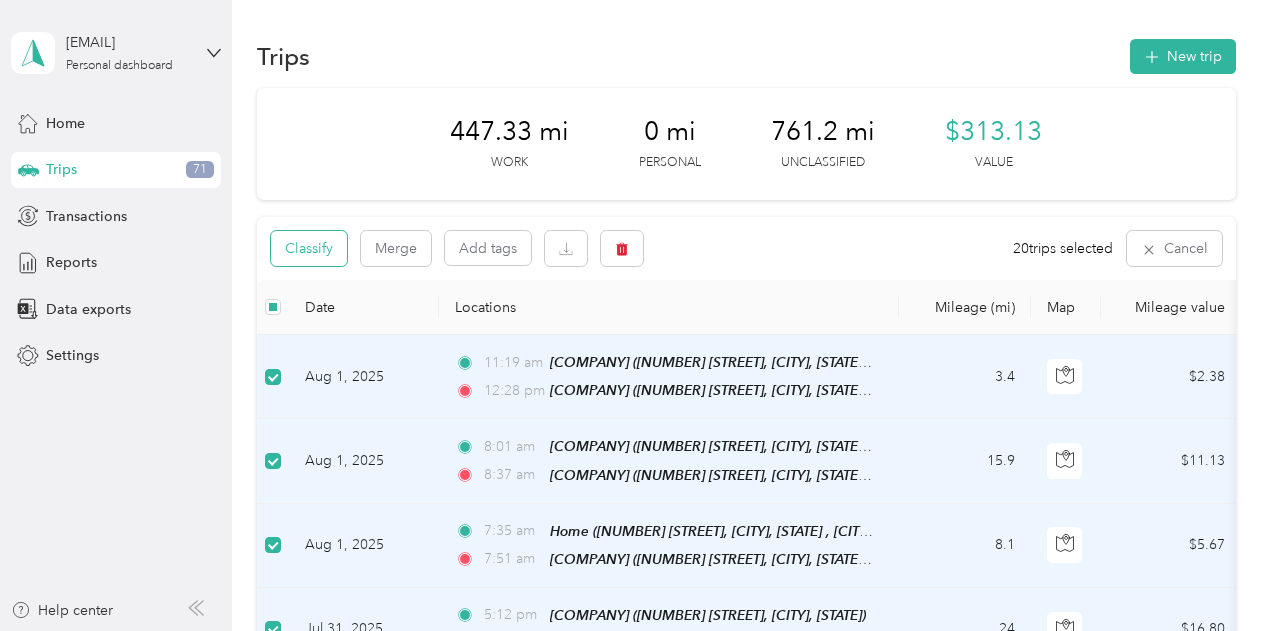 click on "Classify" at bounding box center (309, 248) 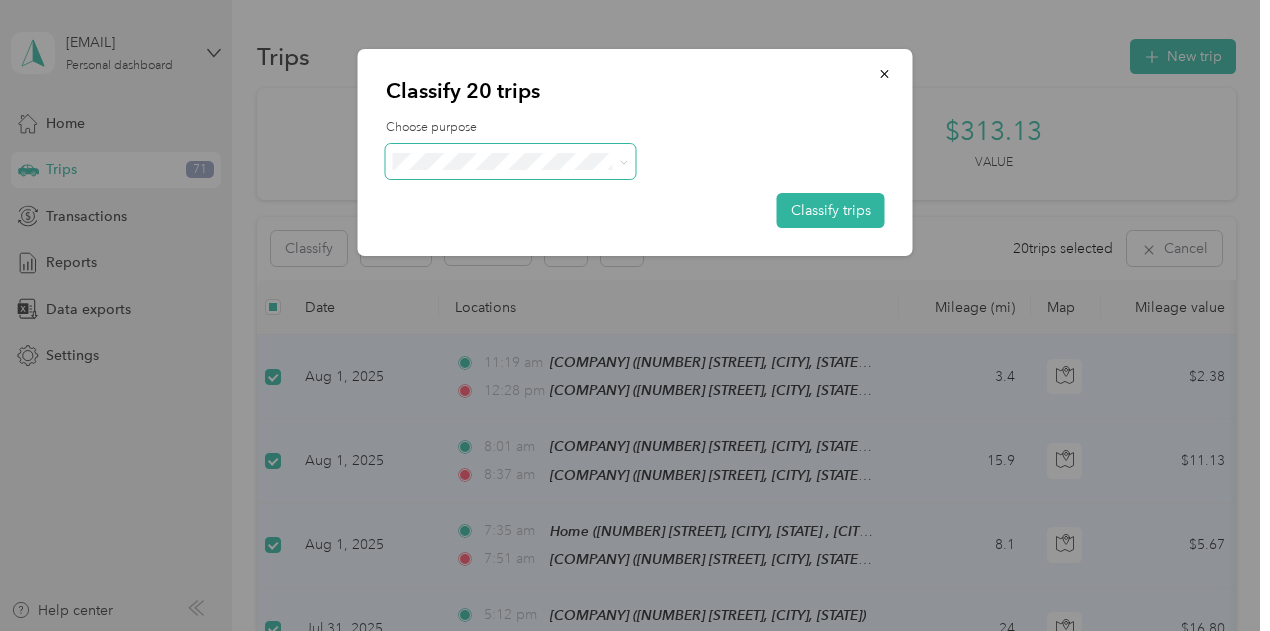 click at bounding box center (511, 161) 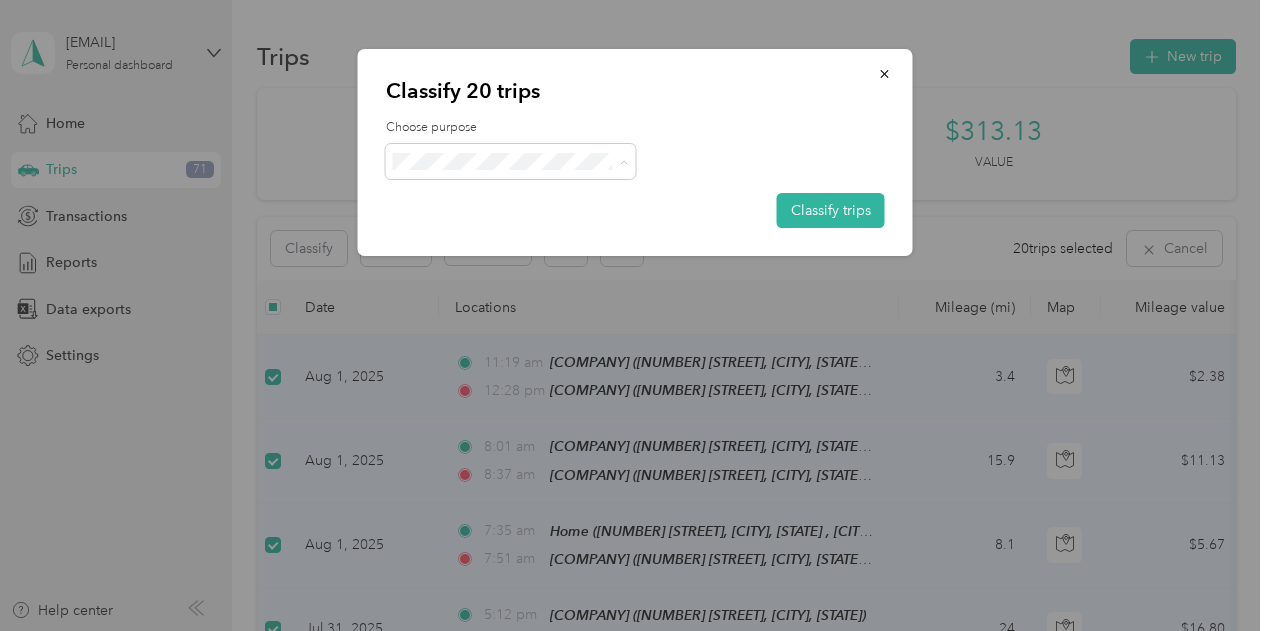 click on "Connector Specialists, Inc." at bounding box center [528, 198] 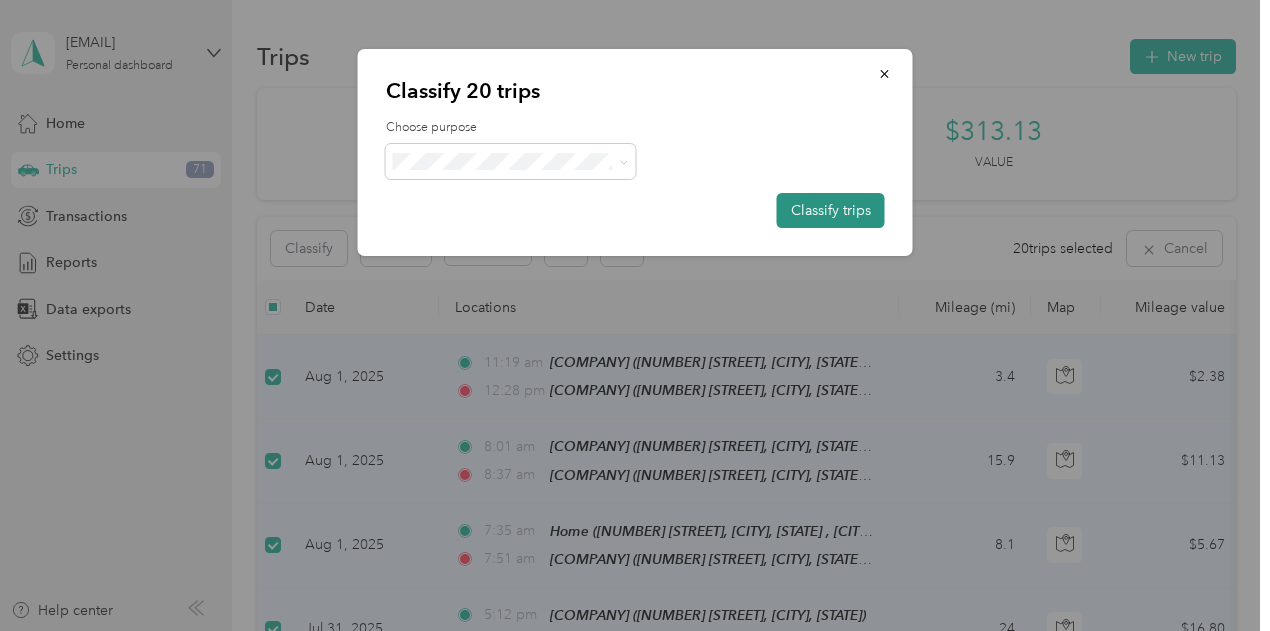 click on "Classify trips" at bounding box center (831, 210) 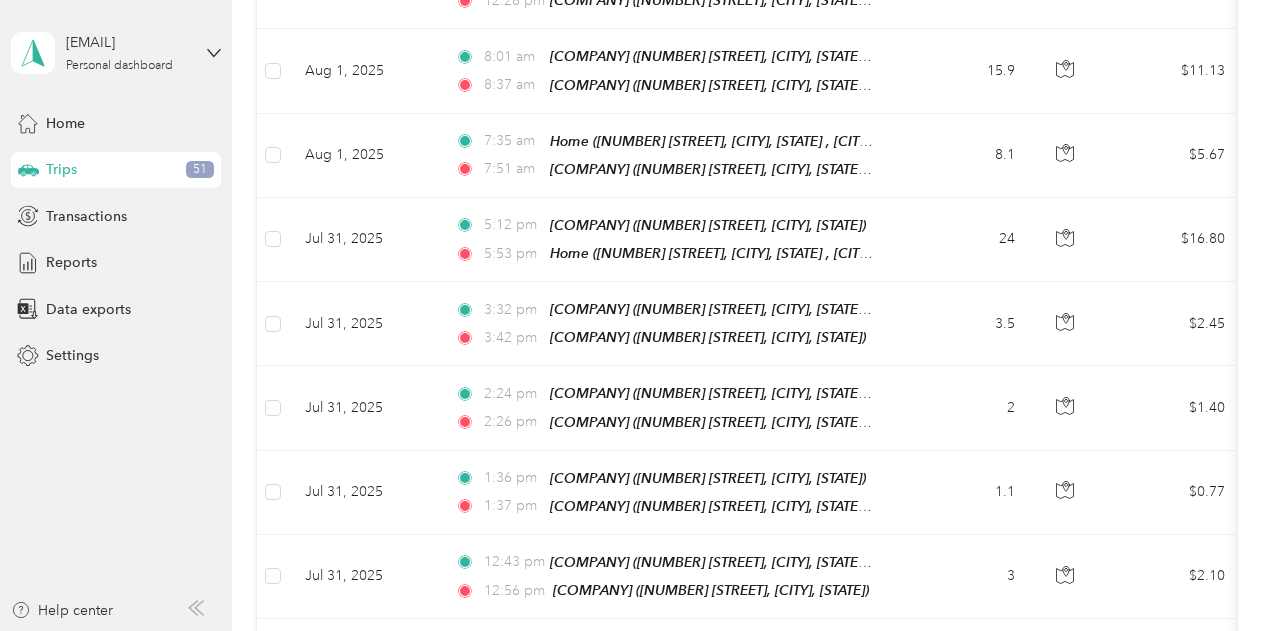 scroll, scrollTop: 0, scrollLeft: 0, axis: both 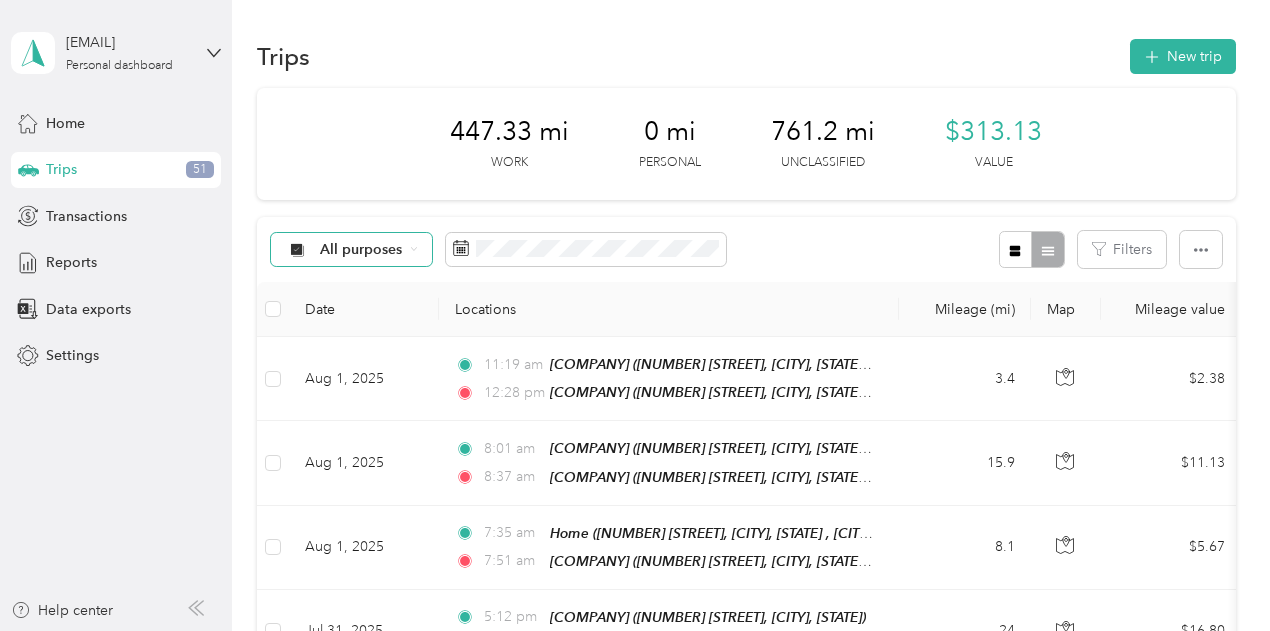 click on "All purposes" at bounding box center (361, 250) 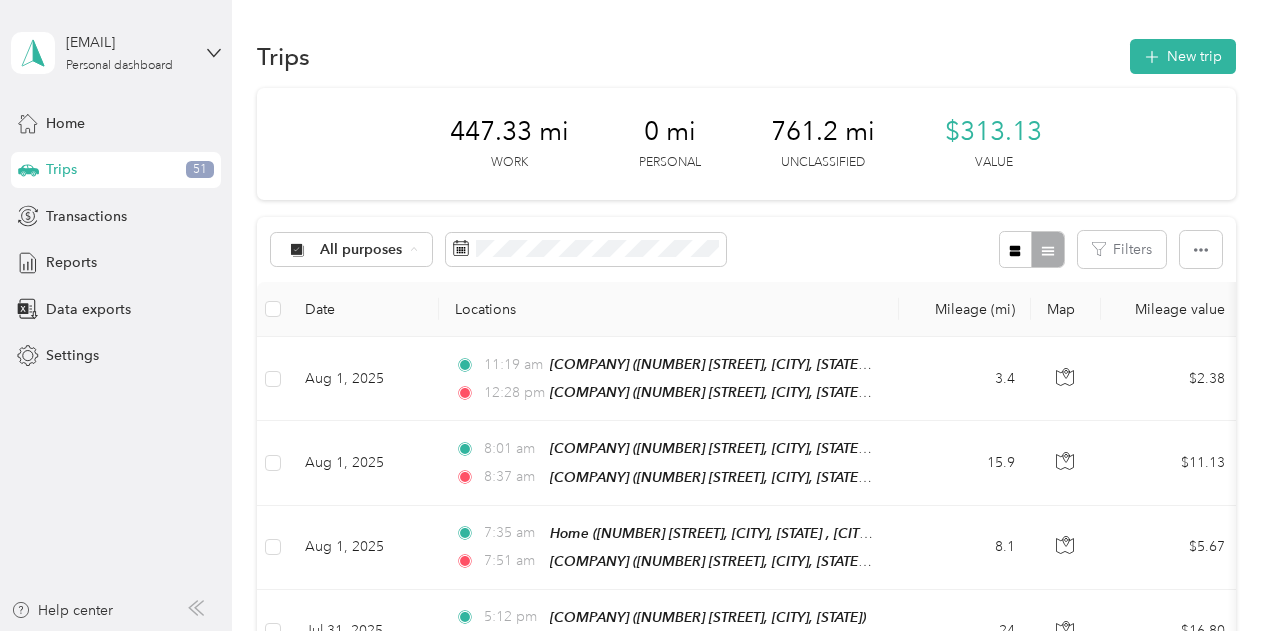 click on "Unclassified" at bounding box center [407, 320] 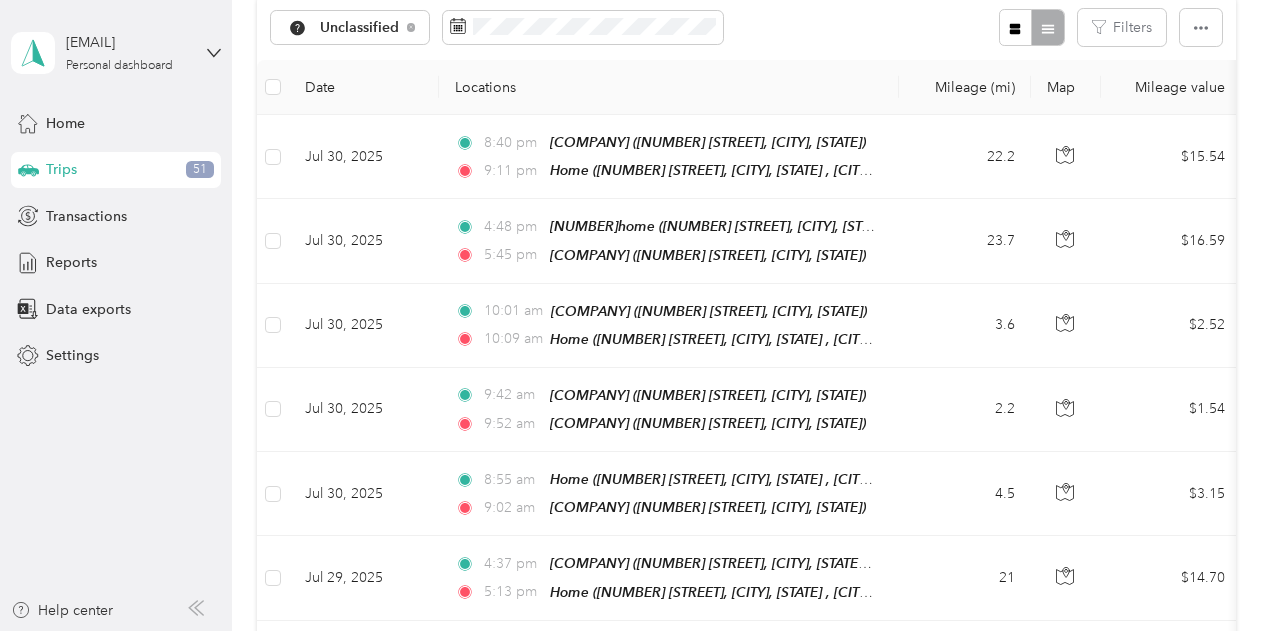 scroll, scrollTop: 213, scrollLeft: 0, axis: vertical 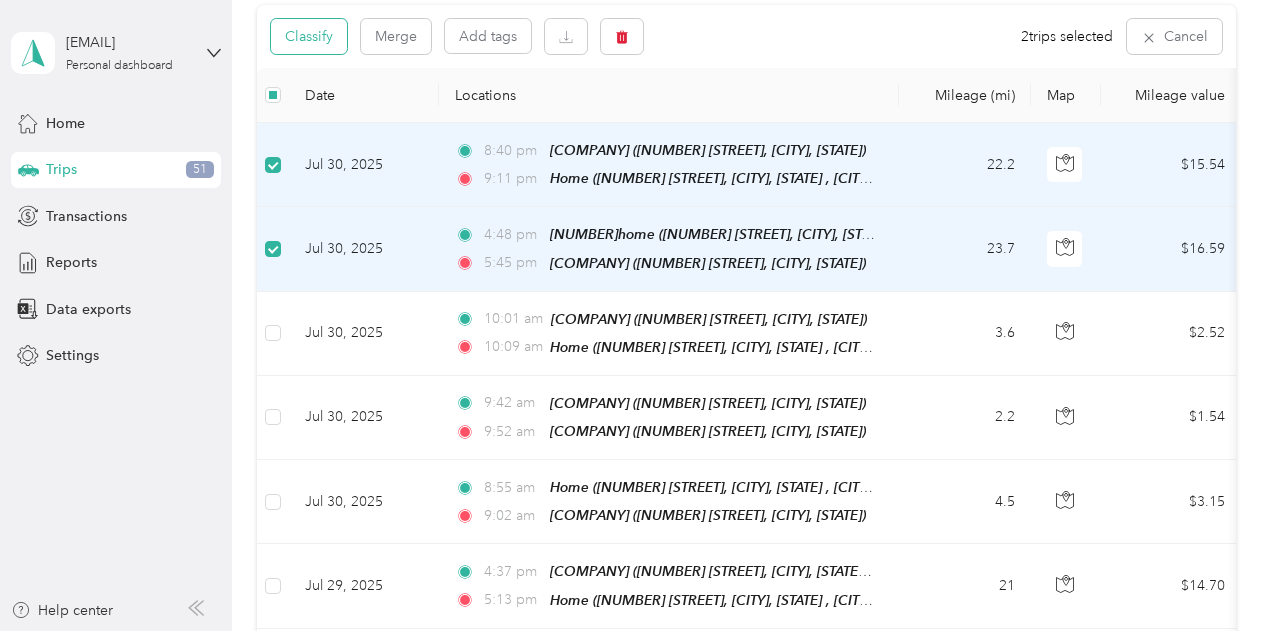 click on "Classify" at bounding box center (309, 36) 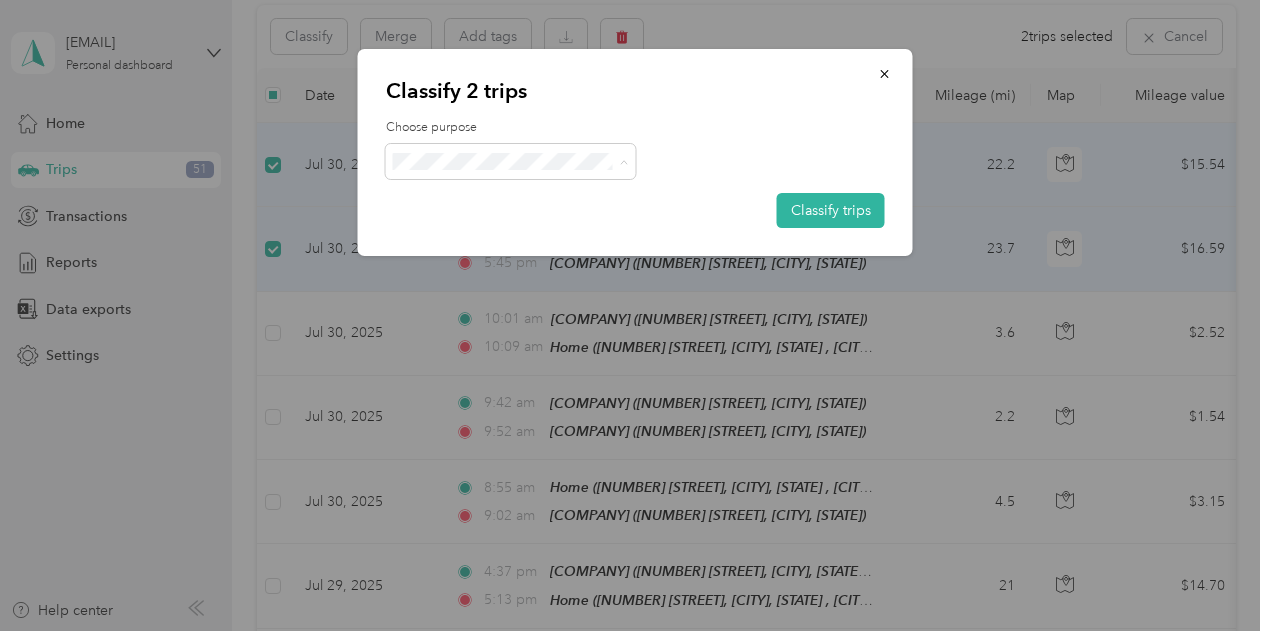 click on "Personal" at bounding box center [534, 233] 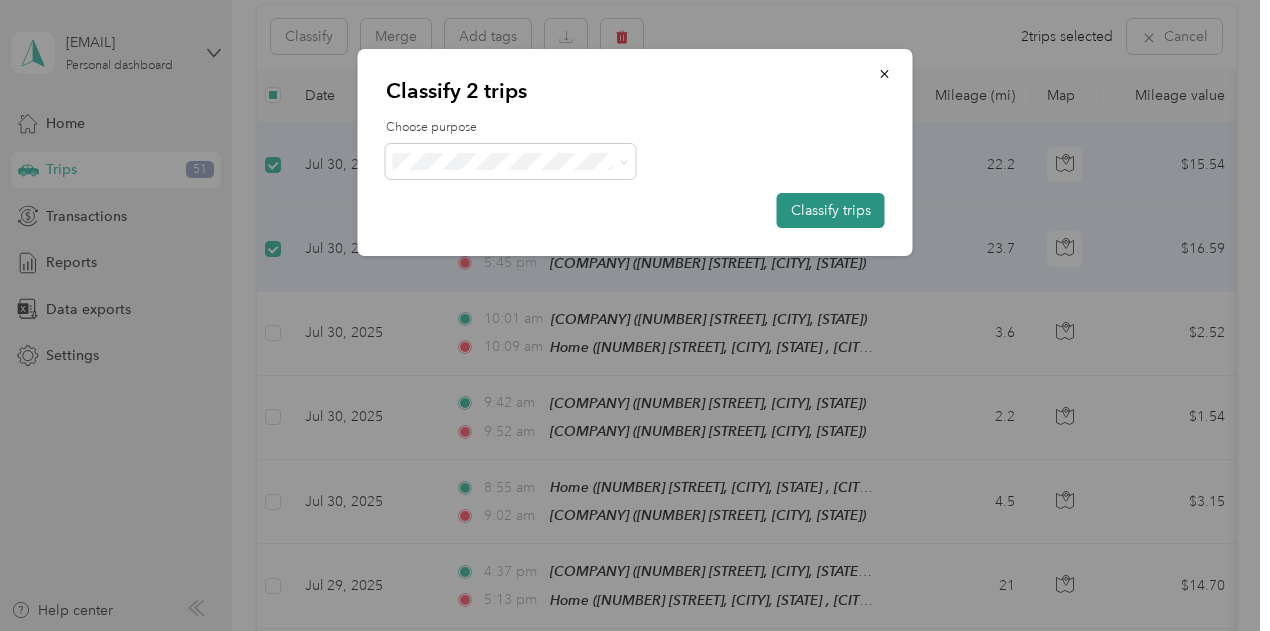 click on "Classify trips" at bounding box center (831, 210) 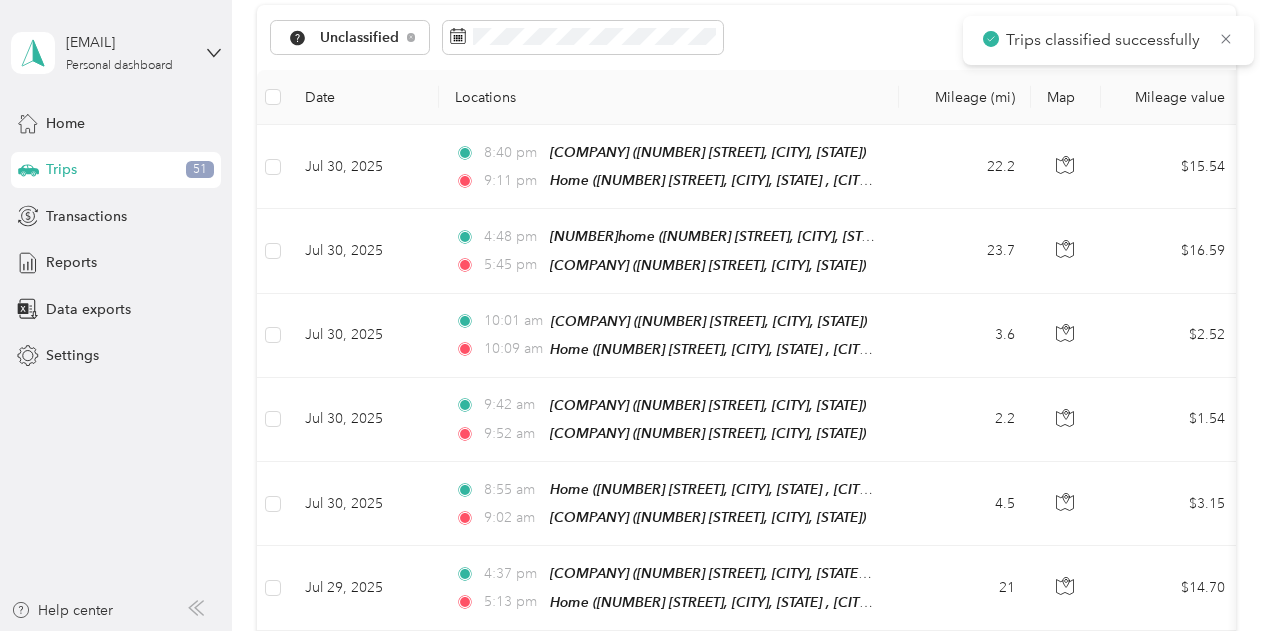 scroll, scrollTop: 213, scrollLeft: 0, axis: vertical 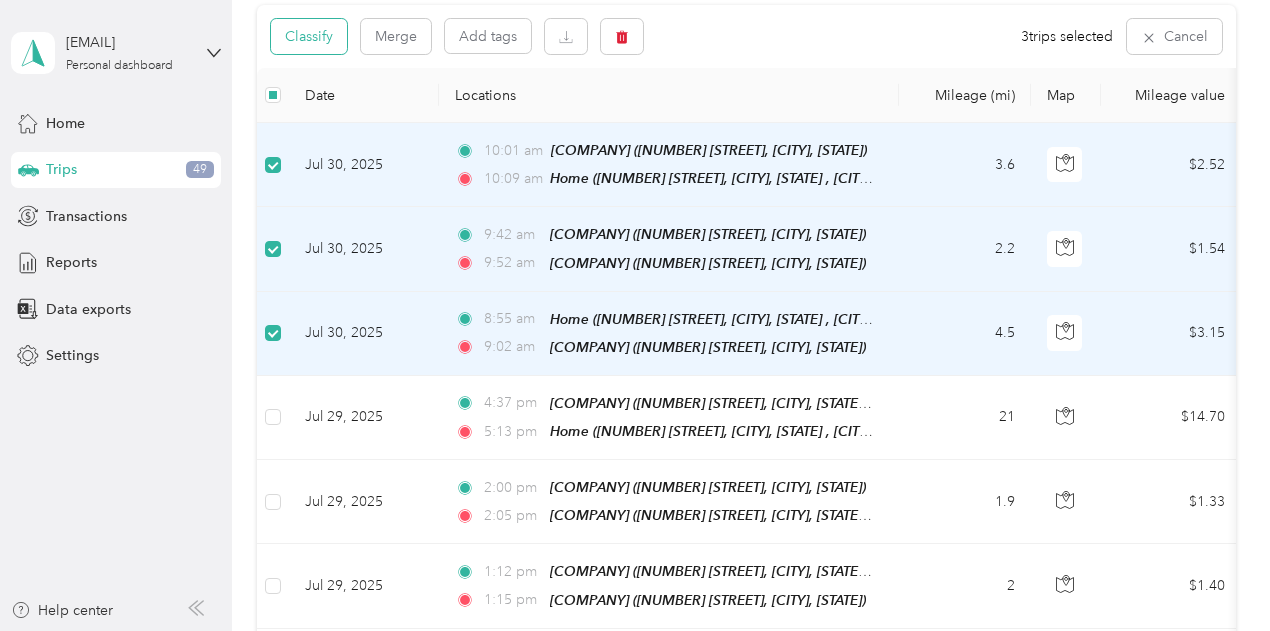click on "Classify" at bounding box center [309, 36] 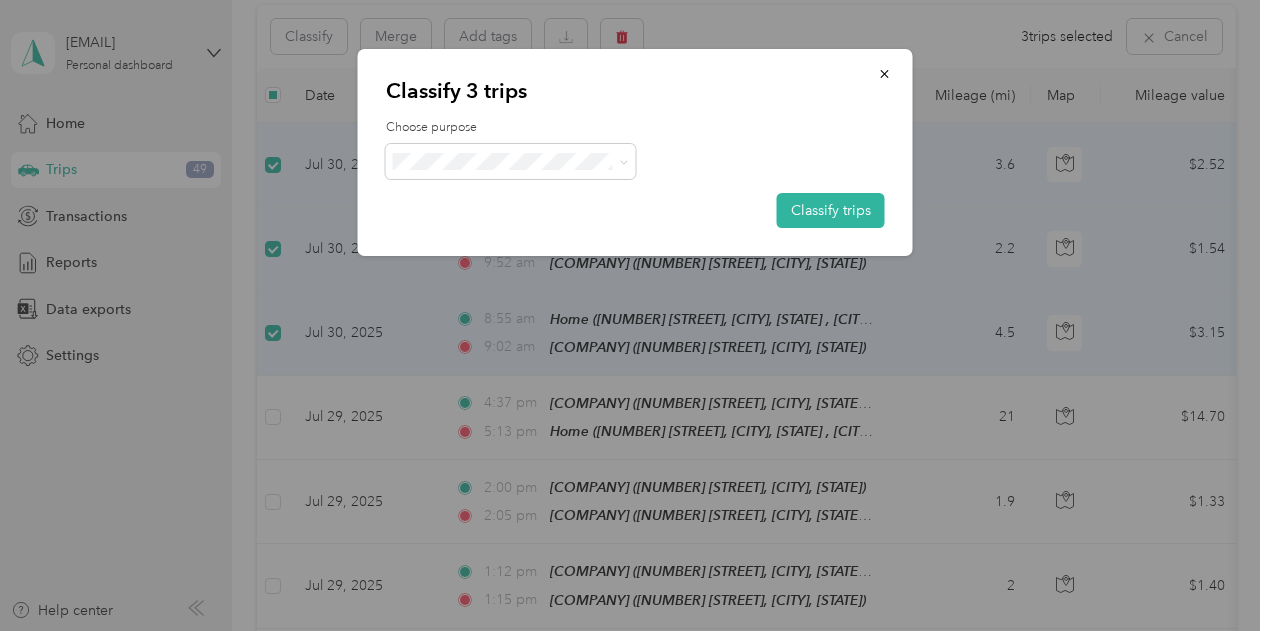 drag, startPoint x: 479, startPoint y: 197, endPoint x: 486, endPoint y: 225, distance: 28.86174 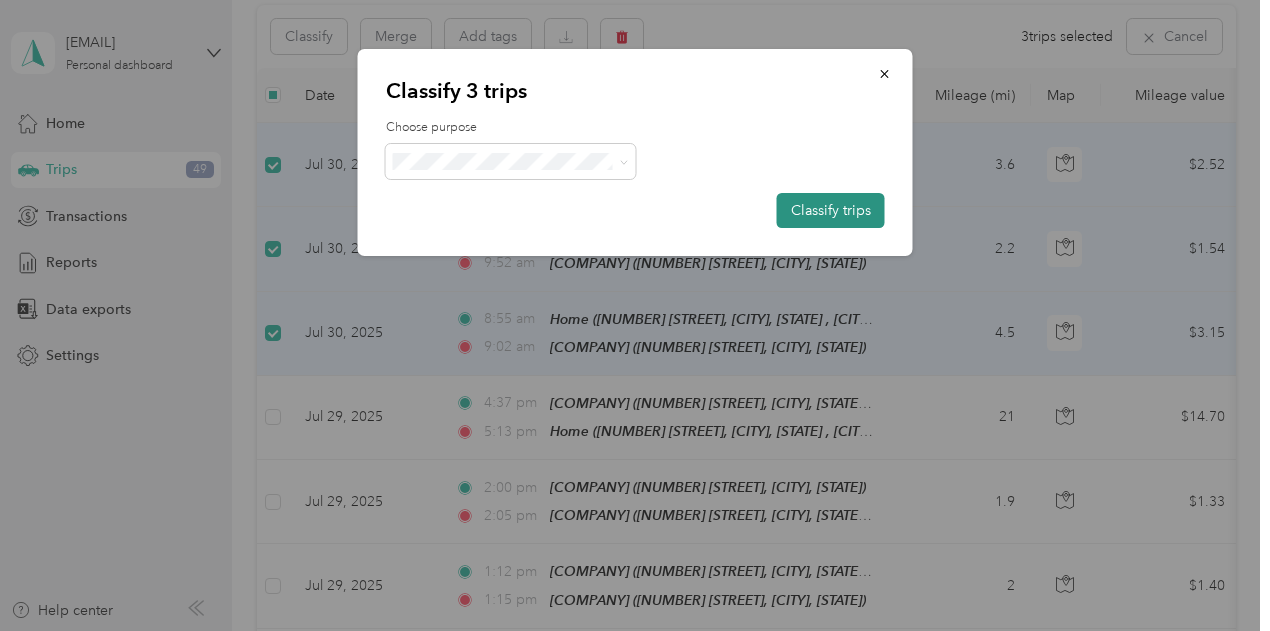 click on "Classify trips" at bounding box center [831, 210] 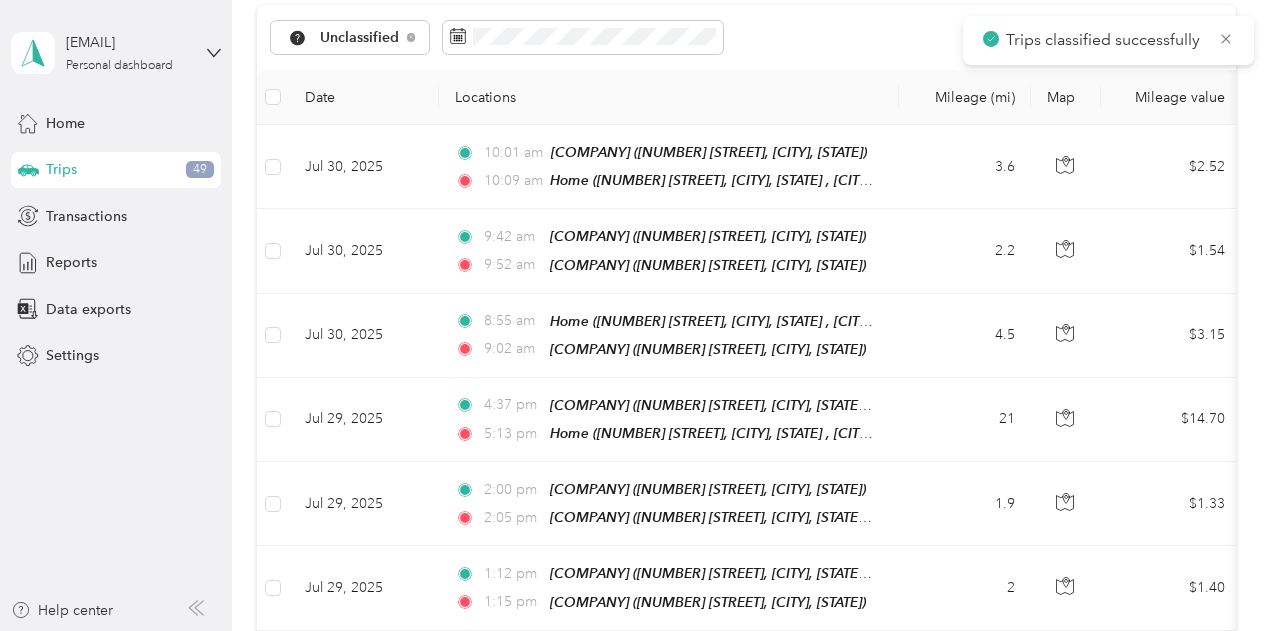 scroll, scrollTop: 213, scrollLeft: 0, axis: vertical 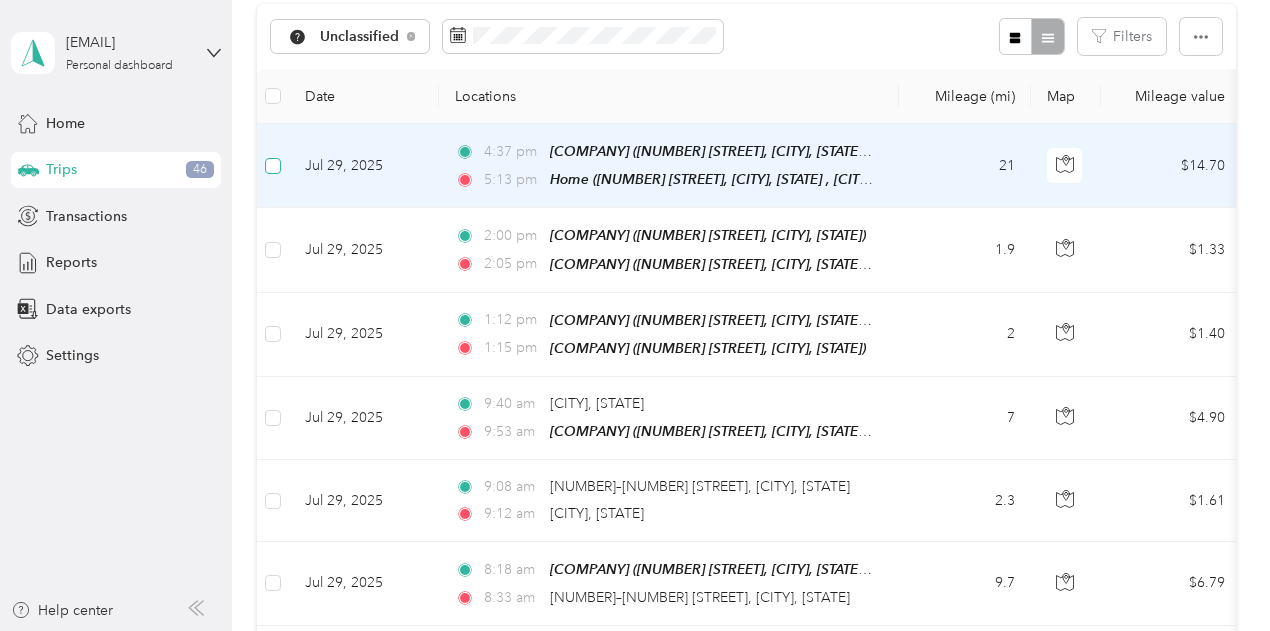 click at bounding box center (273, 166) 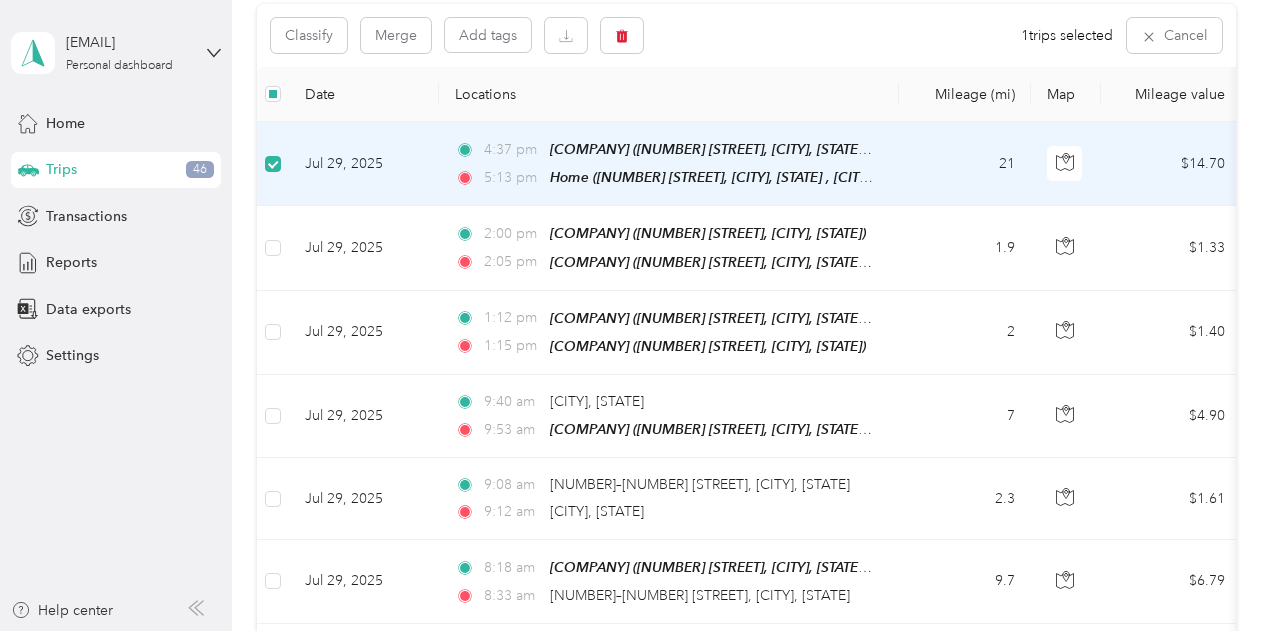 scroll, scrollTop: 212, scrollLeft: 0, axis: vertical 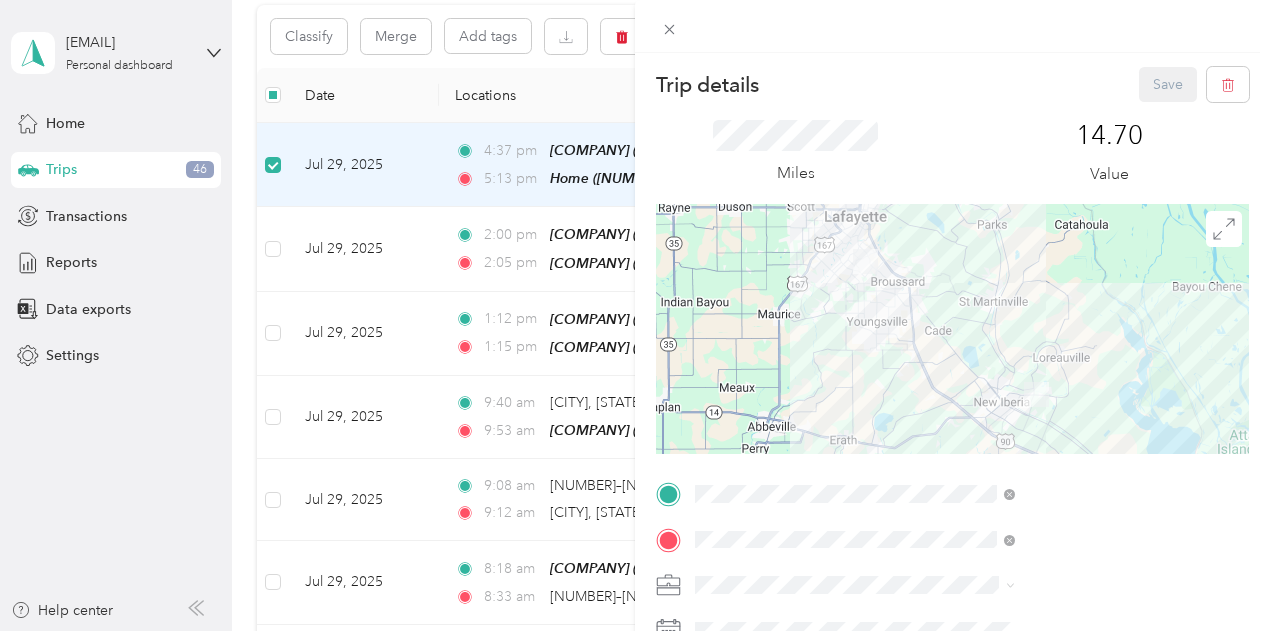 click on "Trip details Save This trip cannot be edited because it is either under review, approved, or paid. Contact your Team Manager to edit it. Miles [NUMBER] Value  TO Add photo" at bounding box center (635, 315) 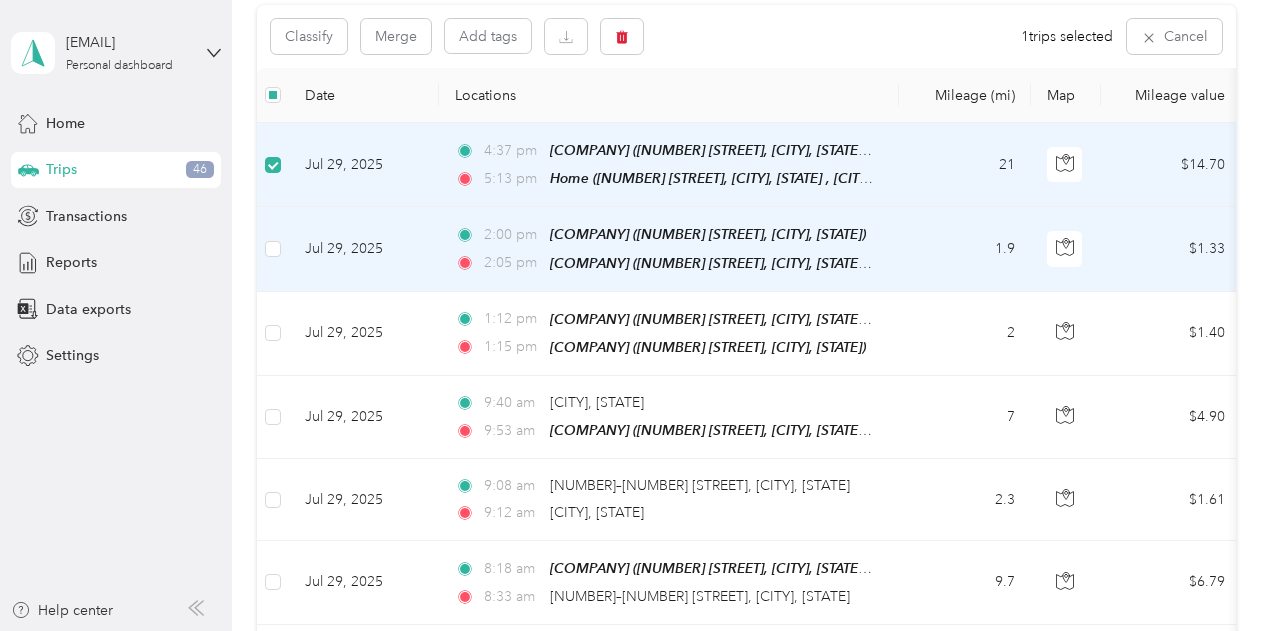 click at bounding box center [273, 249] 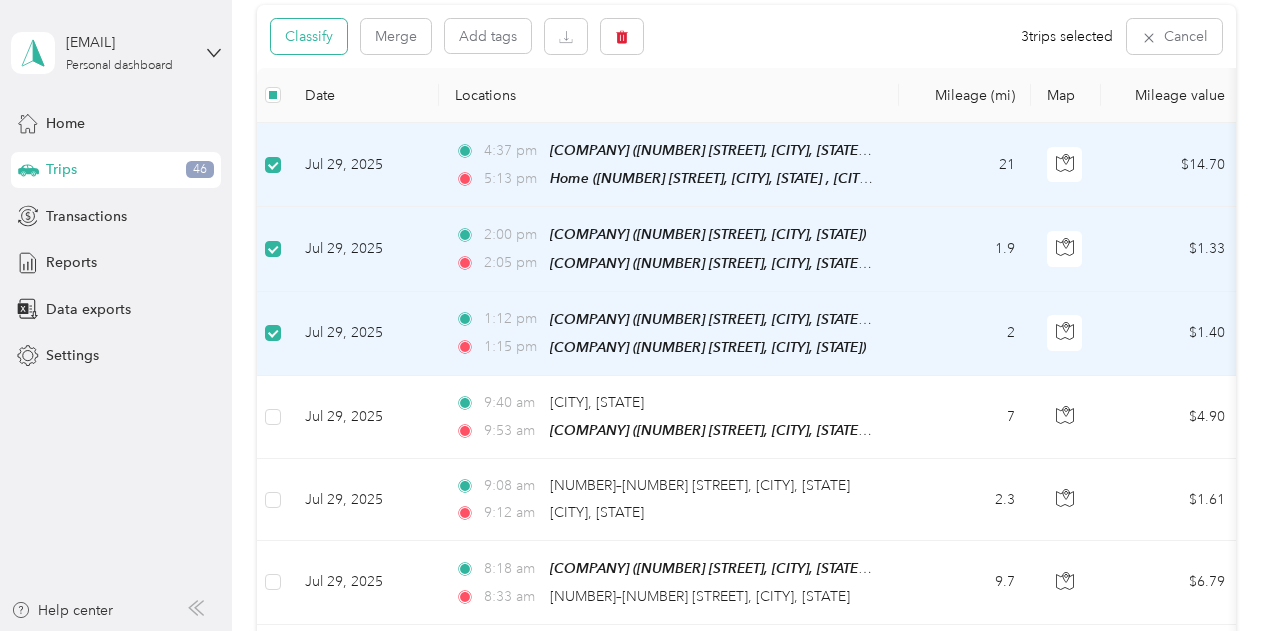 click on "Classify" at bounding box center (309, 36) 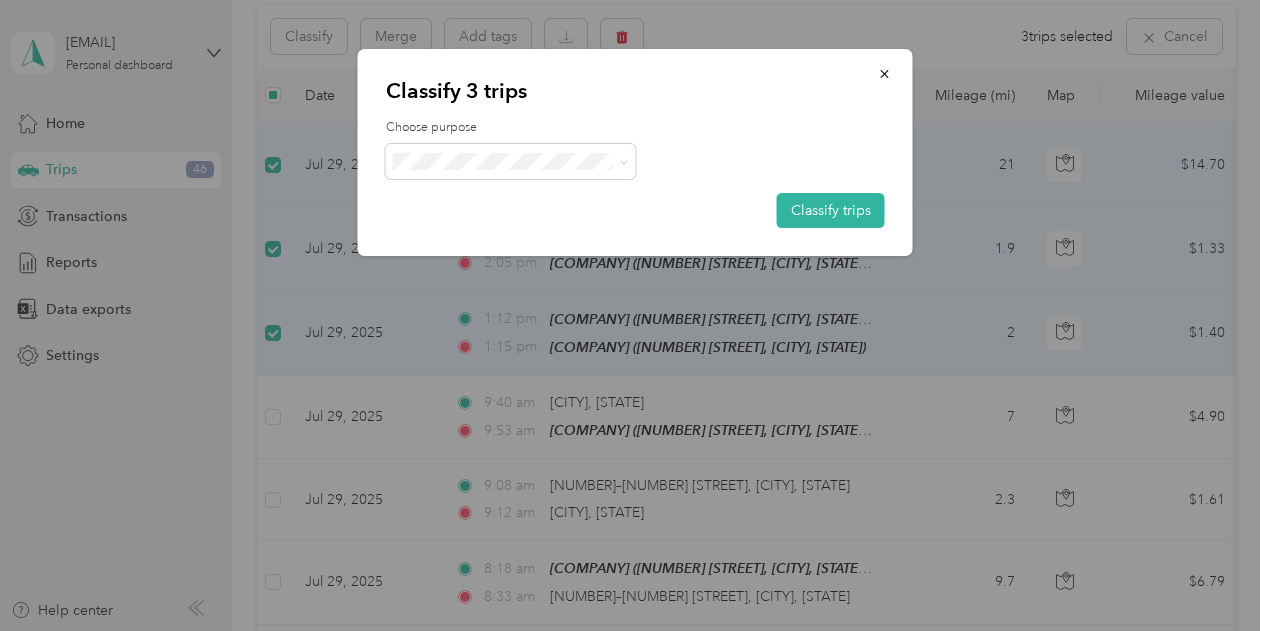 click on "Connector Specialists, Inc." at bounding box center [511, 194] 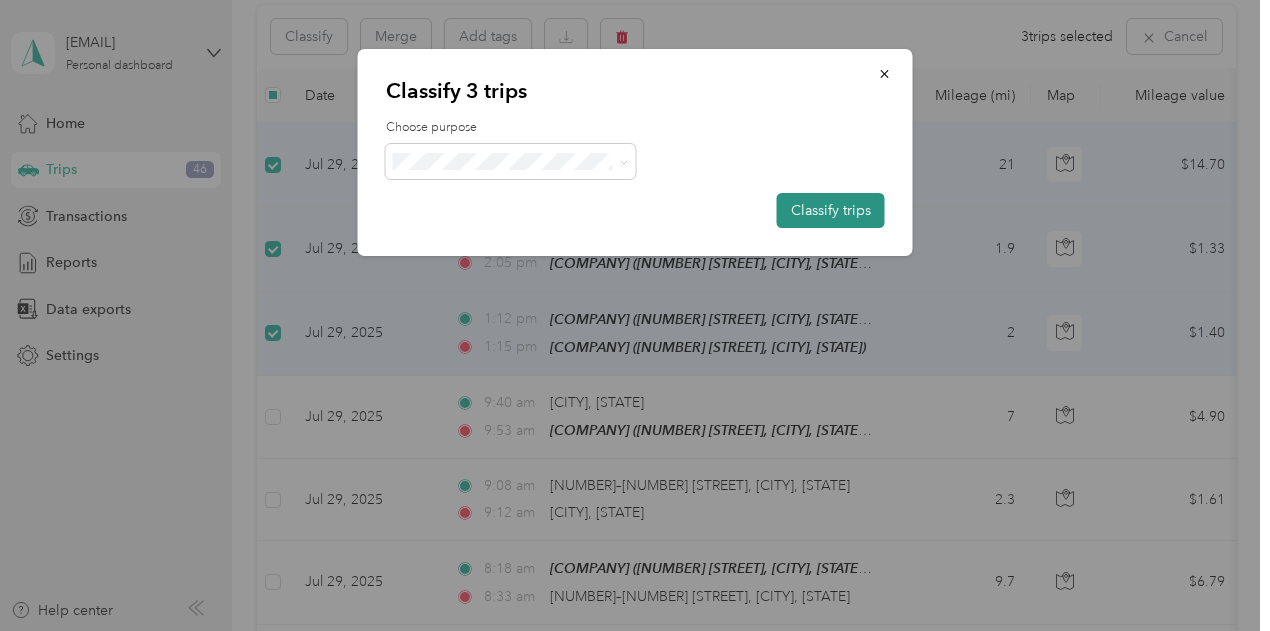 click on "Classify trips" at bounding box center (831, 210) 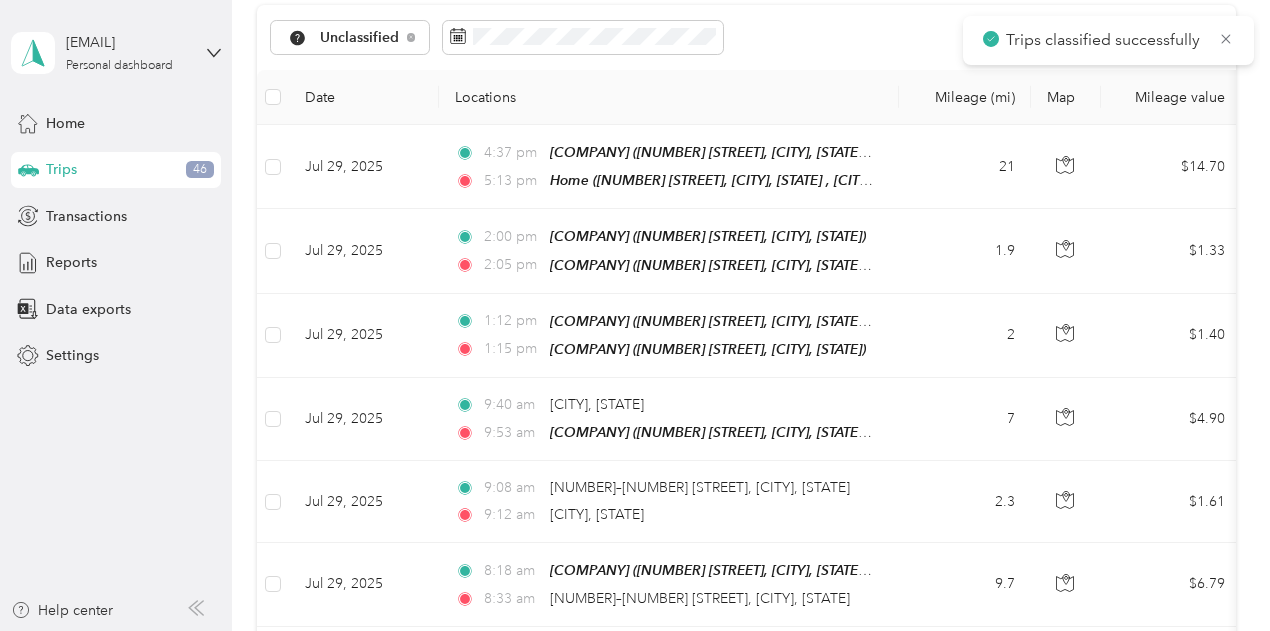 scroll, scrollTop: 213, scrollLeft: 0, axis: vertical 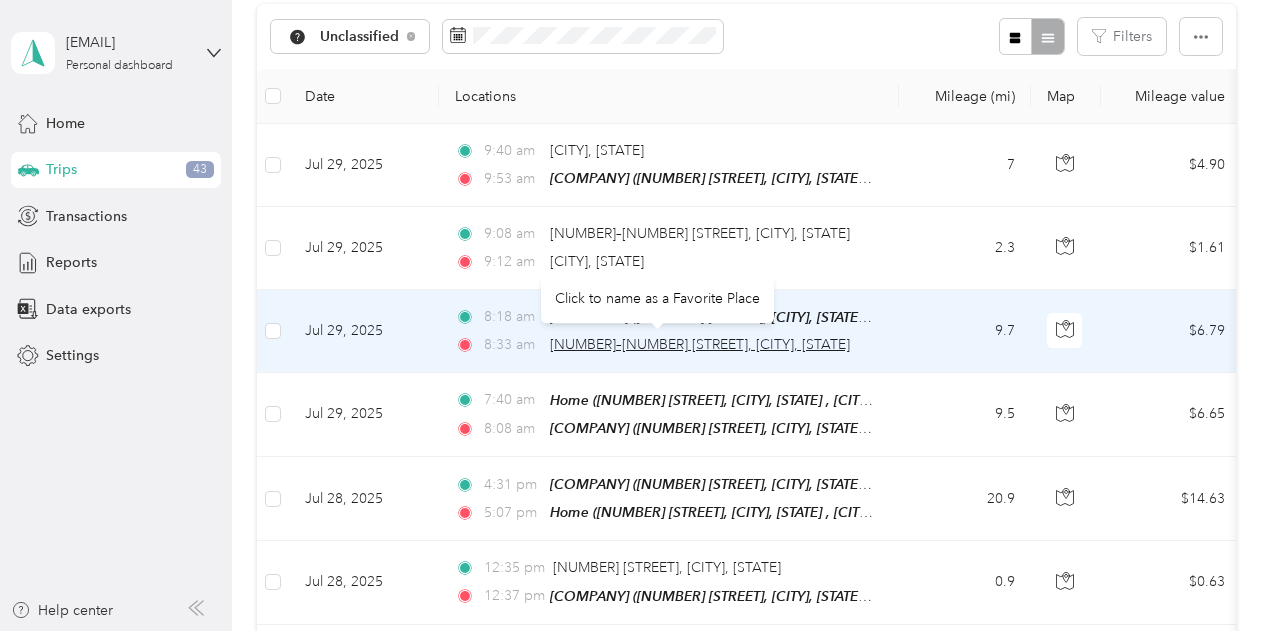 click on "[NUMBER]–[NUMBER] [STREET], [CITY], [STATE]" at bounding box center (700, 344) 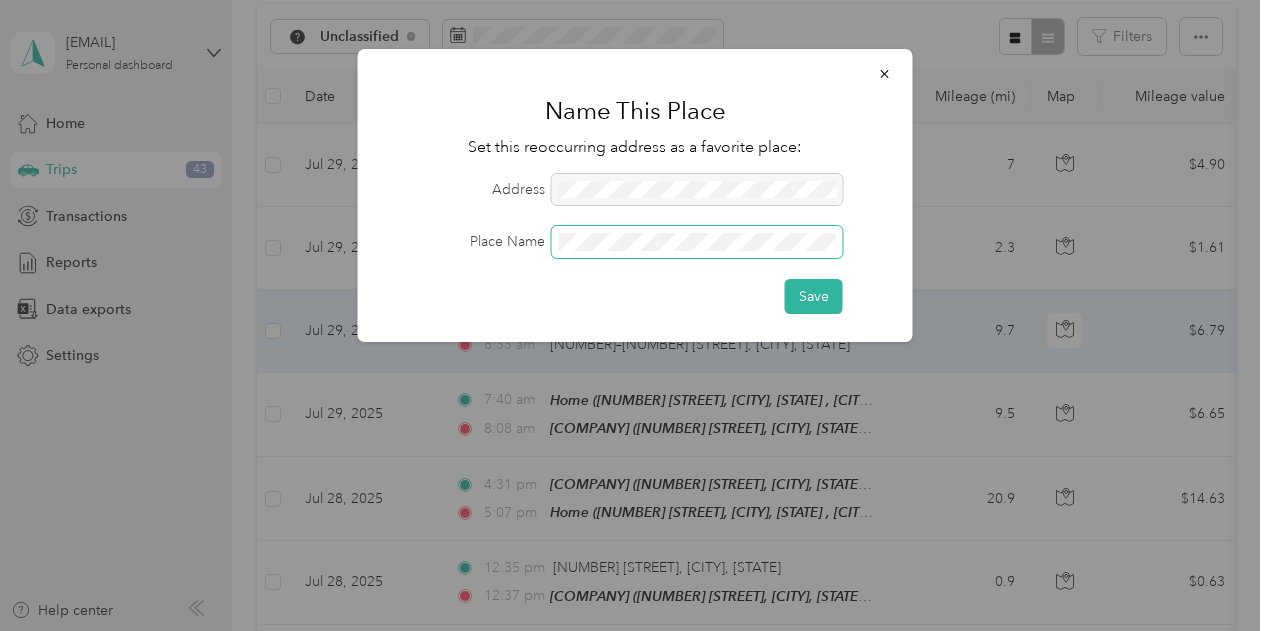 click at bounding box center (697, 242) 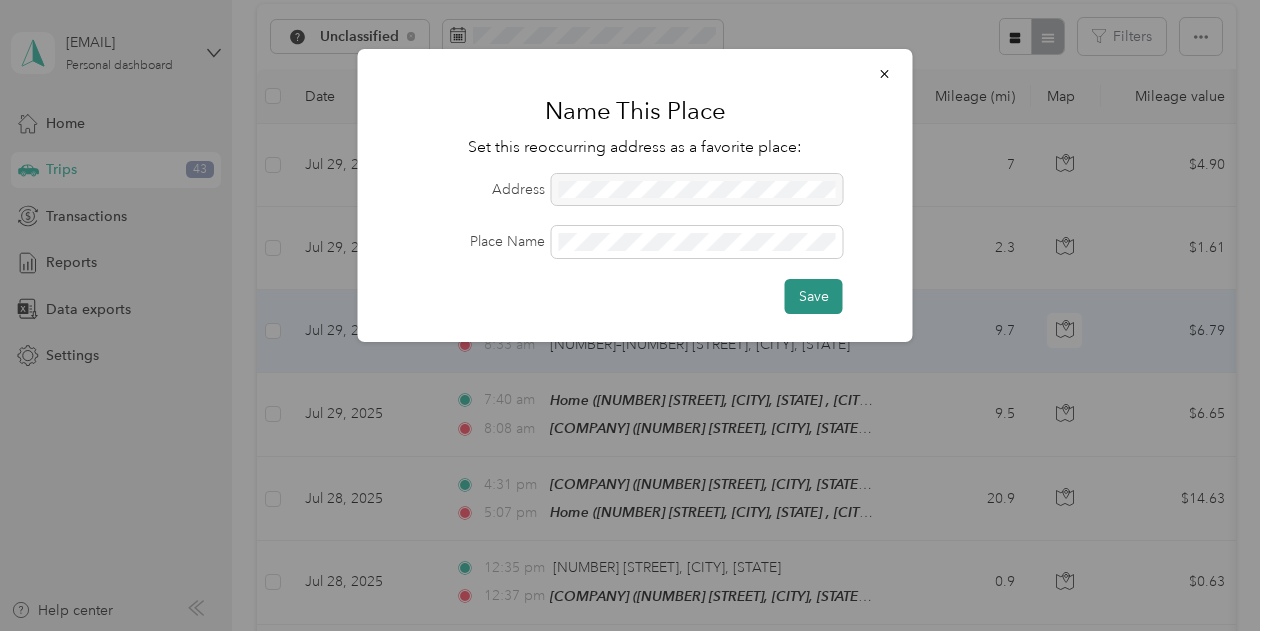 click on "Save" at bounding box center (814, 296) 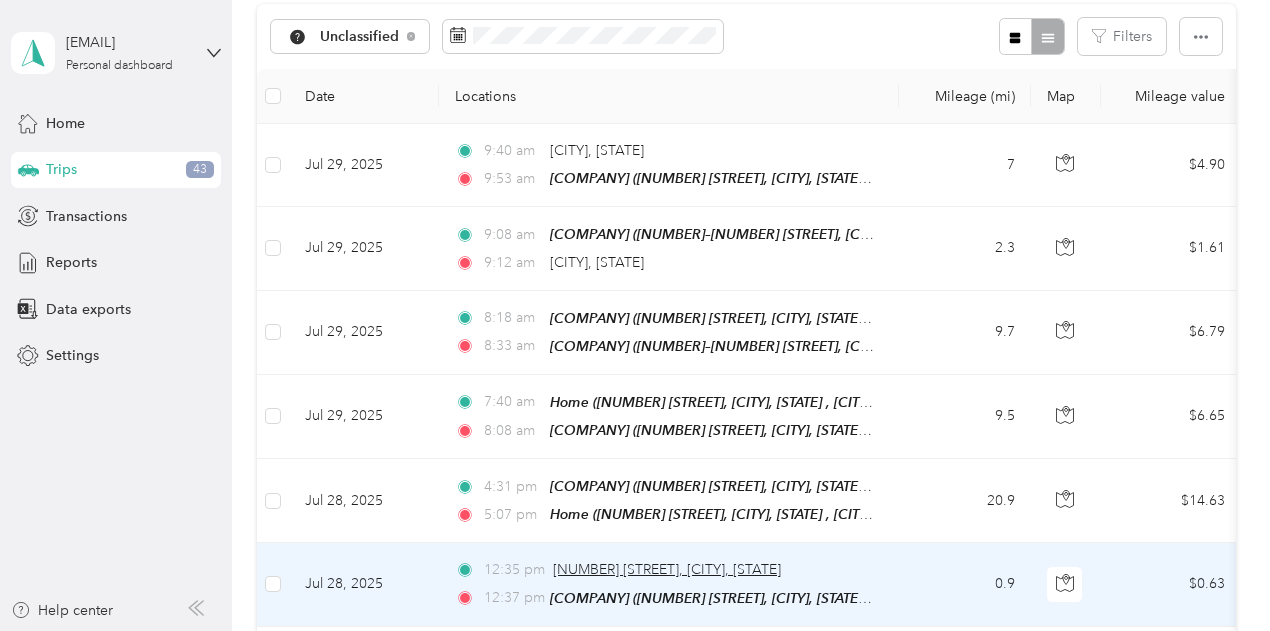 click on "[NUMBER] [STREET], [CITY], [STATE]" at bounding box center (667, 569) 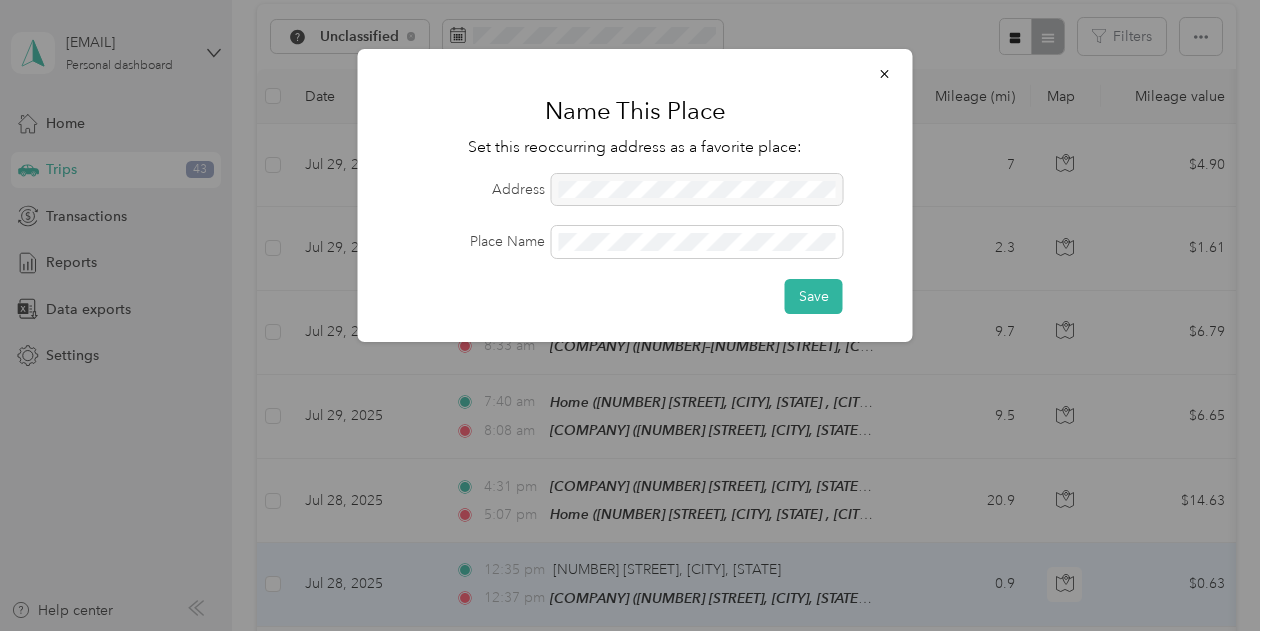 click on "Address   Place Name   Save" at bounding box center [635, 244] 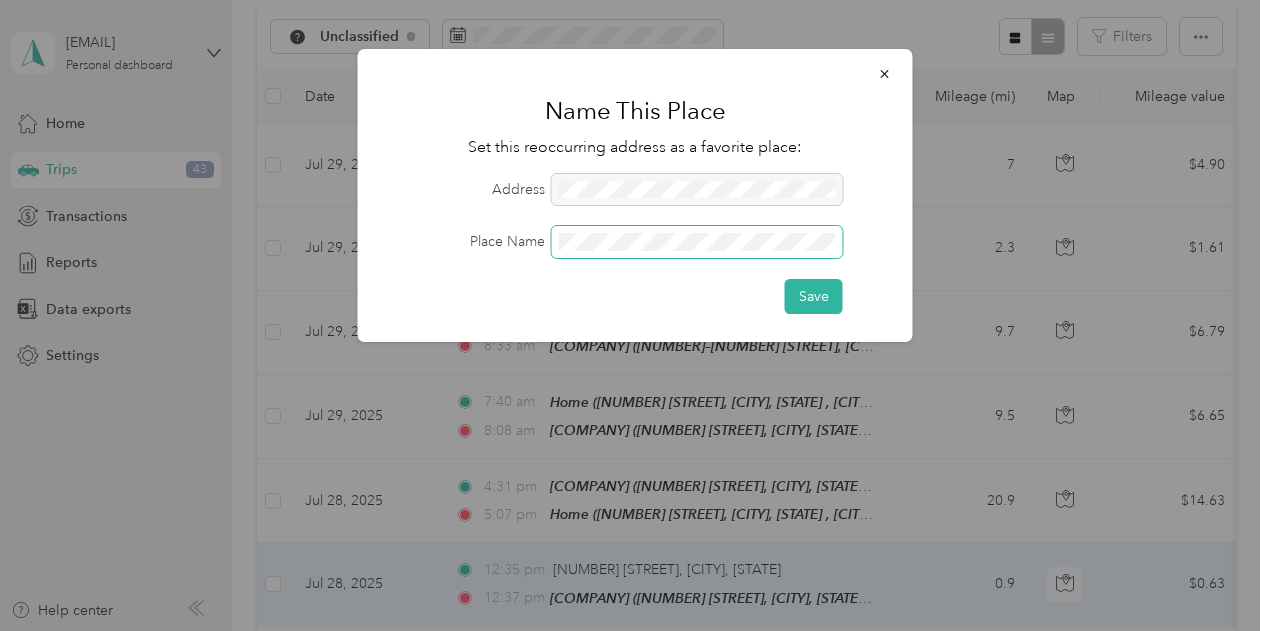 click at bounding box center (697, 242) 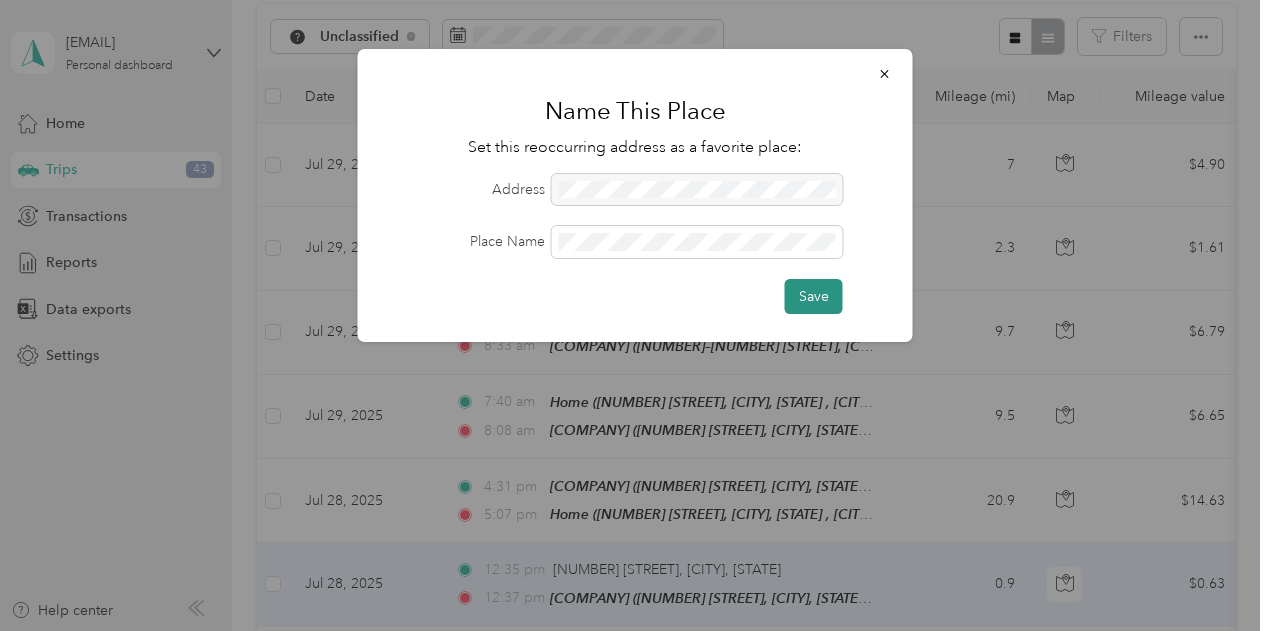 click on "Save" at bounding box center [814, 296] 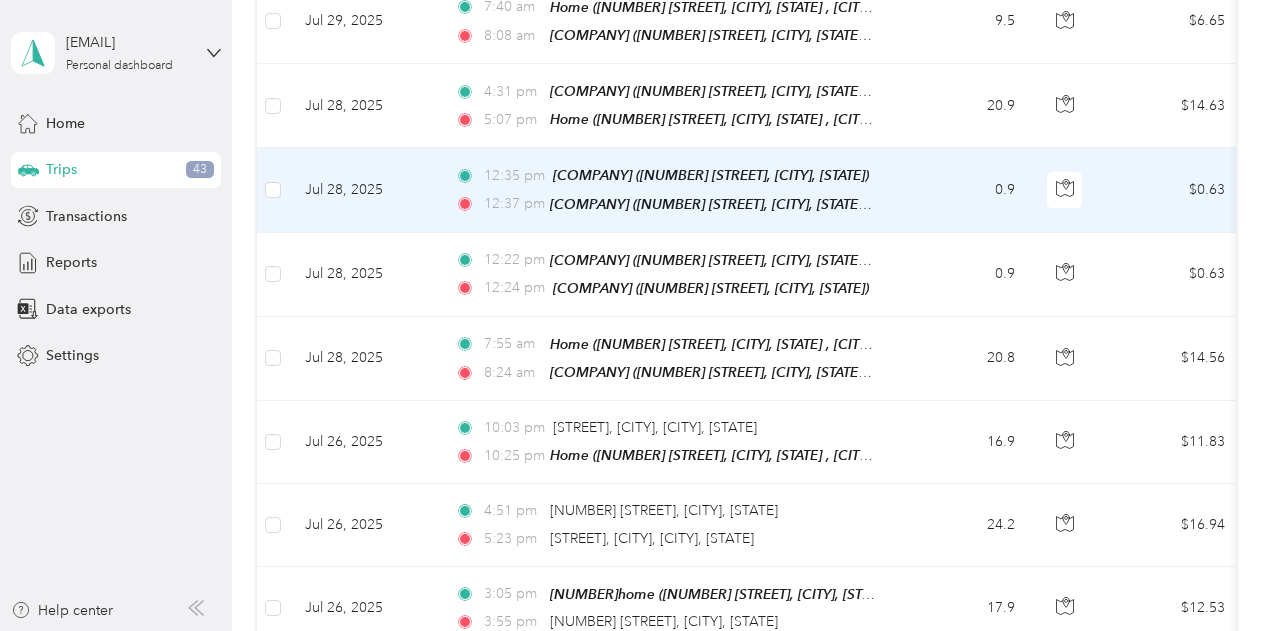 scroll, scrollTop: 636, scrollLeft: 0, axis: vertical 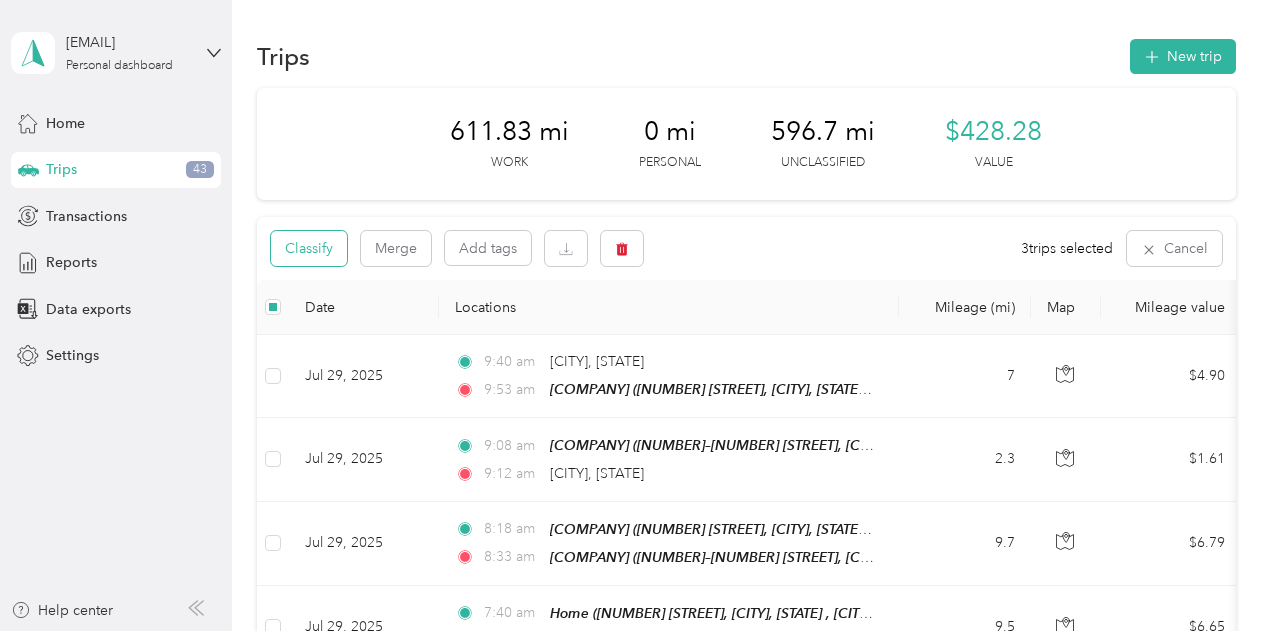 click on "Classify" at bounding box center (309, 248) 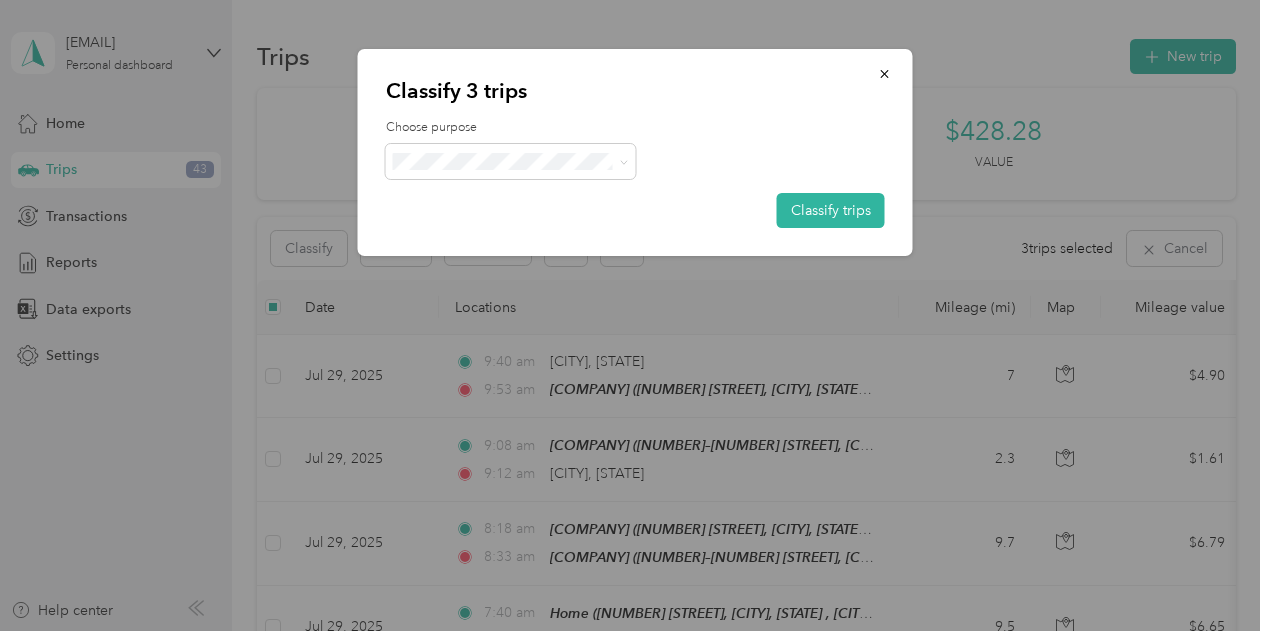 click on "Personal" at bounding box center (516, 231) 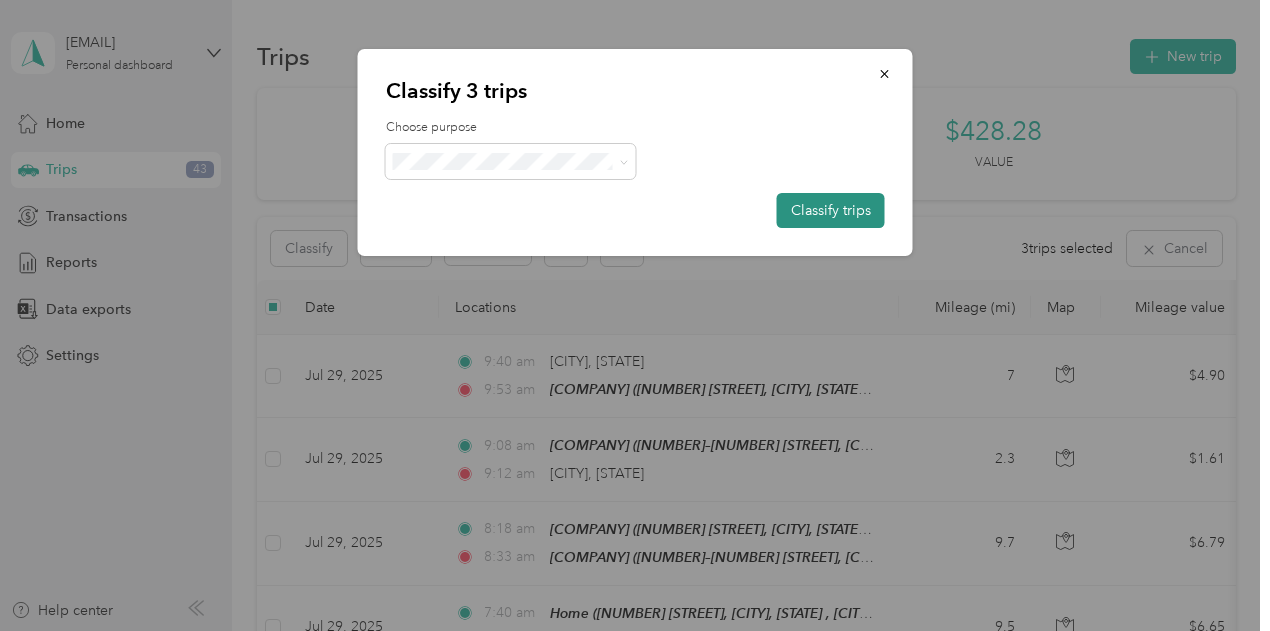 click on "Classify trips" at bounding box center [831, 210] 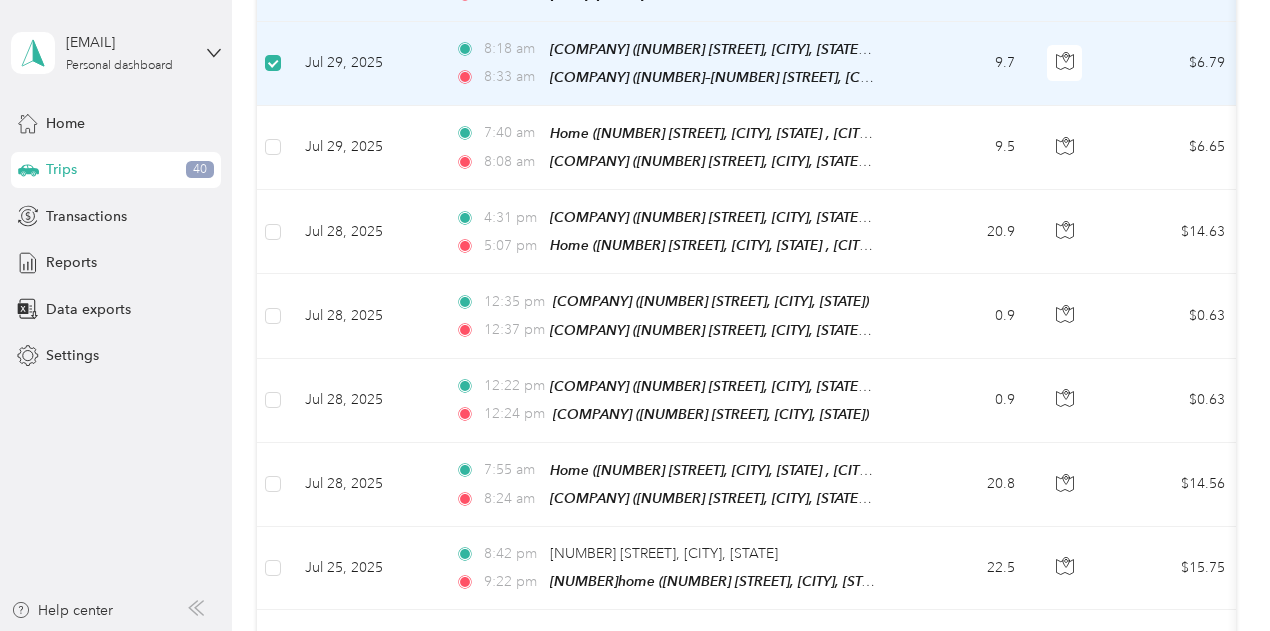 scroll, scrollTop: 505, scrollLeft: 0, axis: vertical 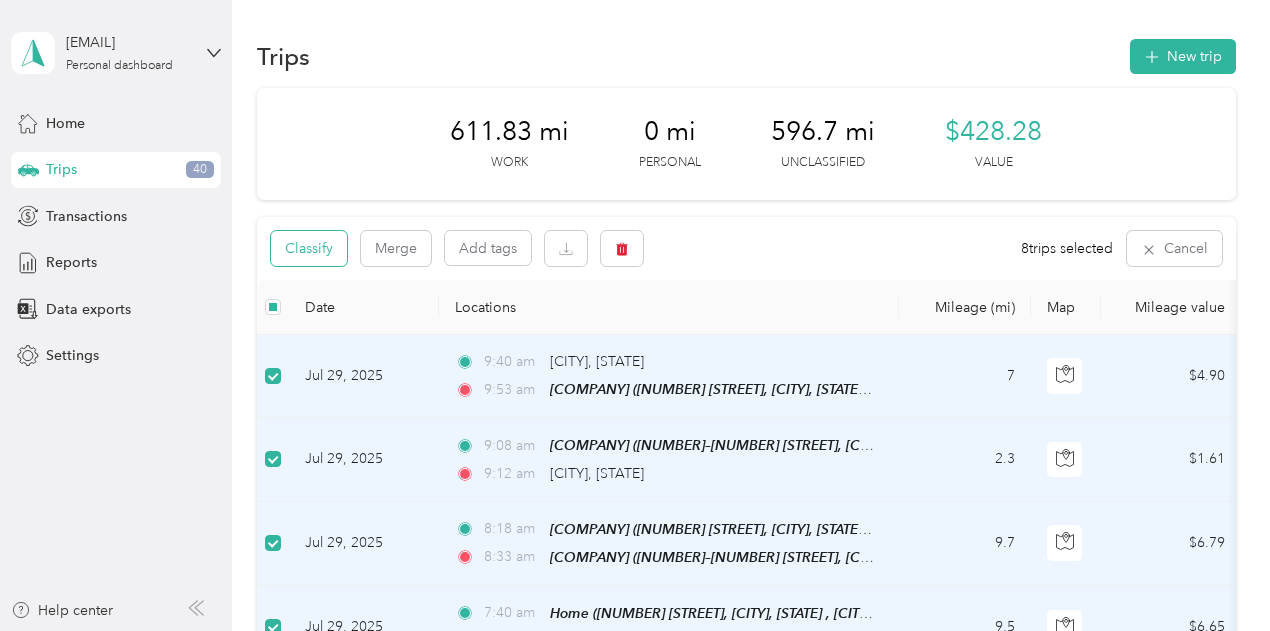 click on "Classify" at bounding box center (309, 248) 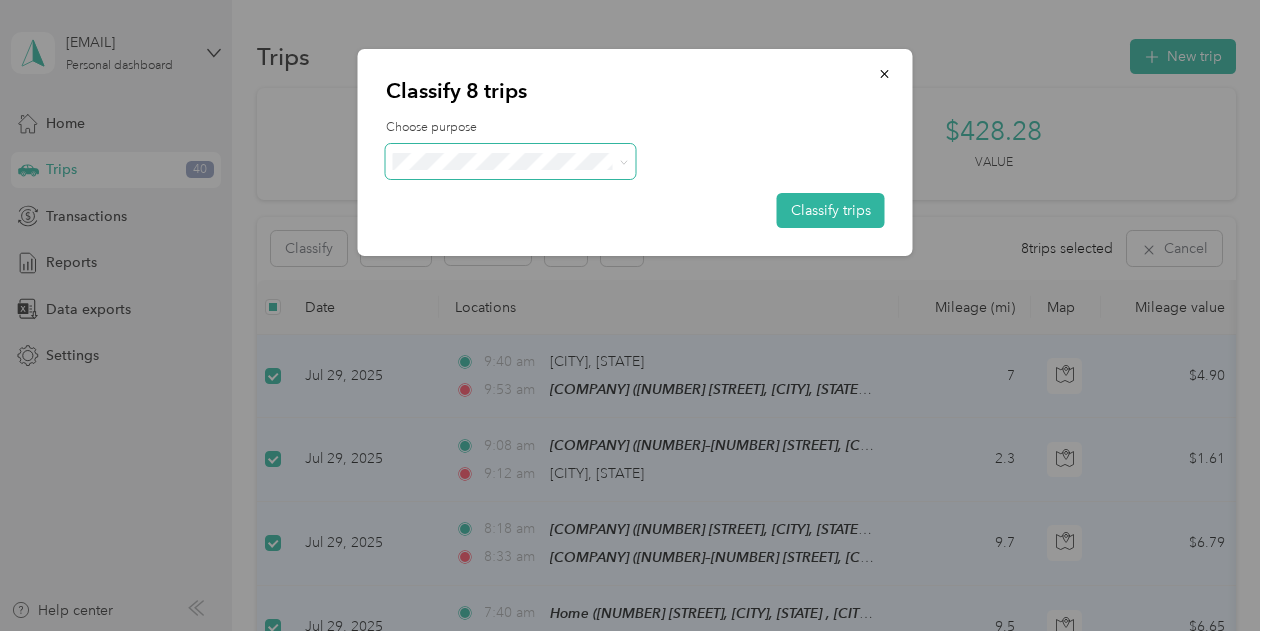 click at bounding box center [511, 161] 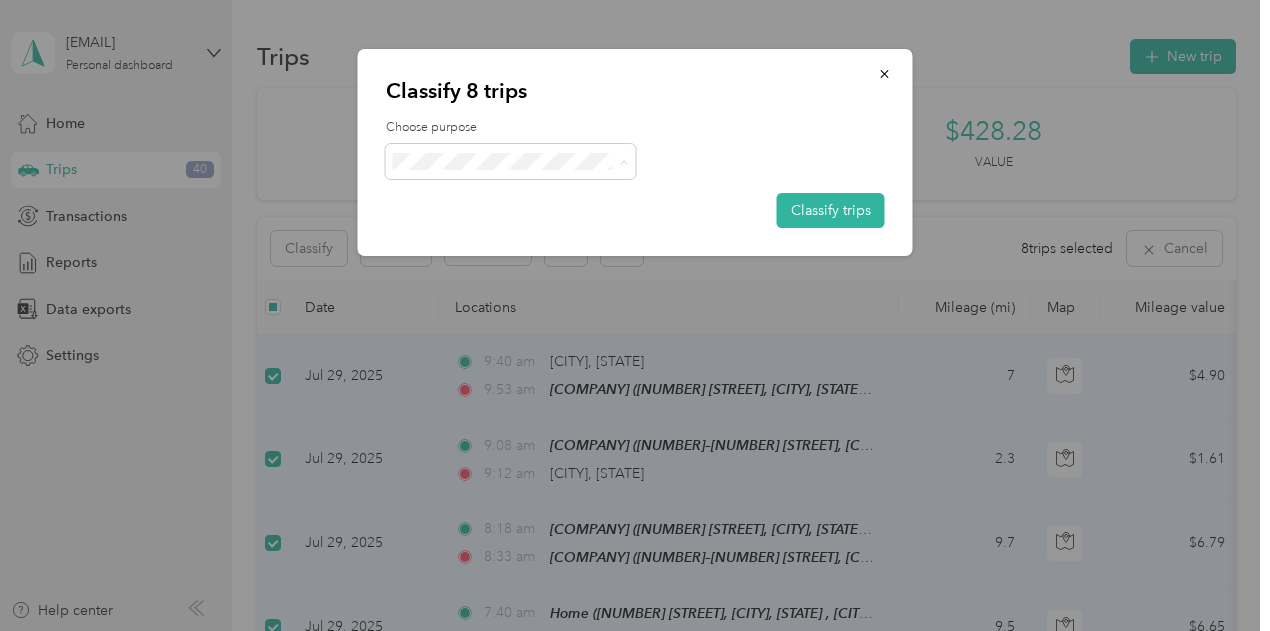 click on "Connector Specialists, Inc." at bounding box center (511, 198) 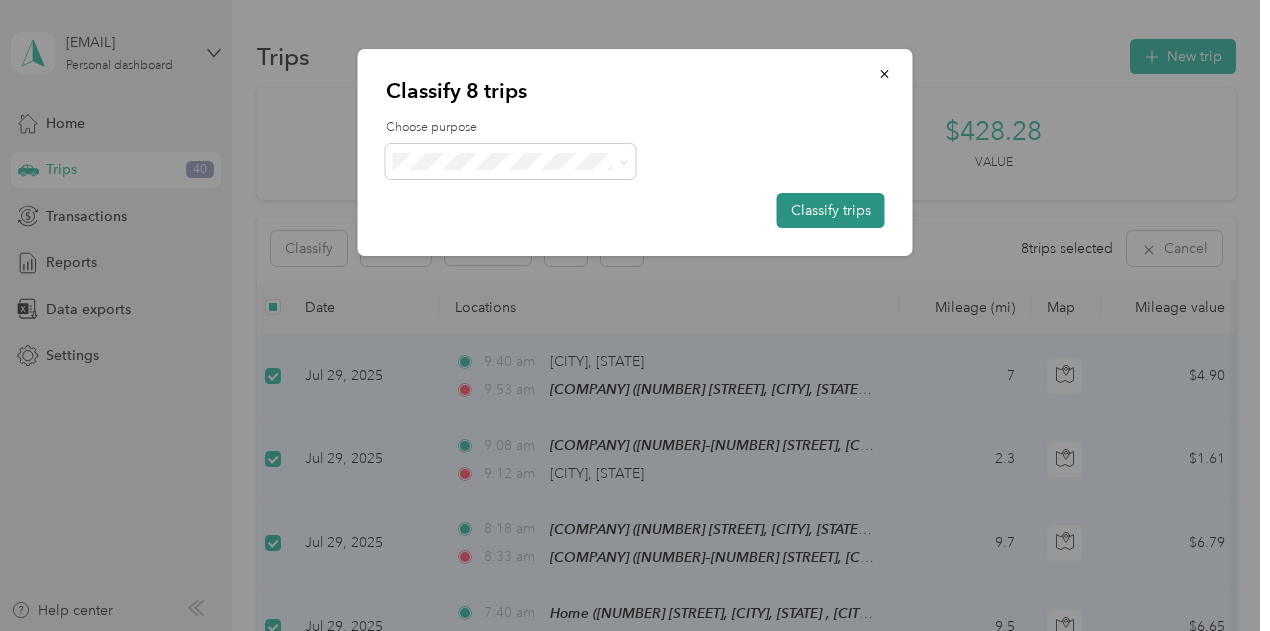 click on "Classify trips" at bounding box center [831, 210] 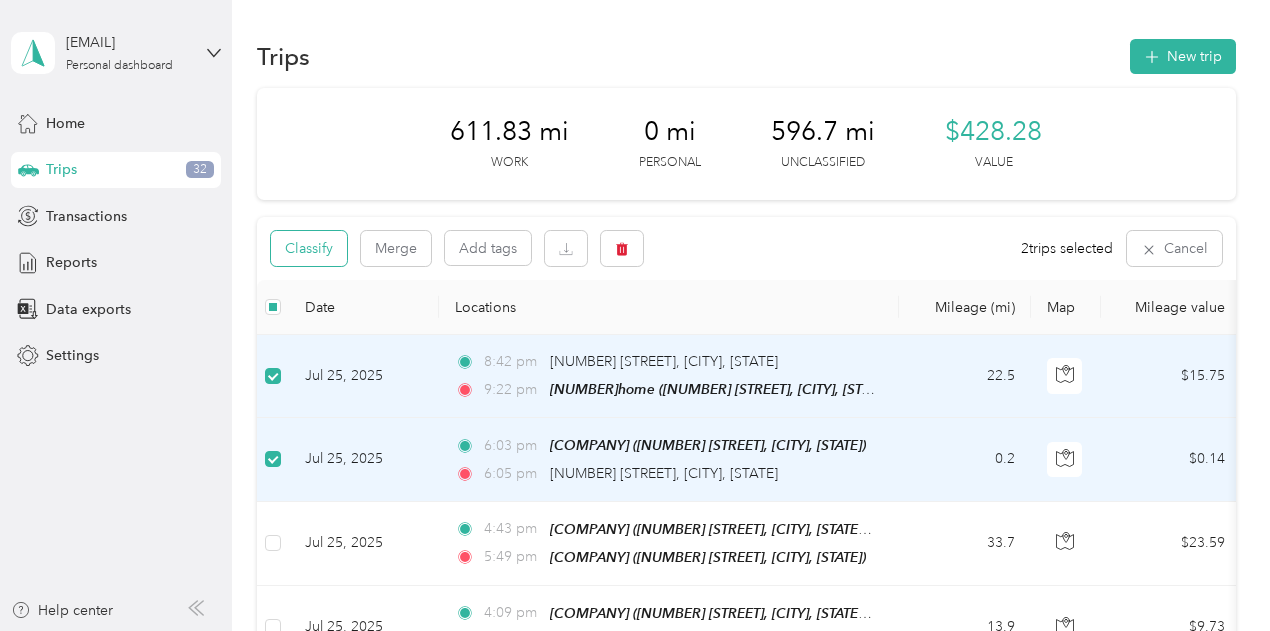 click on "Classify" at bounding box center [309, 248] 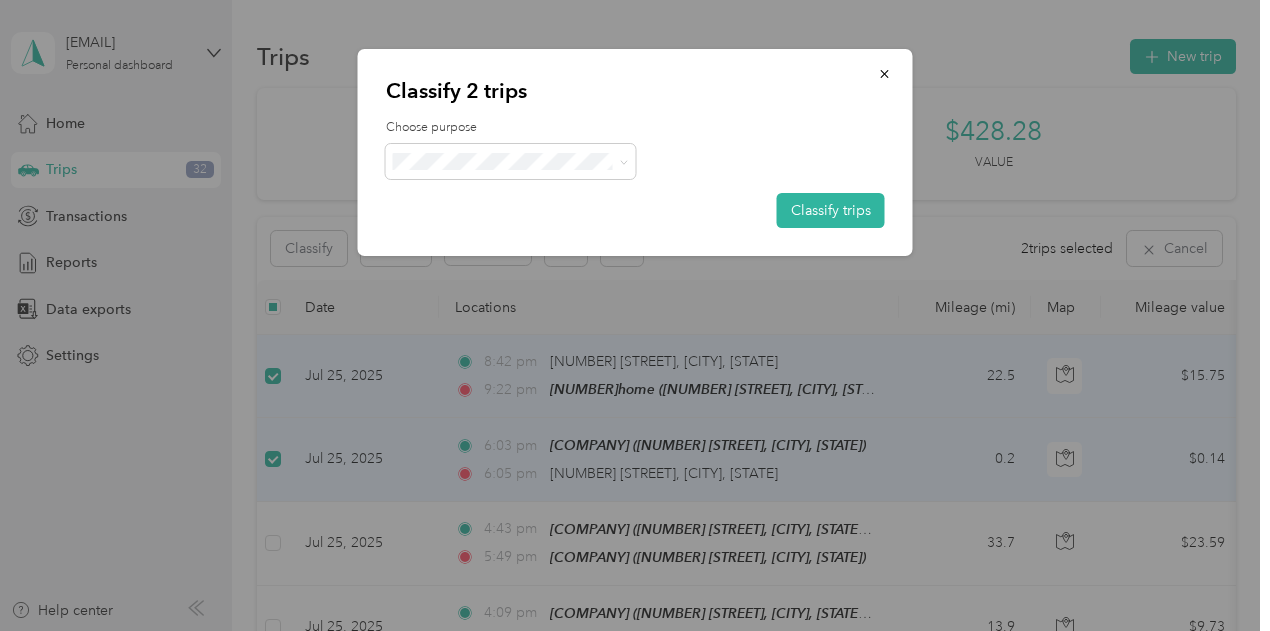 click on "Personal" at bounding box center [516, 232] 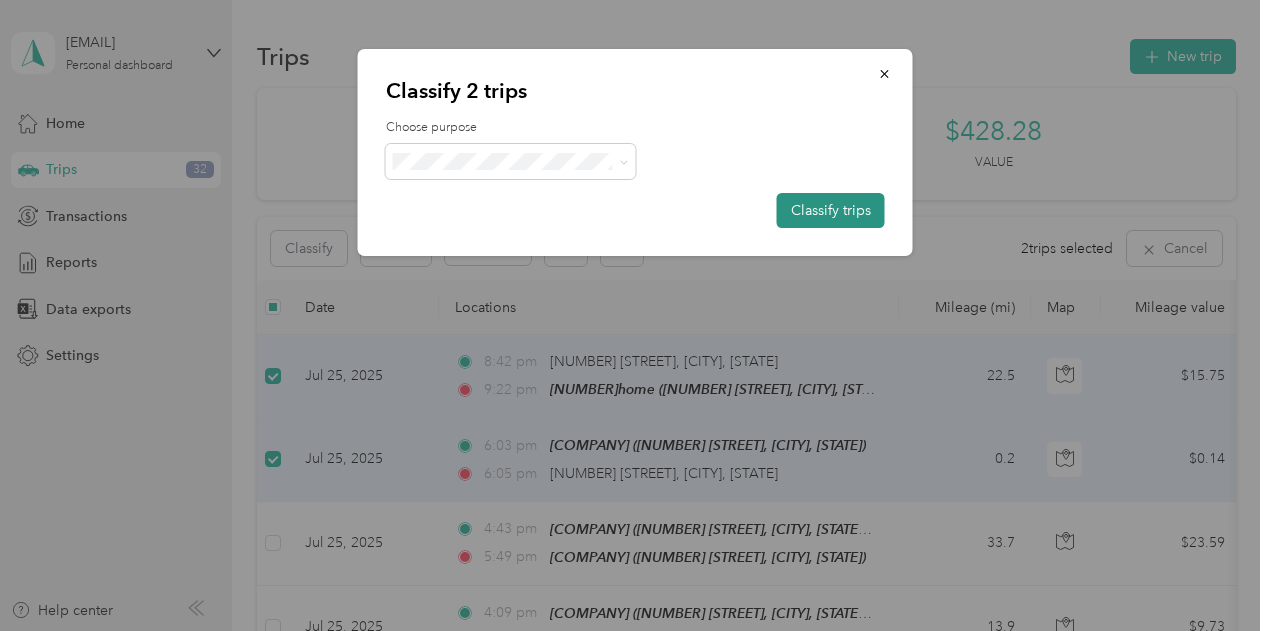 click on "Classify trips" at bounding box center (831, 210) 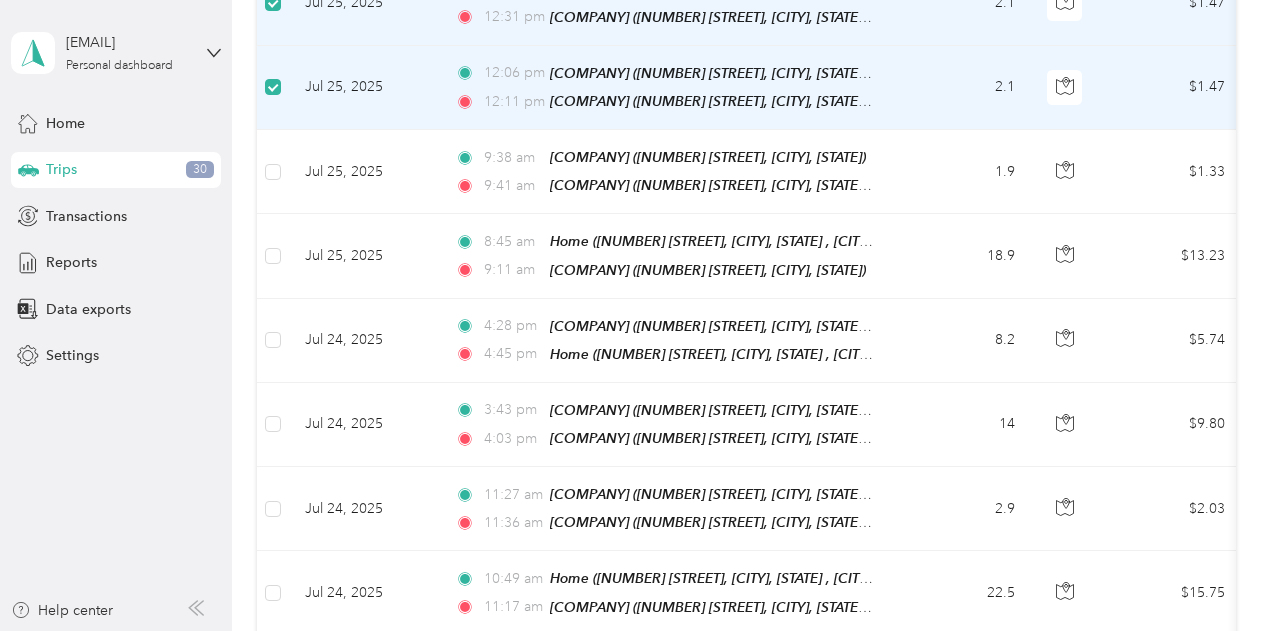 scroll, scrollTop: 610, scrollLeft: 0, axis: vertical 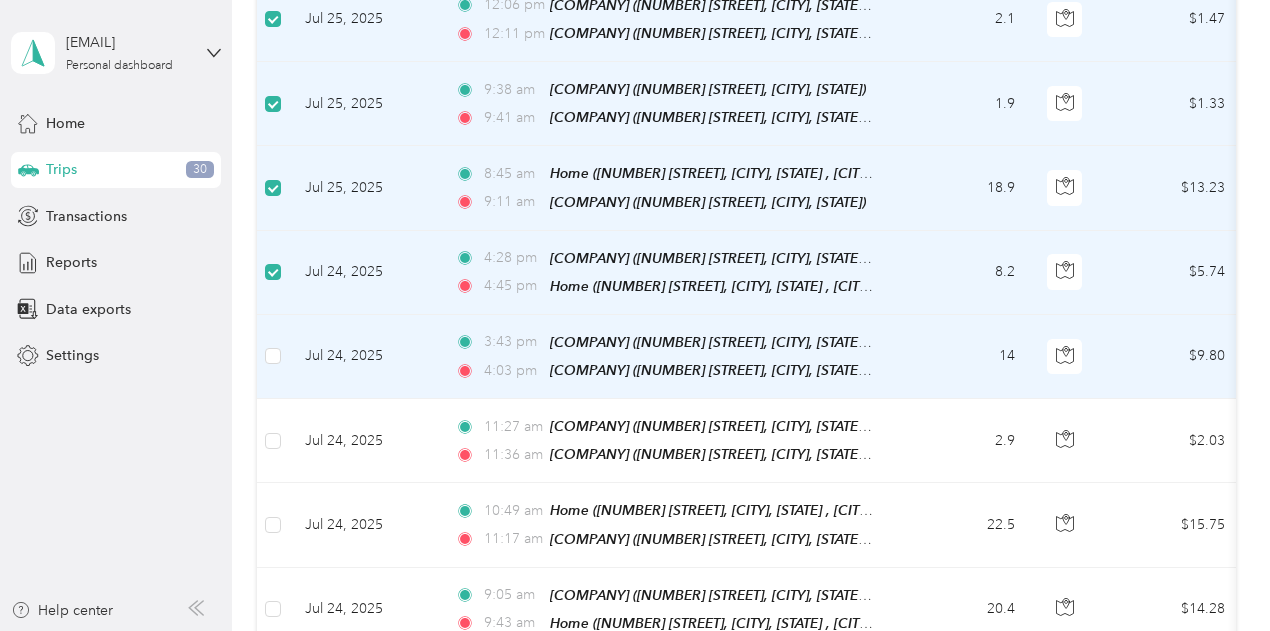 click at bounding box center [273, 357] 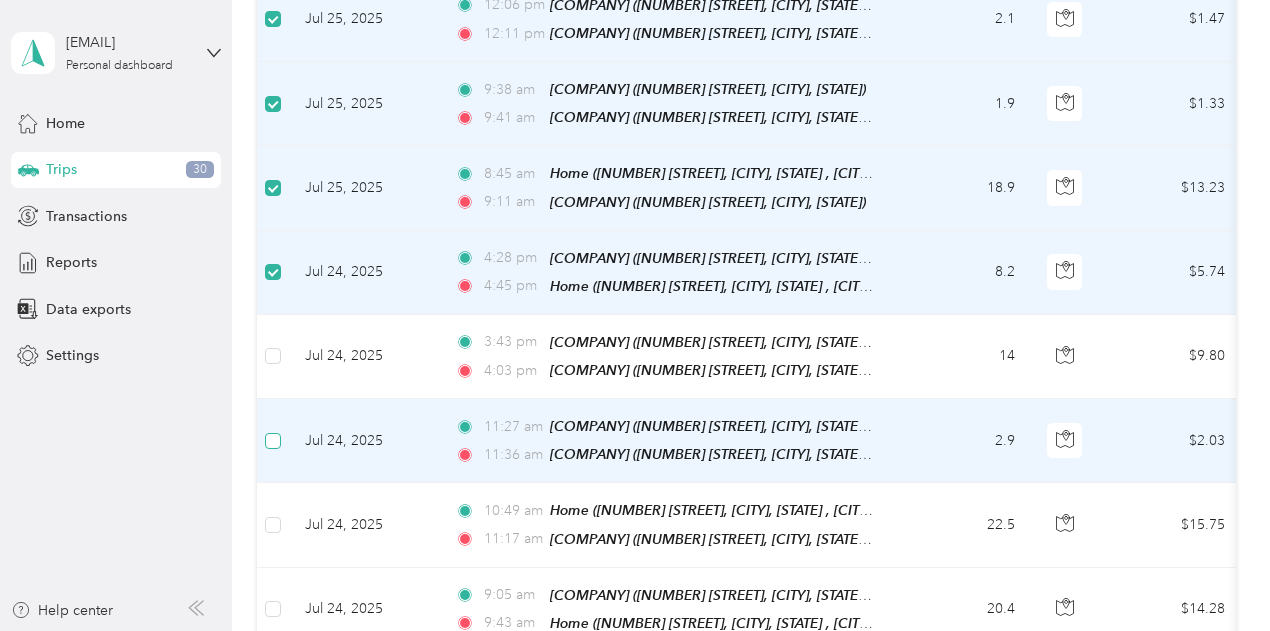 click at bounding box center (273, 441) 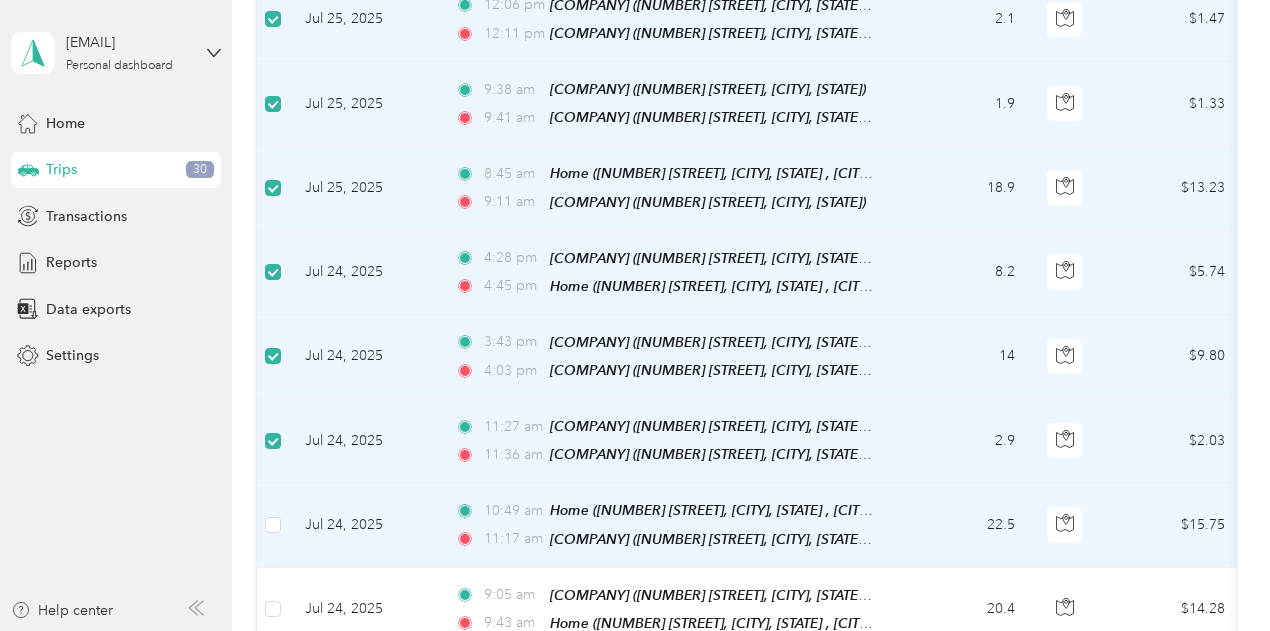 click at bounding box center [273, 525] 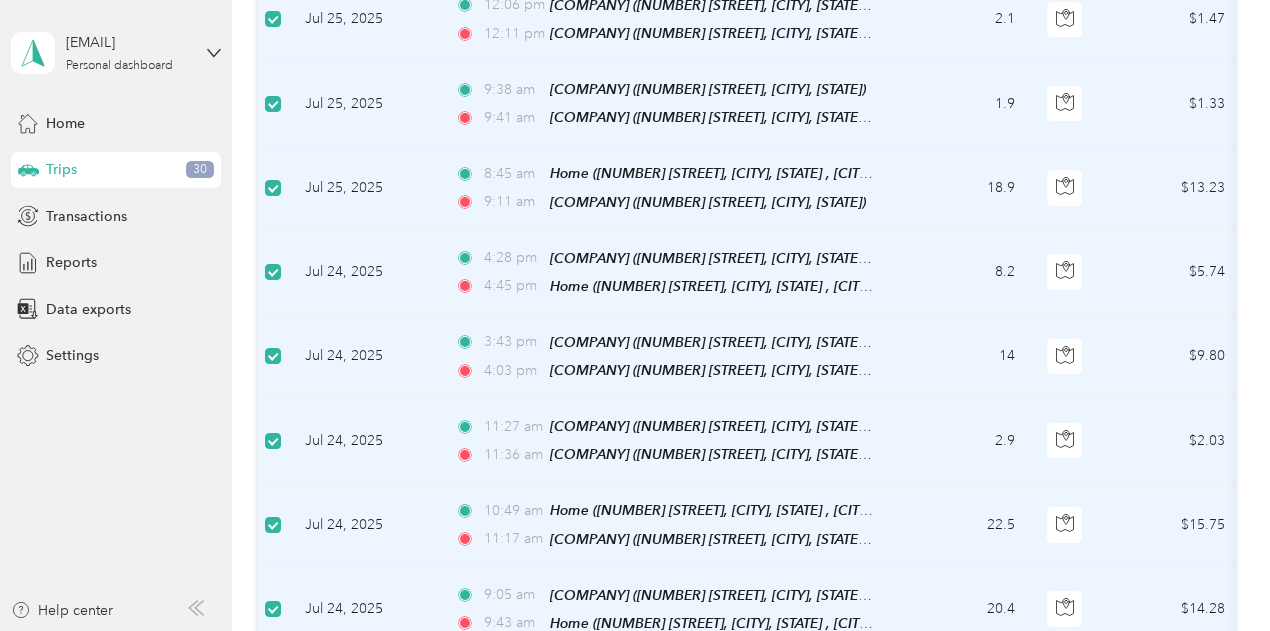 scroll, scrollTop: 1162, scrollLeft: 0, axis: vertical 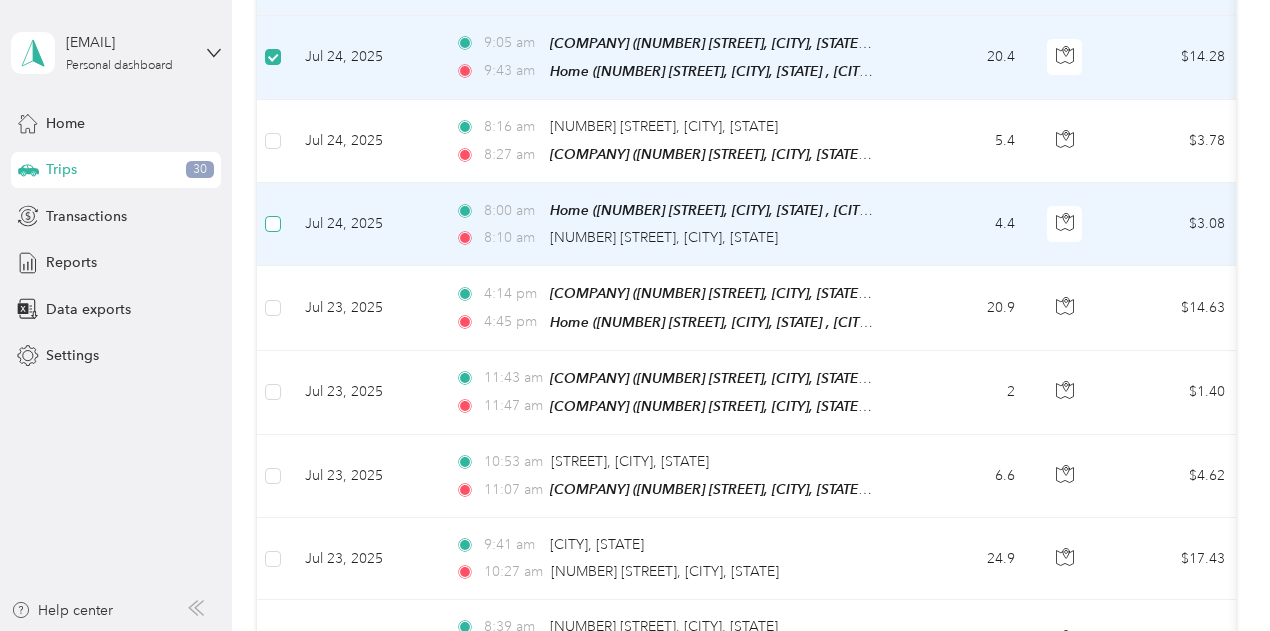 click at bounding box center (273, 224) 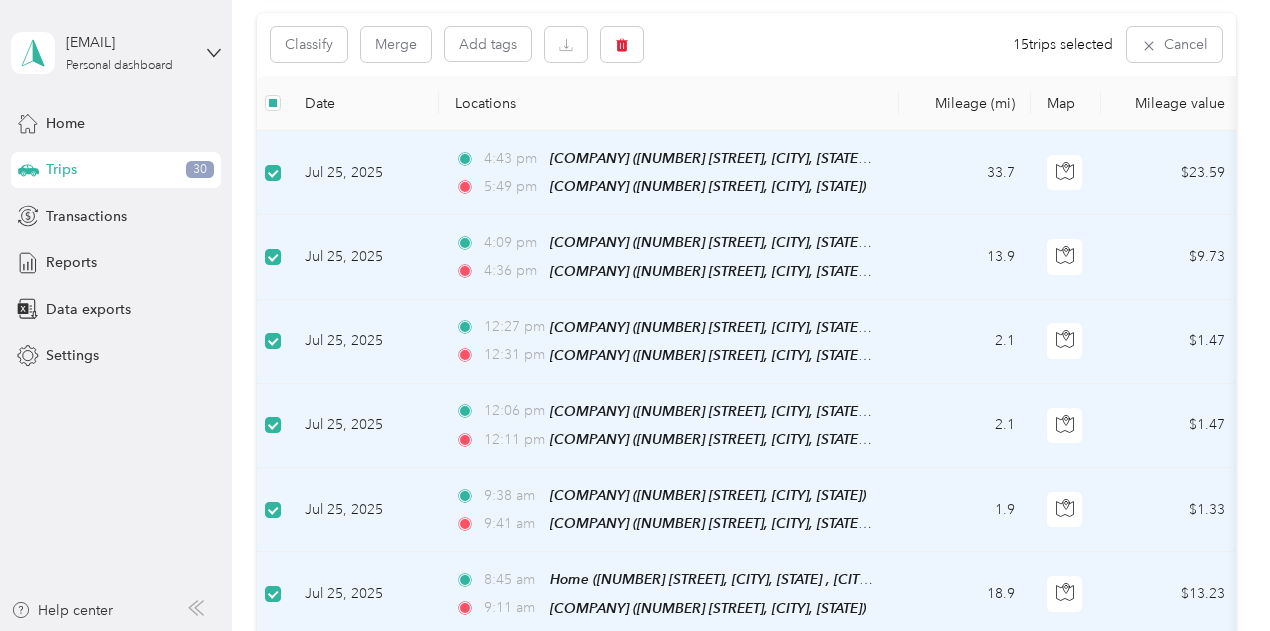 scroll, scrollTop: 36, scrollLeft: 0, axis: vertical 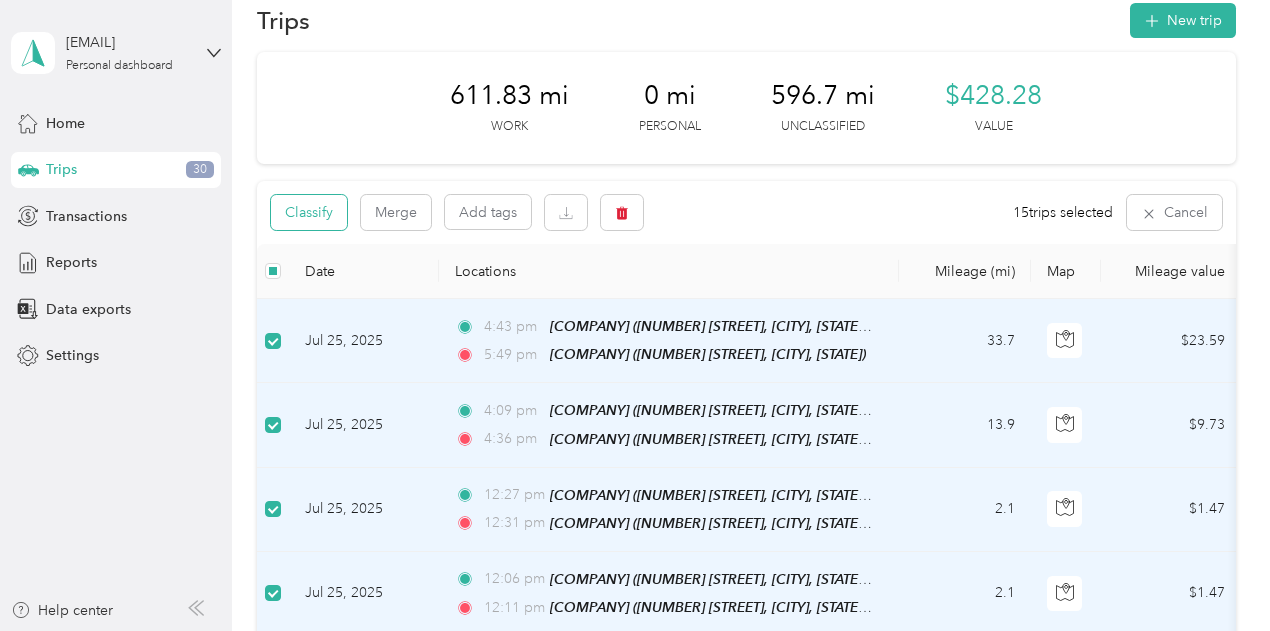 click on "Classify" at bounding box center [309, 212] 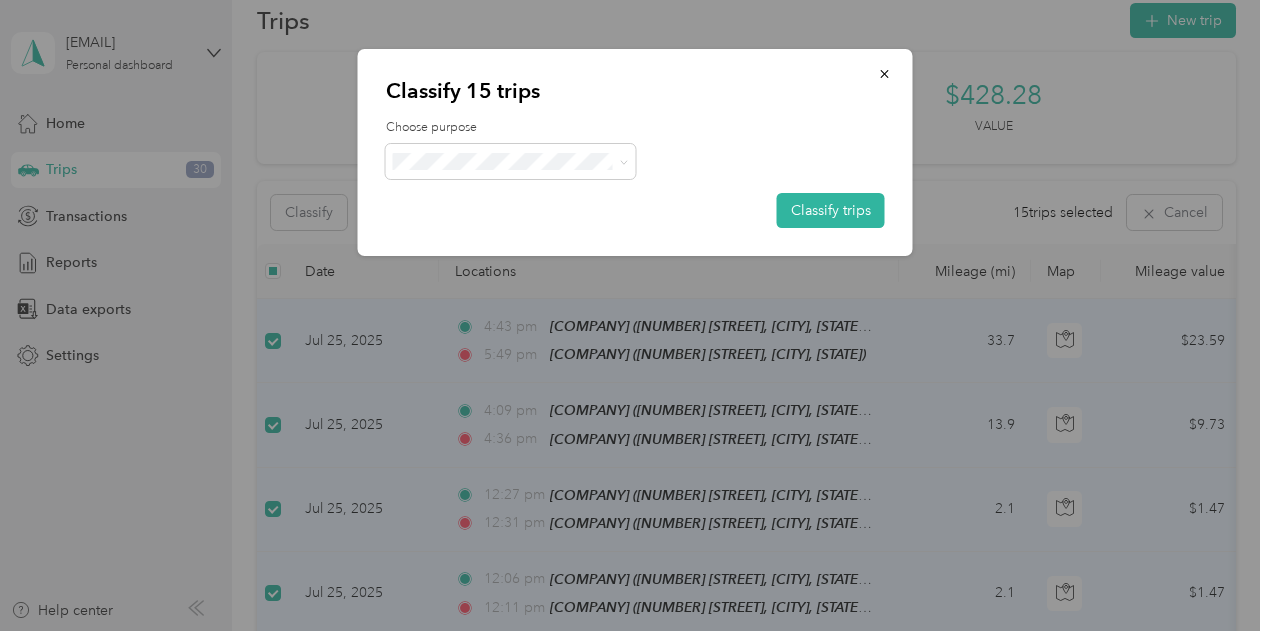 click on "Connector Specialists, Inc." at bounding box center (528, 198) 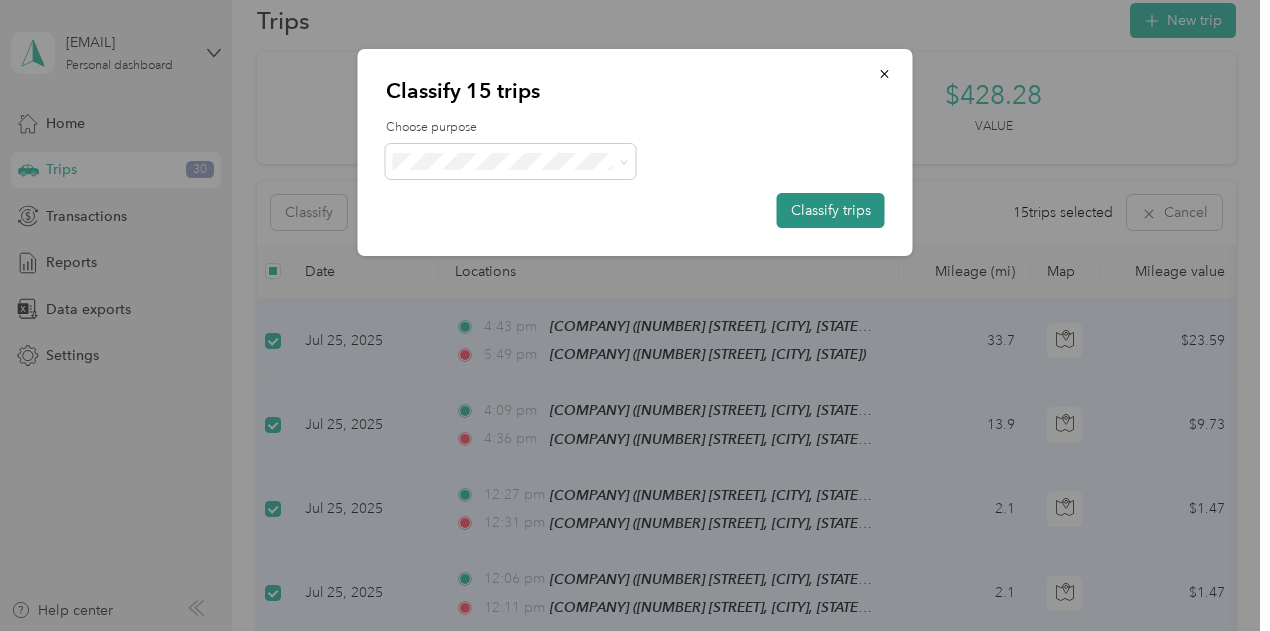 click on "Classify trips" at bounding box center (831, 210) 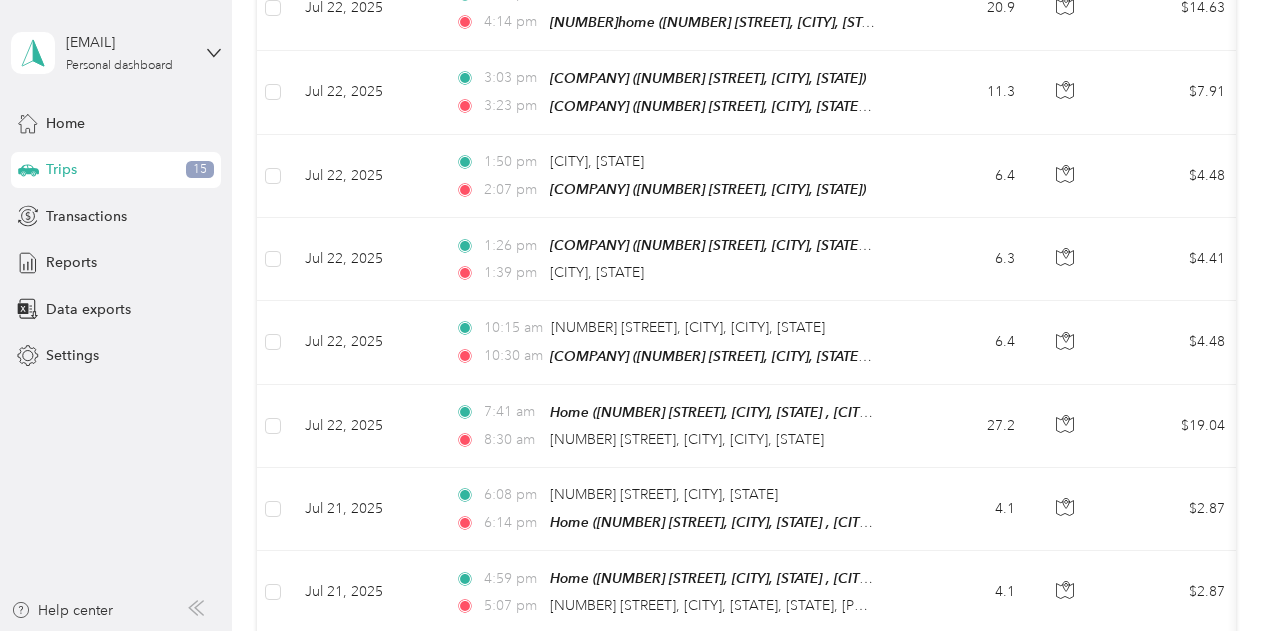 scroll, scrollTop: 242, scrollLeft: 0, axis: vertical 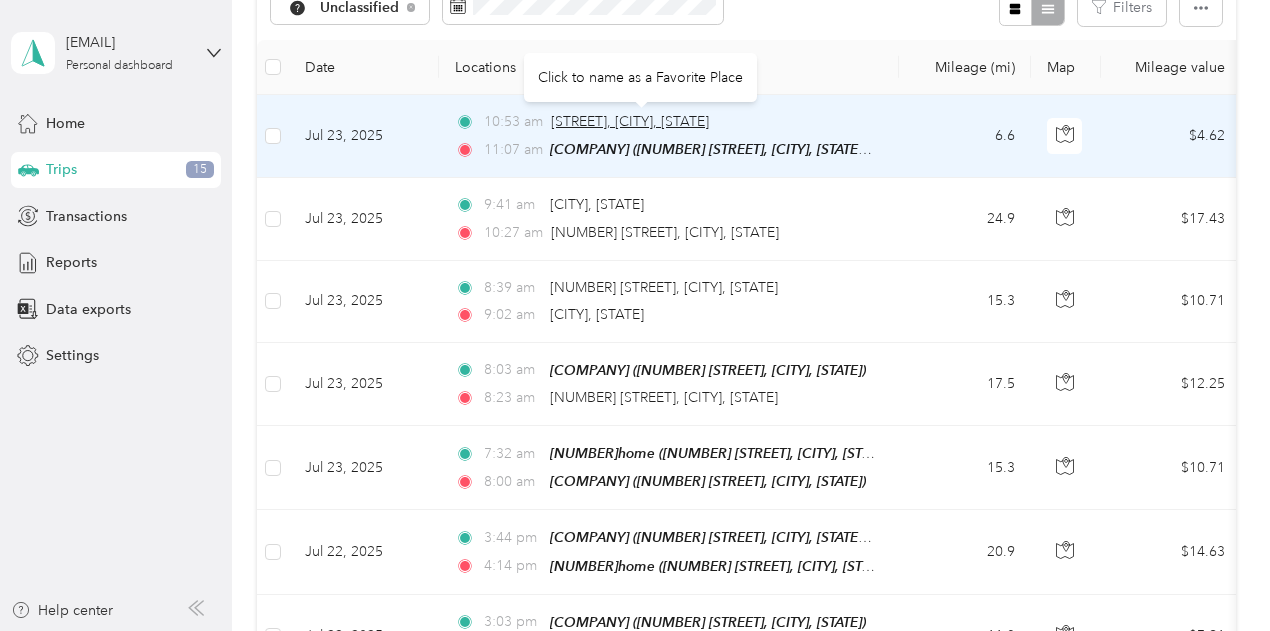 click on "[STREET], [CITY], [STATE]" at bounding box center (630, 121) 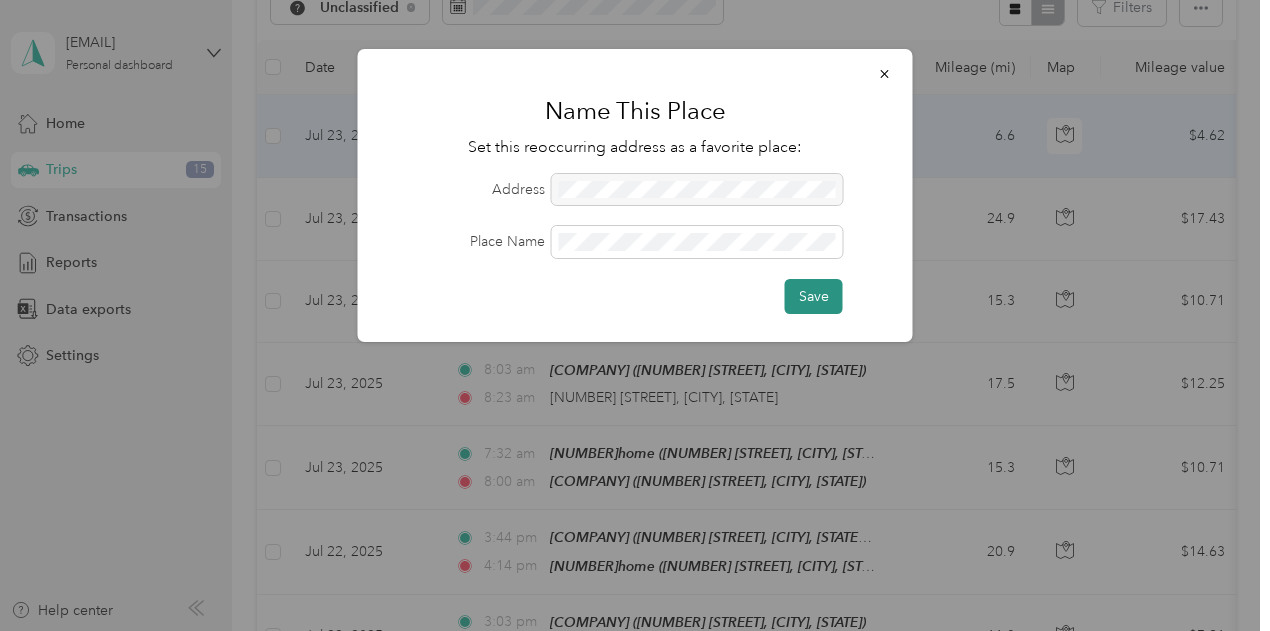 click on "Save" at bounding box center (814, 296) 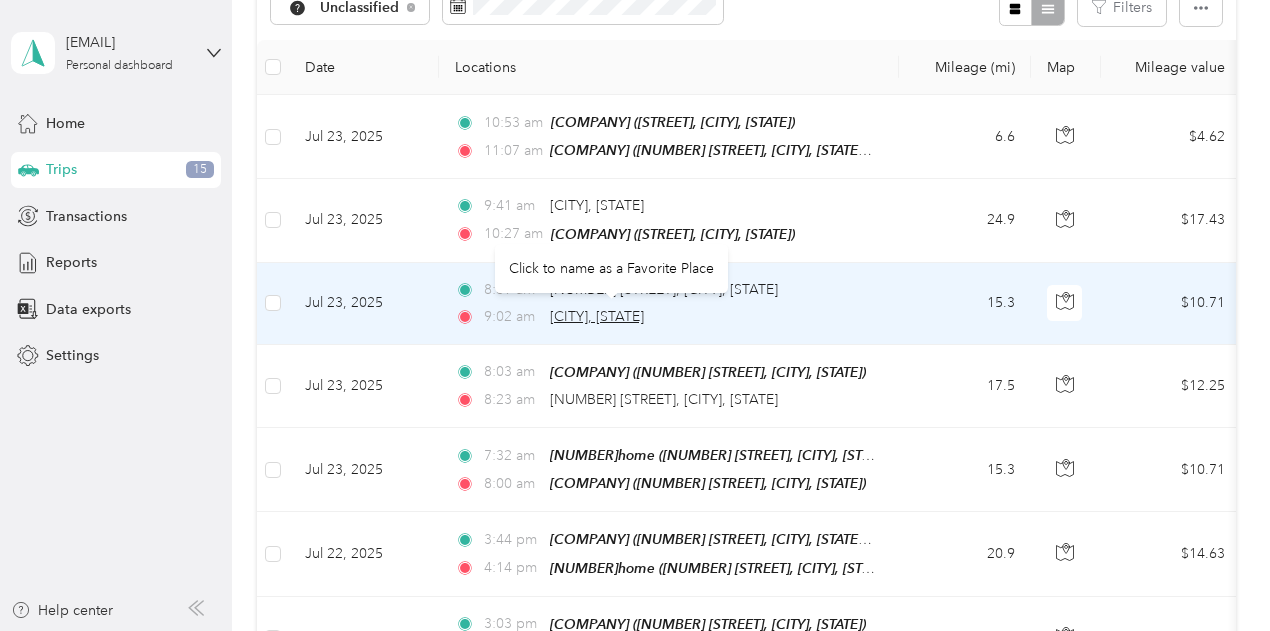 click on "[CITY], [STATE]" at bounding box center (597, 316) 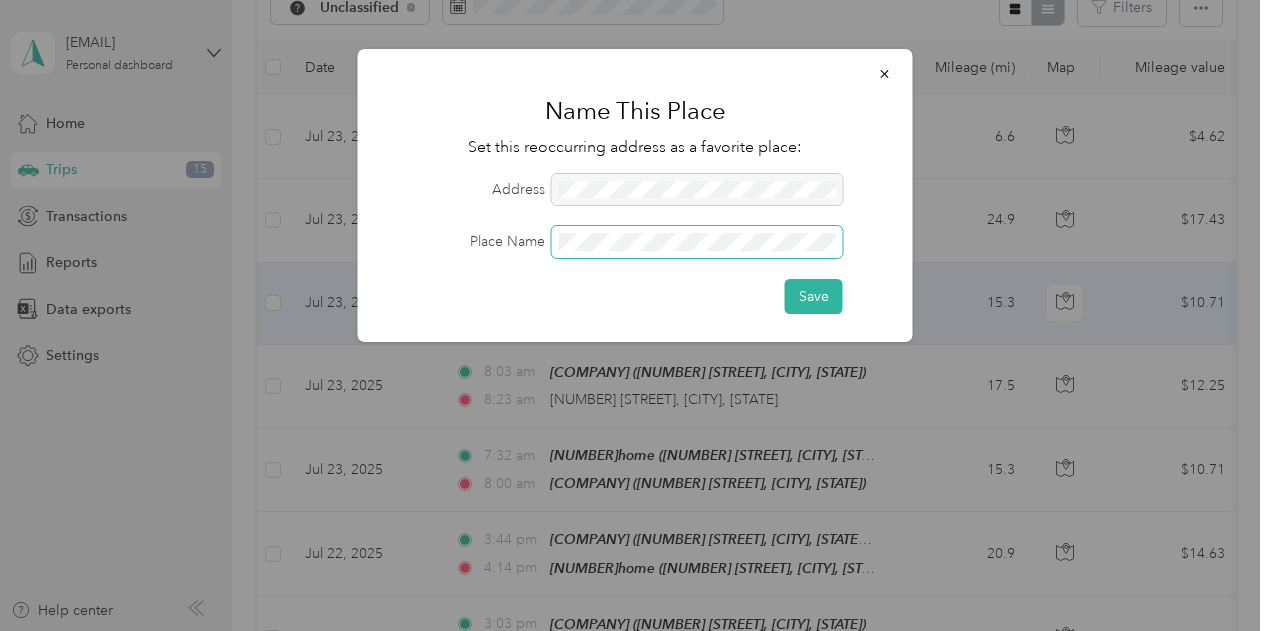 click at bounding box center [697, 242] 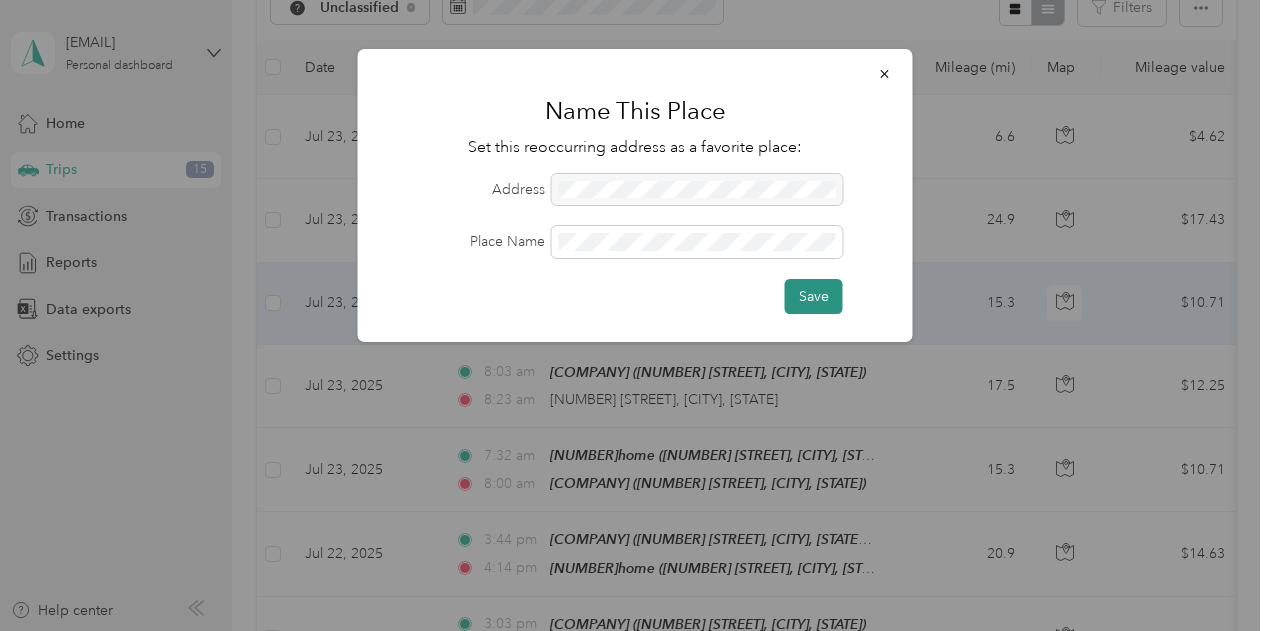click on "Save" at bounding box center [814, 296] 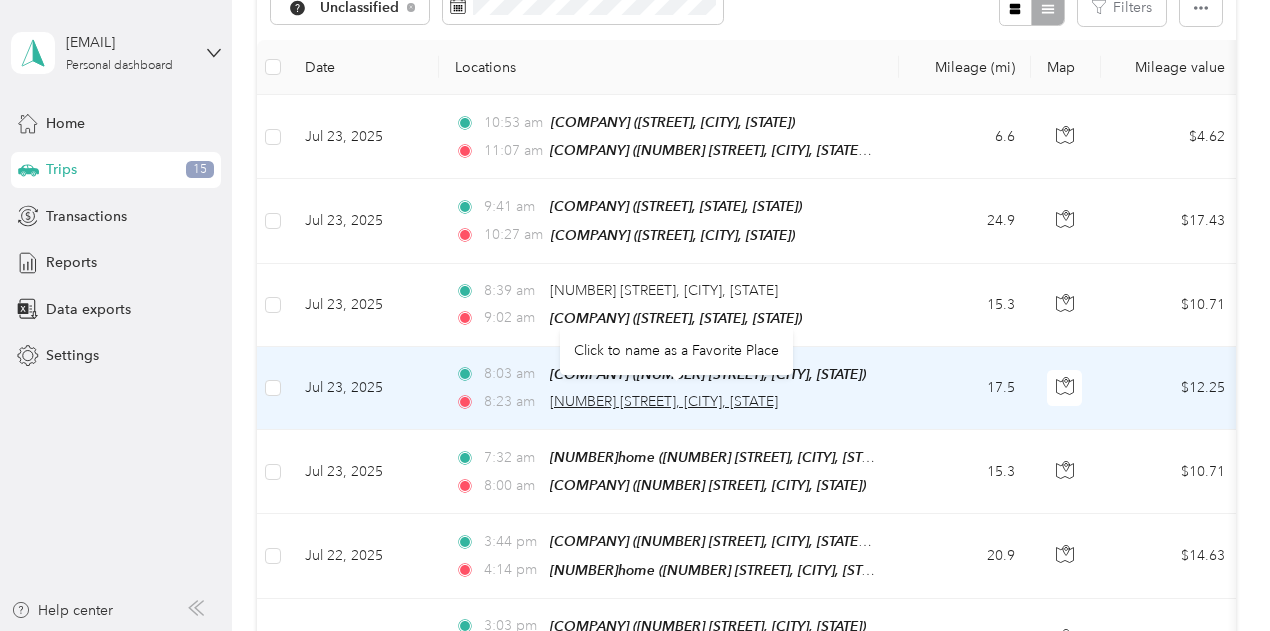 click on "[NUMBER] [STREET], [CITY], [STATE]" at bounding box center [664, 401] 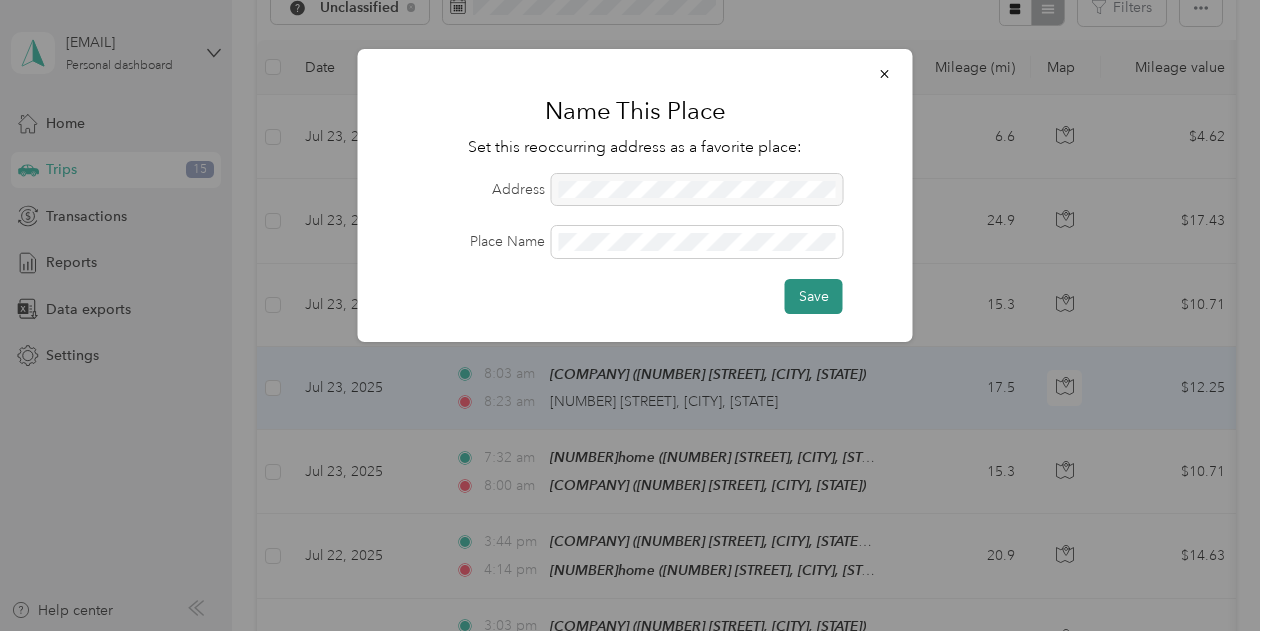click on "Save" at bounding box center [814, 296] 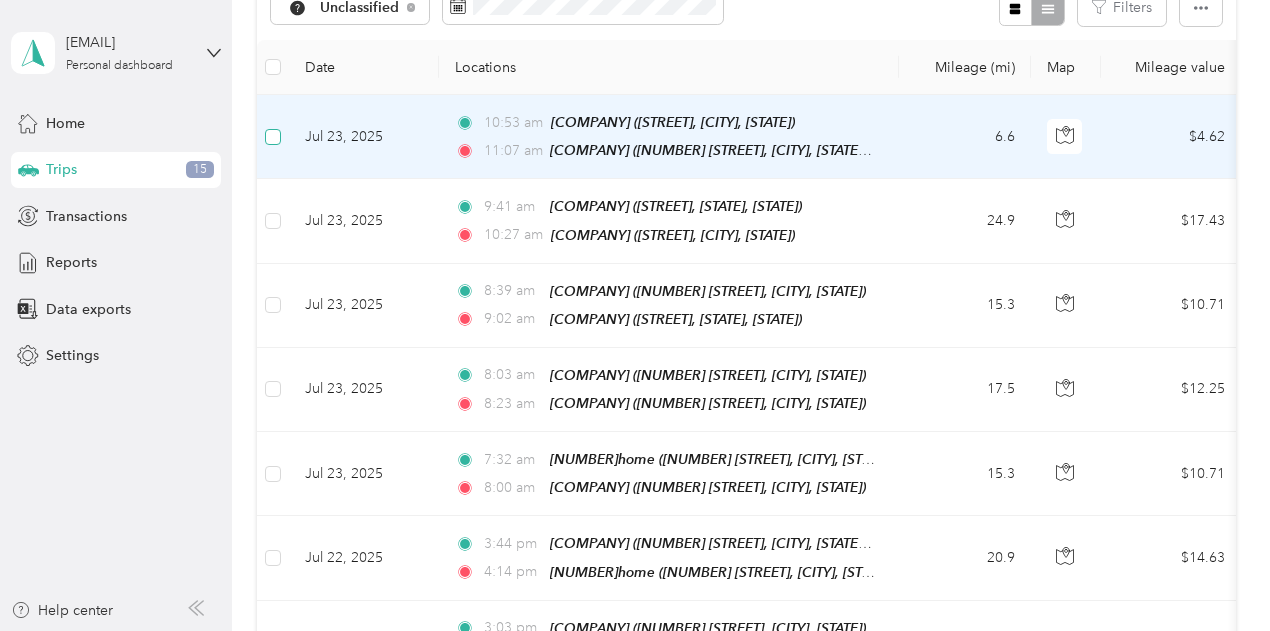 scroll, scrollTop: 240, scrollLeft: 0, axis: vertical 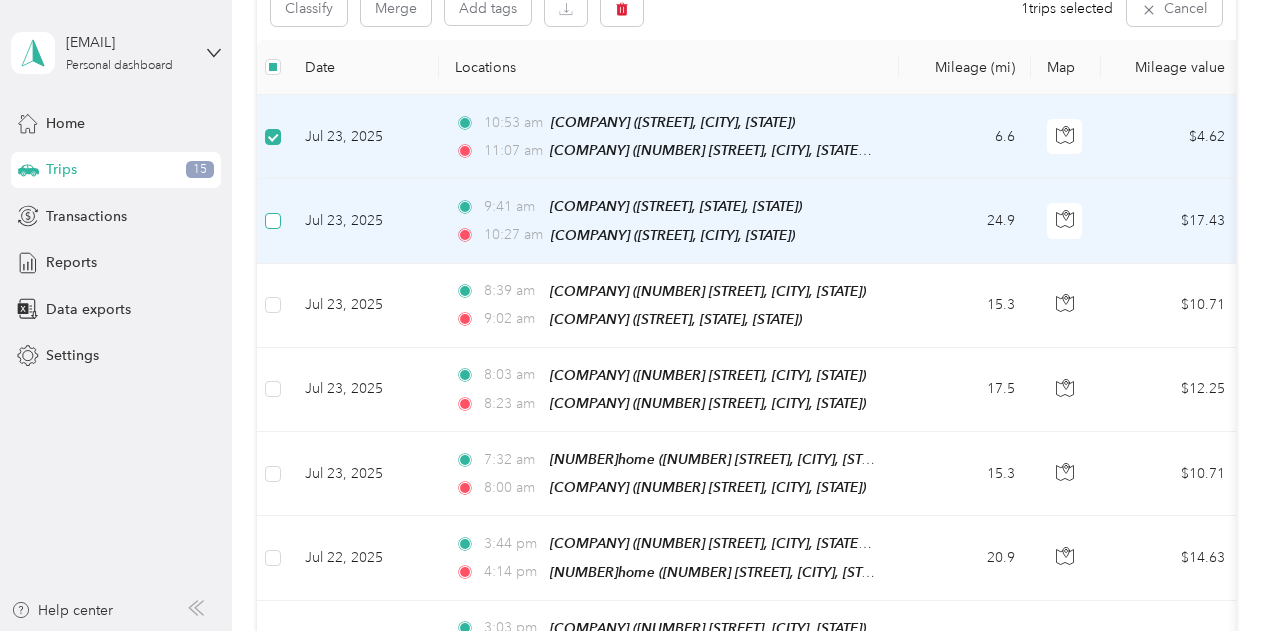 click at bounding box center [273, 221] 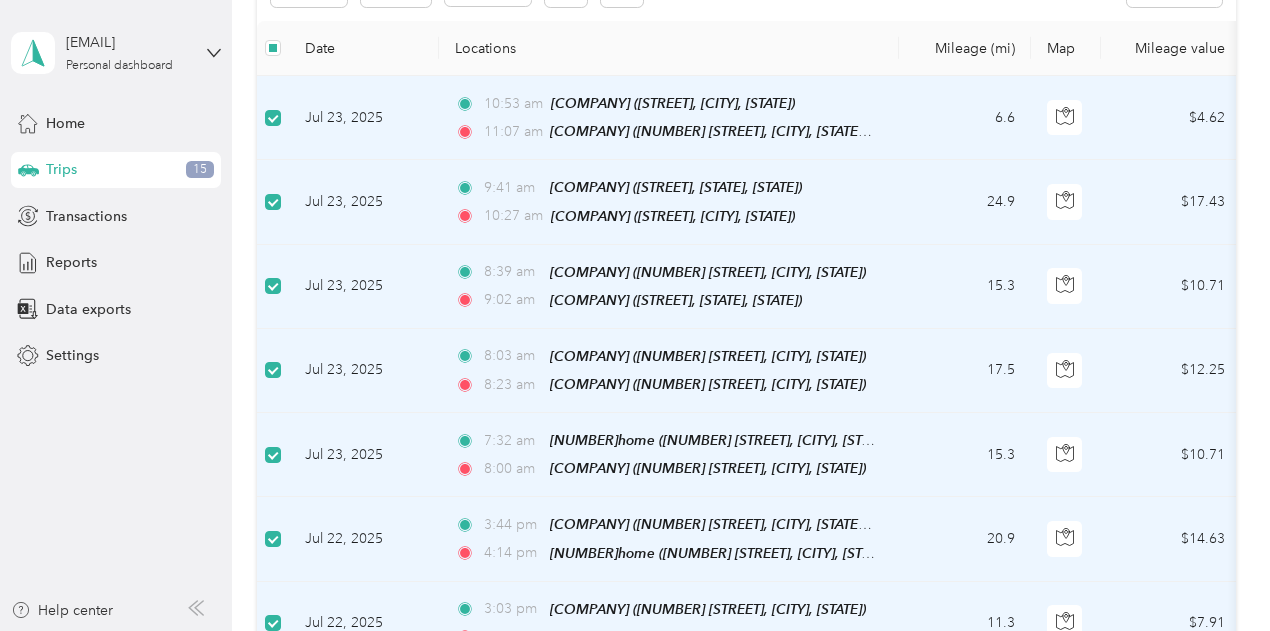 scroll, scrollTop: 262, scrollLeft: 0, axis: vertical 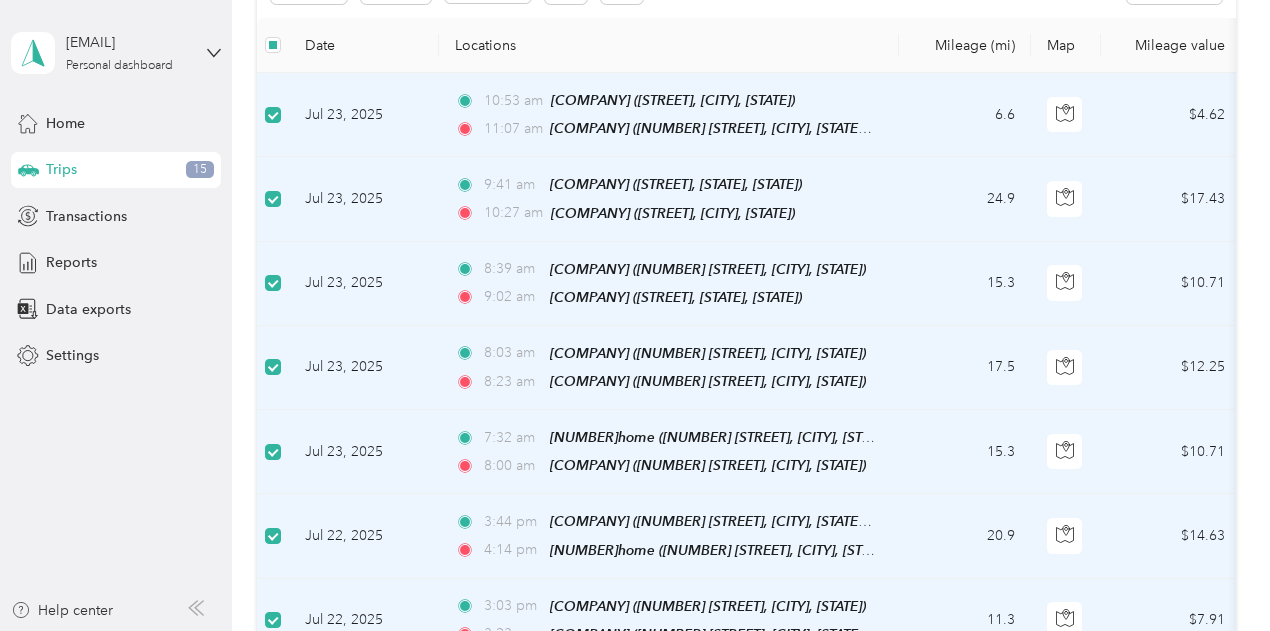 click on "Trips New trip [NUMBER]   mi Work [NUMBER]   mi Personal [NUMBER]   mi Unclassified $[NUMBER] Value Classify Merge Add tags [NUMBER]  trips selected Cancel Date Locations Mileage (mi) Map Mileage value Purpose Track Method Report                     [DATE] [TIME] [COMPANY] [STREET] ([STREET], [CITY], [STATE]) [TIME] [COMPANY] ([STREET], [CITY], [STATE] , [CITY], [STATE]) [NUMBER] $[NUMBER] GPS -- [DATE] [TIME] [COMPANY] ([STREET], [STATE], [STATE]) [TIME] [COMPANY] ([STREET], [STATE], [STATE]) [NUMBER] $[NUMBER] GPS -- [DATE] [TIME] [COMPANY] ([NUMBER] [STREET], [CITY], [STATE]) [TIME] [COMPANY] ([STREET], [STATE], [STATE]) [NUMBER] $[NUMBER] GPS -- [DATE] [TIME] [COMPANY] ([NUMBER] [STREET], [CITY], [STATE]) [TIME] [COMPANY] ([NUMBER] [STREET], [CITY], [STATE]) [NUMBER] $[NUMBER] GPS -- [DATE] [TIME] [NUMBER]home ([NUMBER] [STREET], [CITY], [STATE] , [CITY], [STATE]) [TIME] [COMPANY] ([NUMBER] [STREET], [CITY], [STATE]) [NUMBER] $[NUMBER] GPS -- GPS" at bounding box center (746, 658) 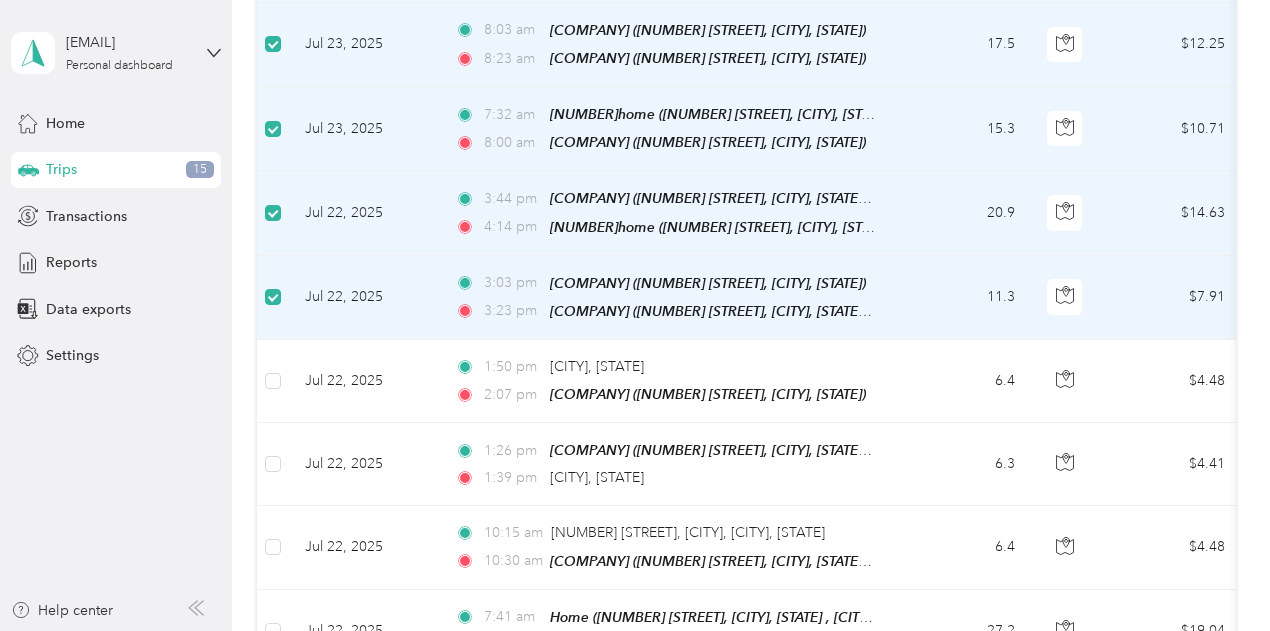 scroll, scrollTop: 732, scrollLeft: 0, axis: vertical 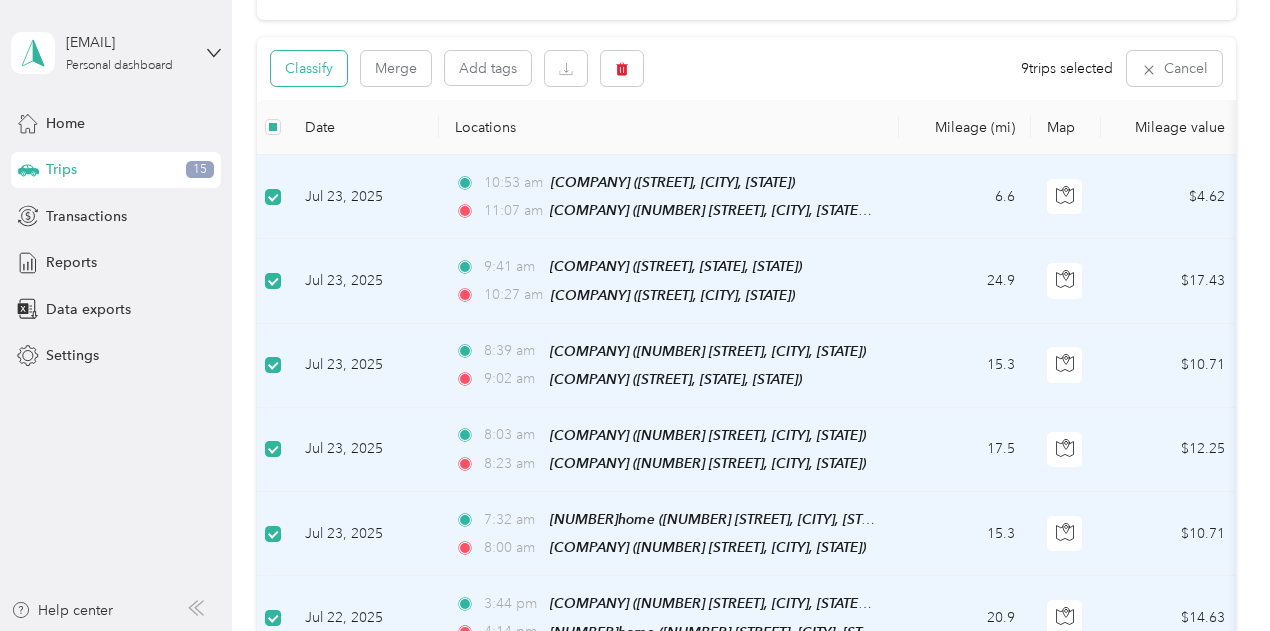 click on "Classify" at bounding box center [309, 68] 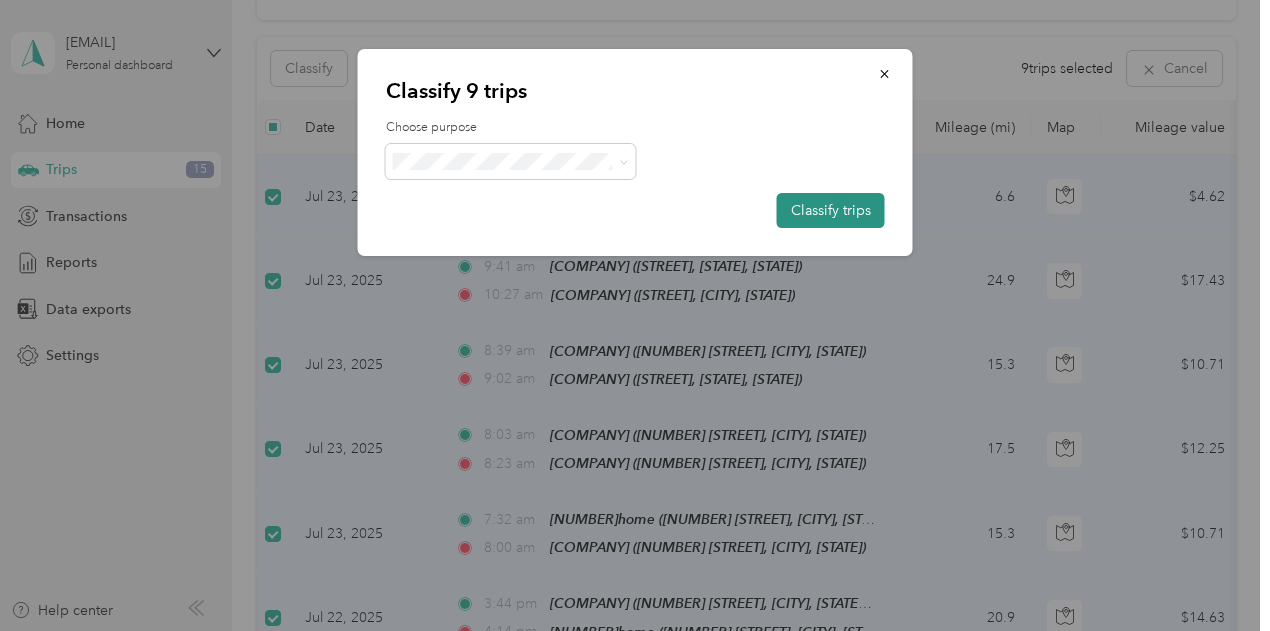 click on "Classify trips" at bounding box center [831, 210] 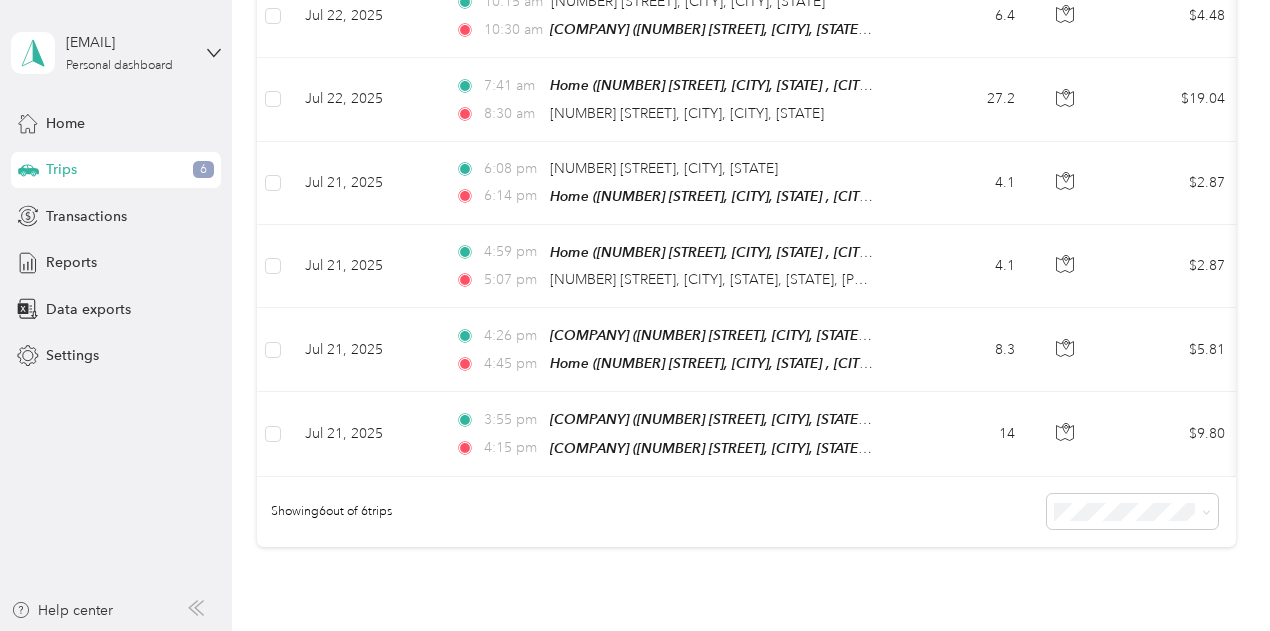 scroll, scrollTop: 354, scrollLeft: 0, axis: vertical 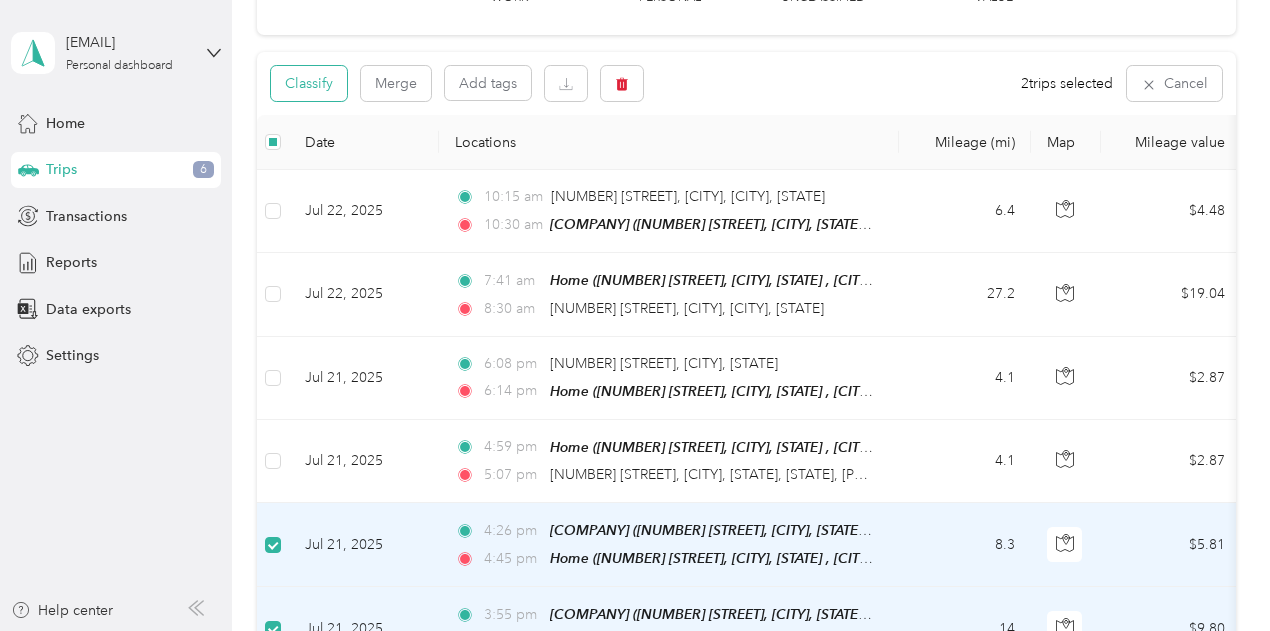 click on "Classify" at bounding box center [309, 83] 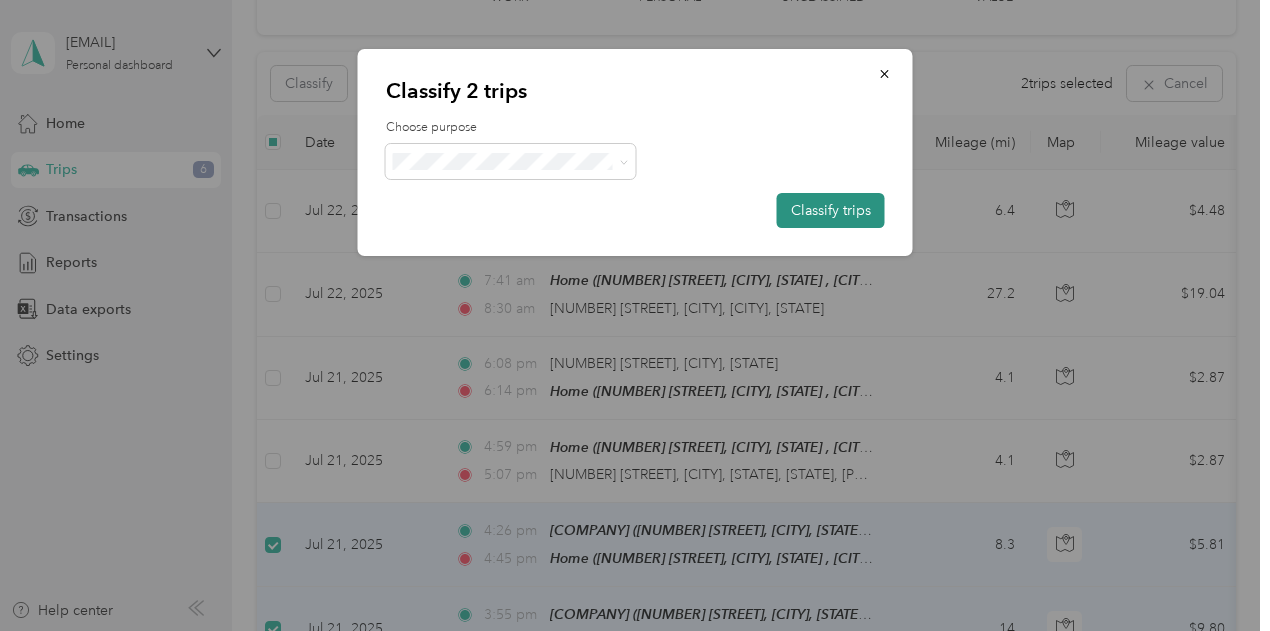 click on "Classify trips" at bounding box center (831, 210) 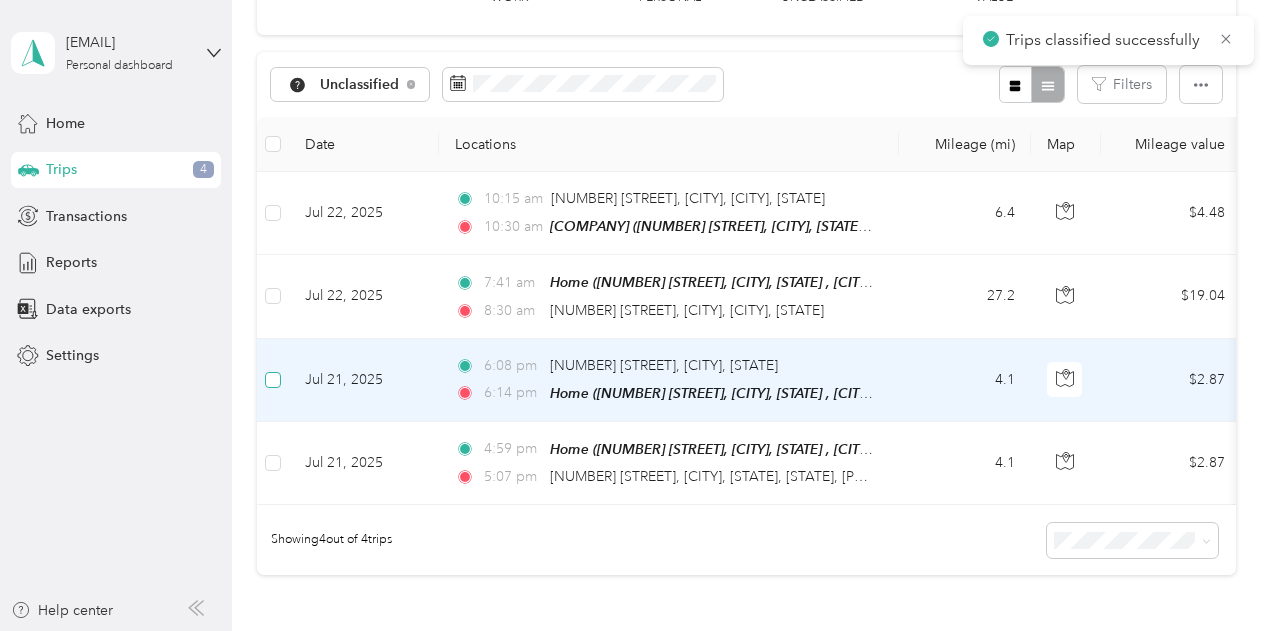 click at bounding box center [273, 380] 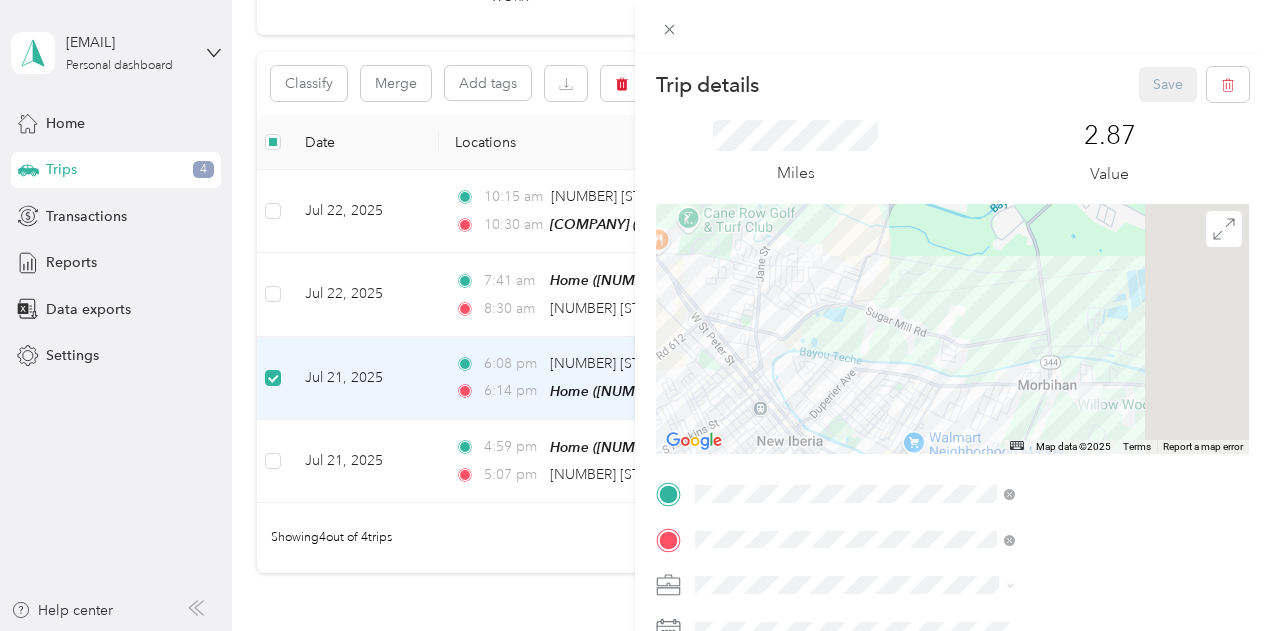 click on "Trip details Save This trip cannot be edited because it is either under review, approved, or paid. Contact your Team Manager to edit it. Miles [NUMBER] Value  ← Move left → Move right ↑ Move up ↓ Move down + Zoom in - Zoom out Home Jump left by [NUMBER]% End Jump right by [NUMBER]% Page Up Jump up by [NUMBER]% Page Down Jump down by [NUMBER]% Map Data Map data ©[YEAR] Map data ©[YEAR] [NUMBER] km  Click to toggle between metric and imperial units Terms Report a map error TO Add photo" at bounding box center [635, 315] 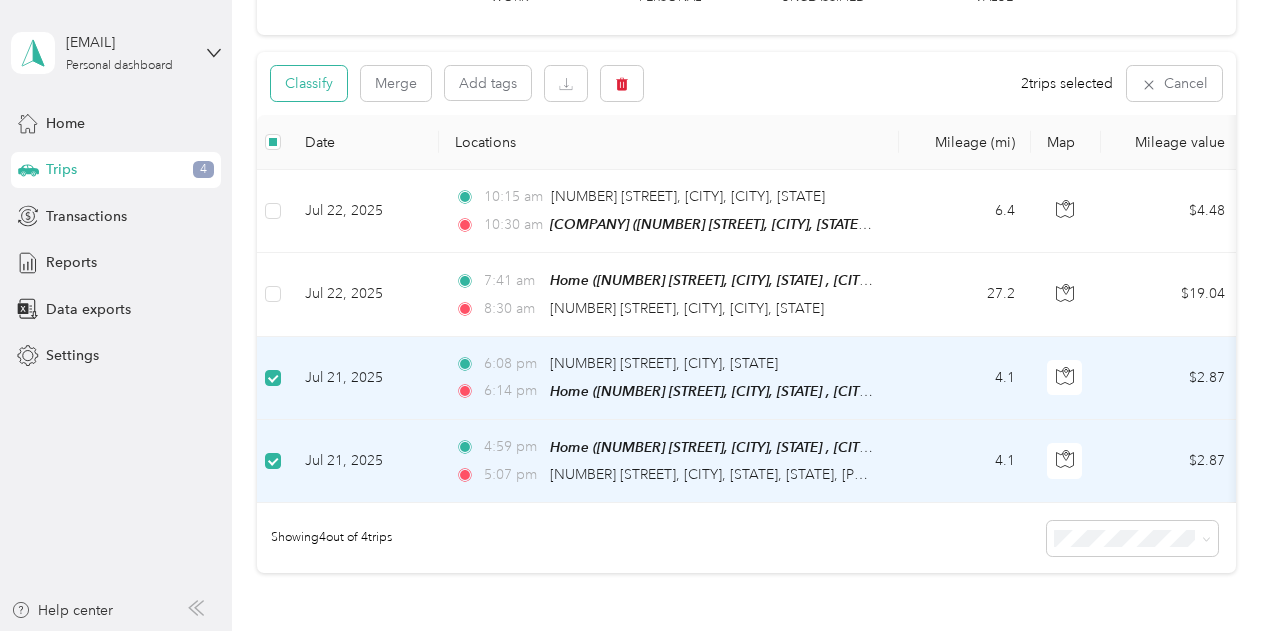 click on "Classify" at bounding box center (309, 83) 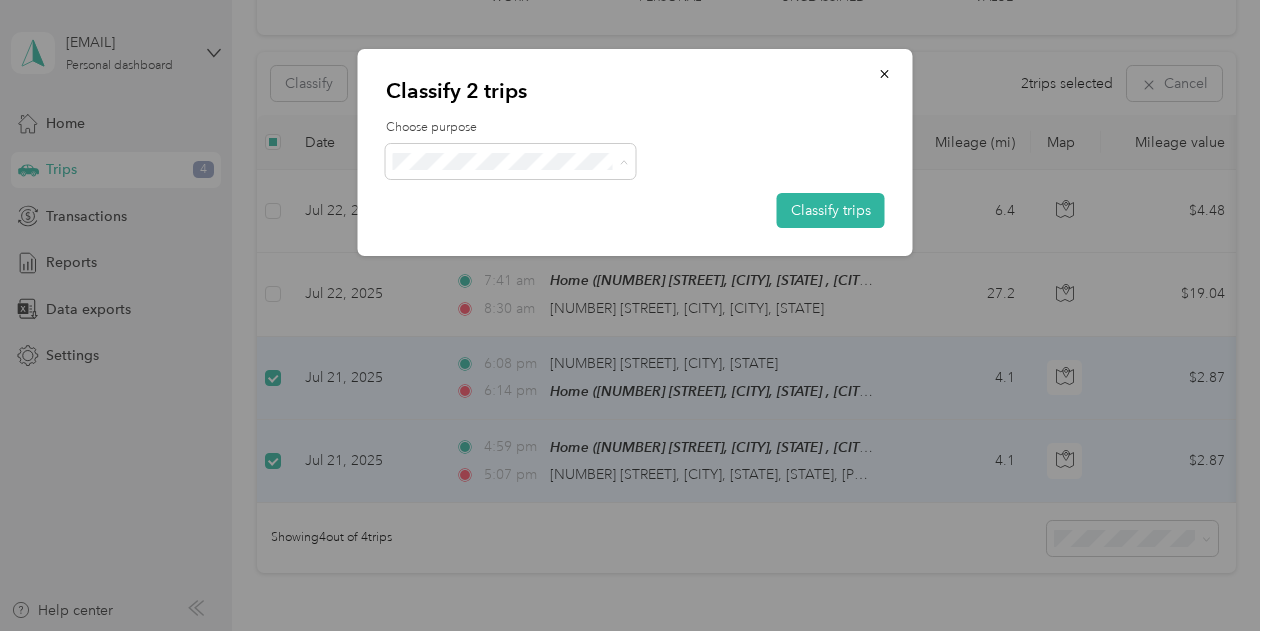 click on "Personal" at bounding box center [534, 233] 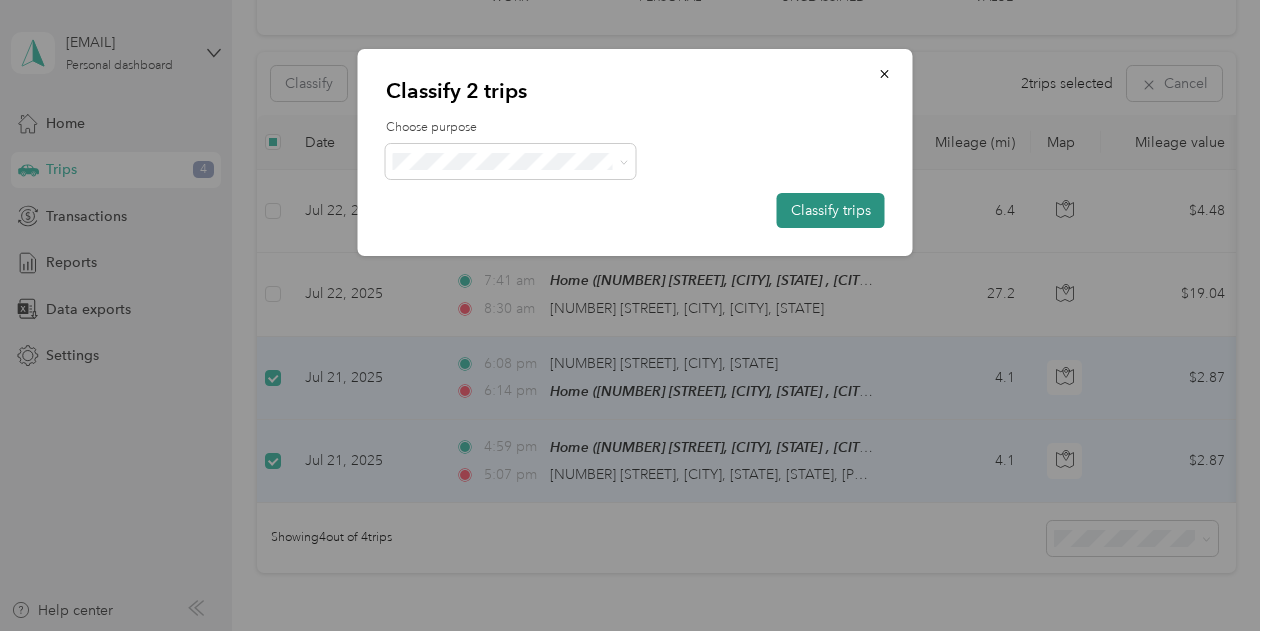 click on "Classify trips" at bounding box center [831, 210] 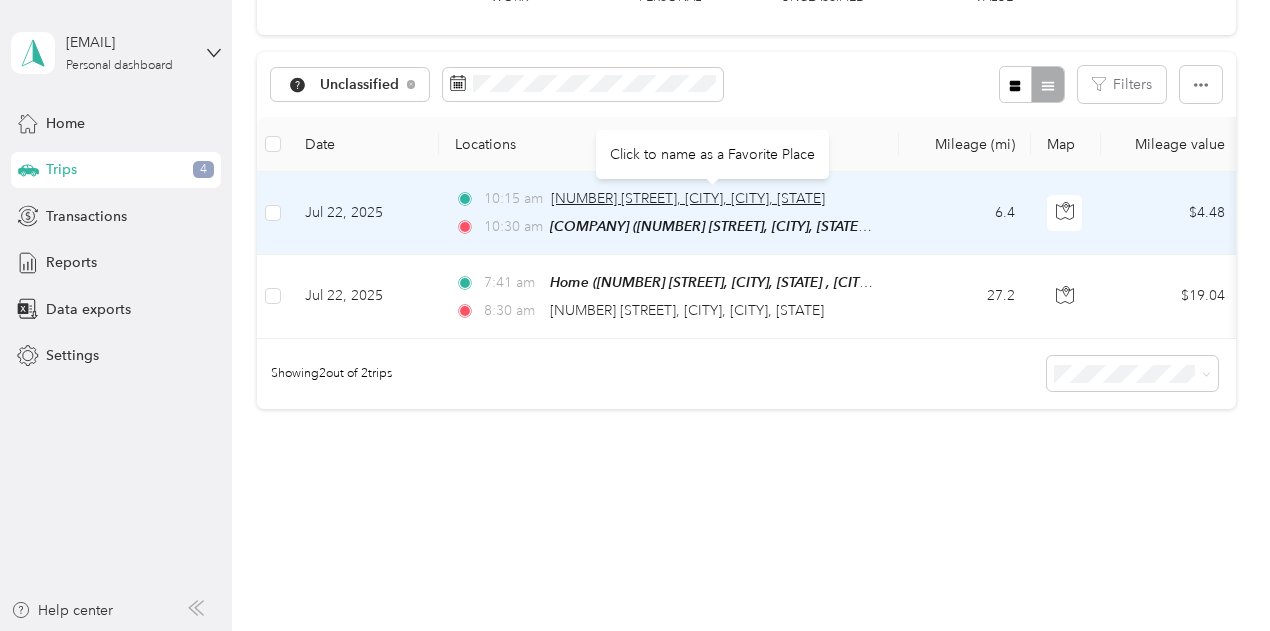 click on "[NUMBER] [STREET], [CITY], [CITY], [STATE]" at bounding box center [688, 198] 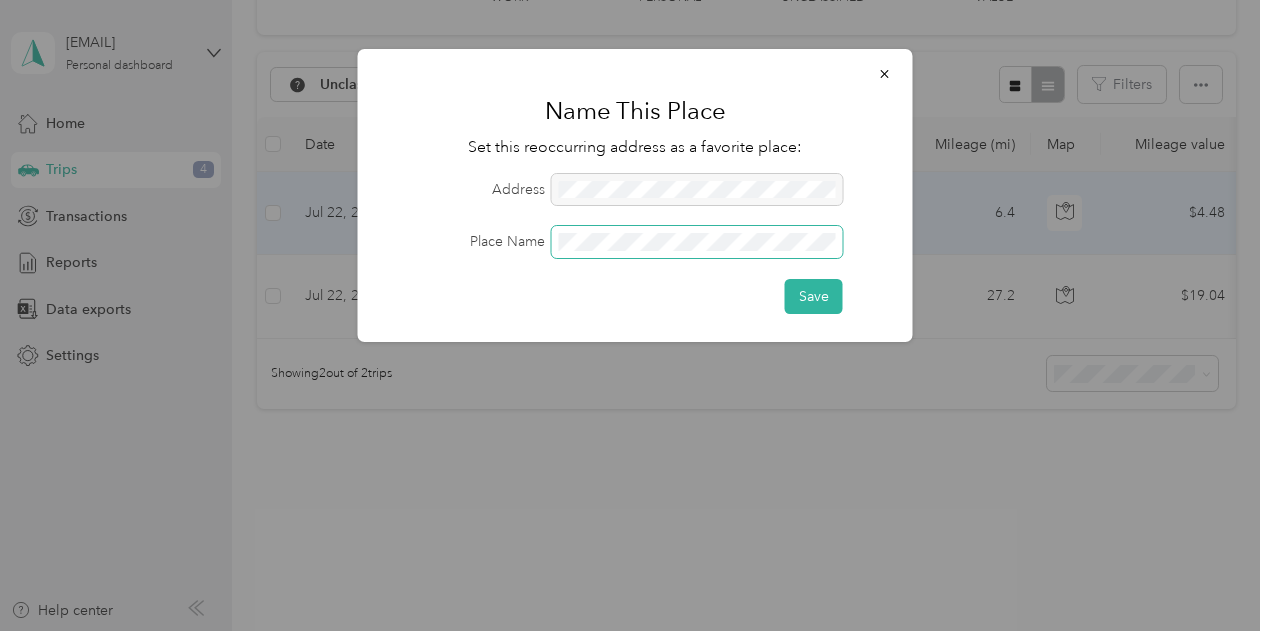 click on "Address   Place Name   Save" at bounding box center [635, 244] 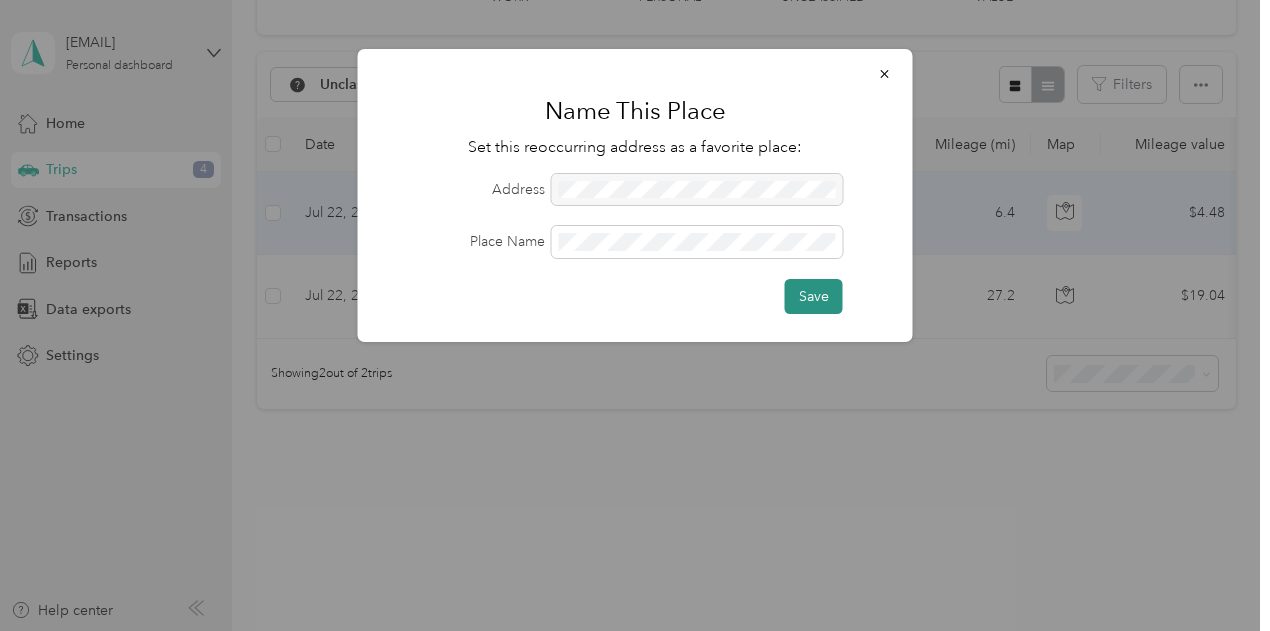 click on "Save" at bounding box center (814, 296) 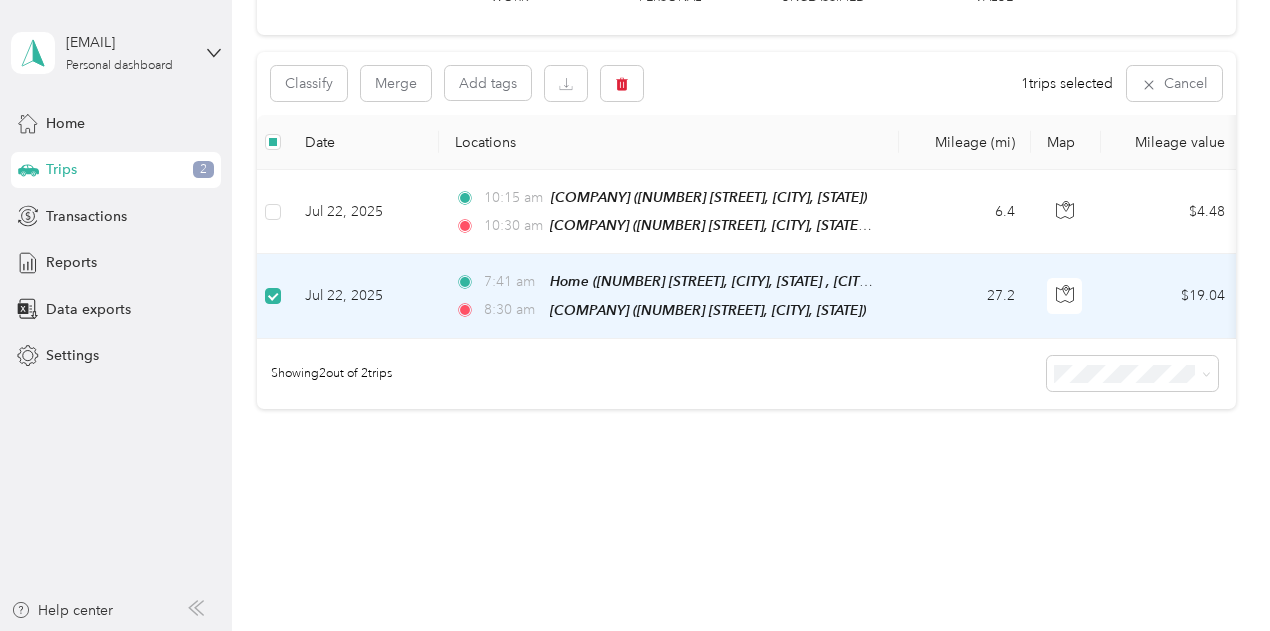 click on "Classify Merge Add tags 1  trips selected Cancel" at bounding box center (746, 83) 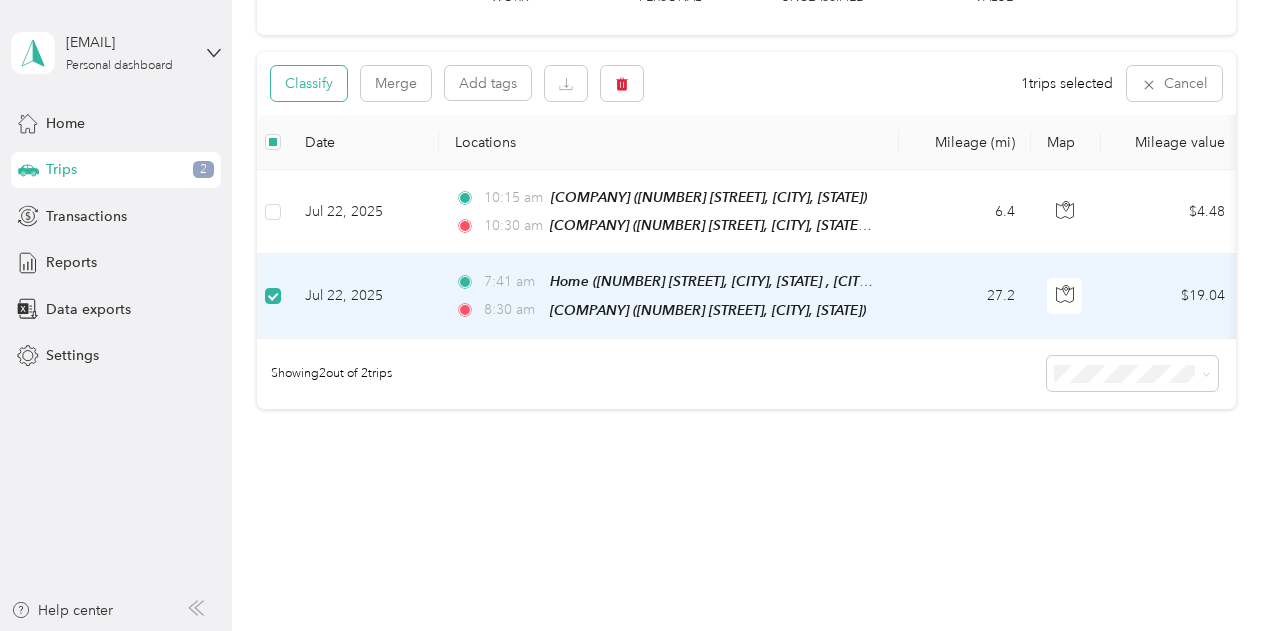 click on "Classify" at bounding box center [309, 83] 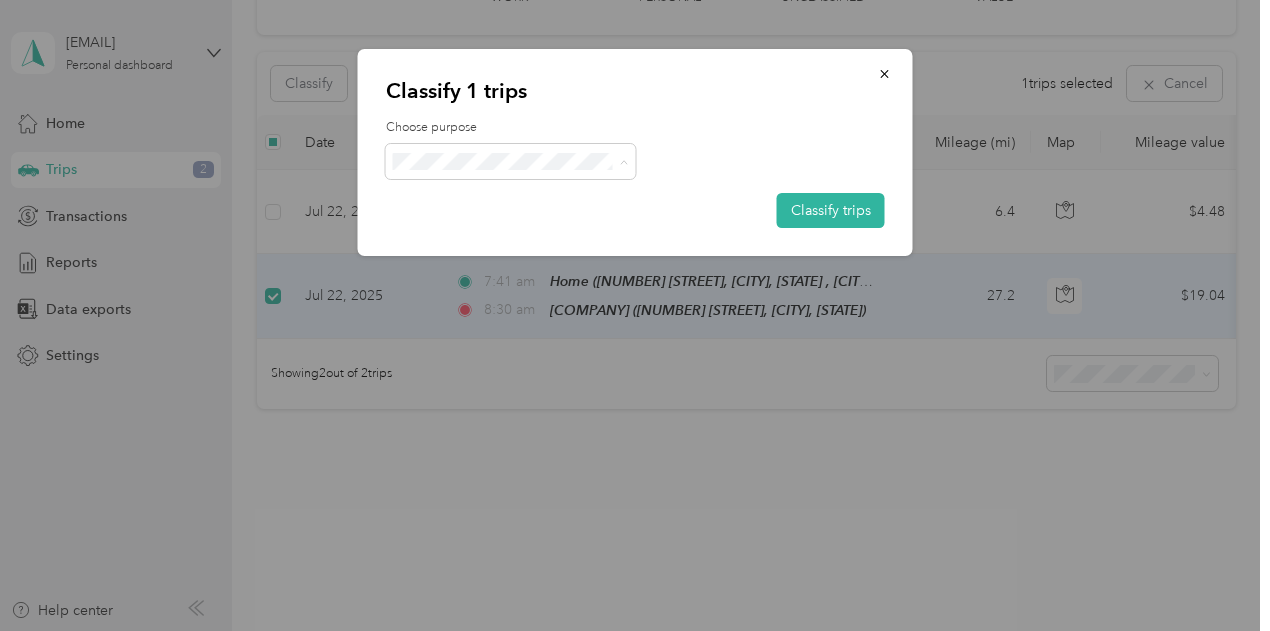 click on "Connector Specialists, Inc." at bounding box center (528, 198) 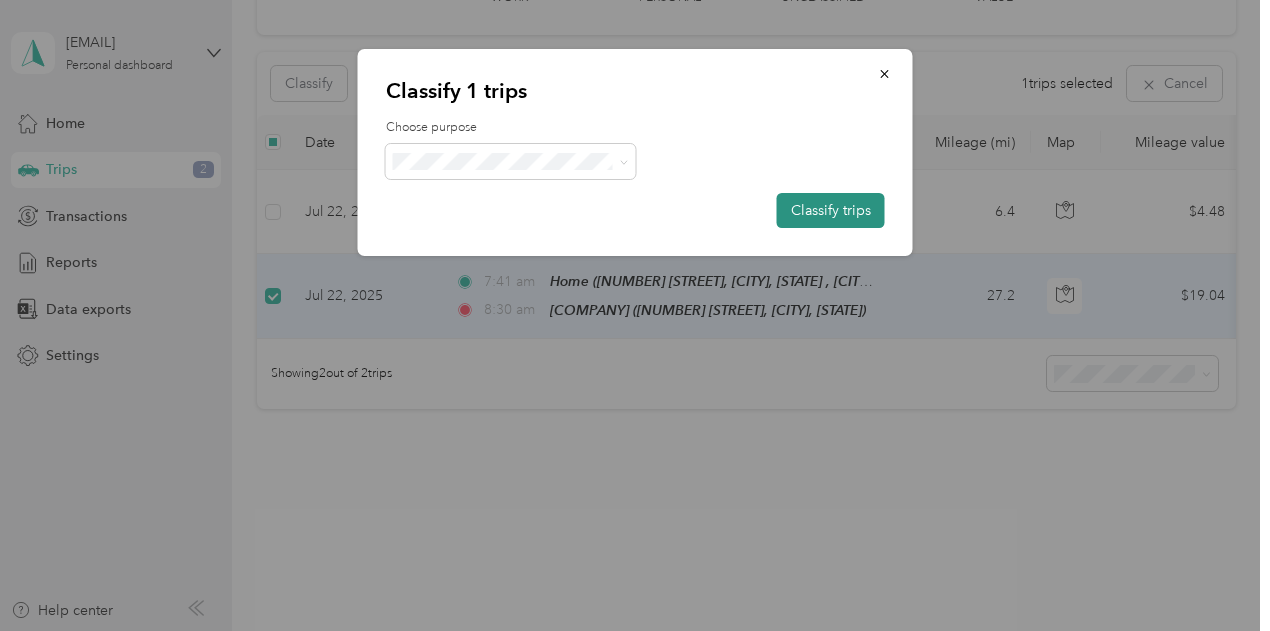 click on "Classify trips" at bounding box center [831, 210] 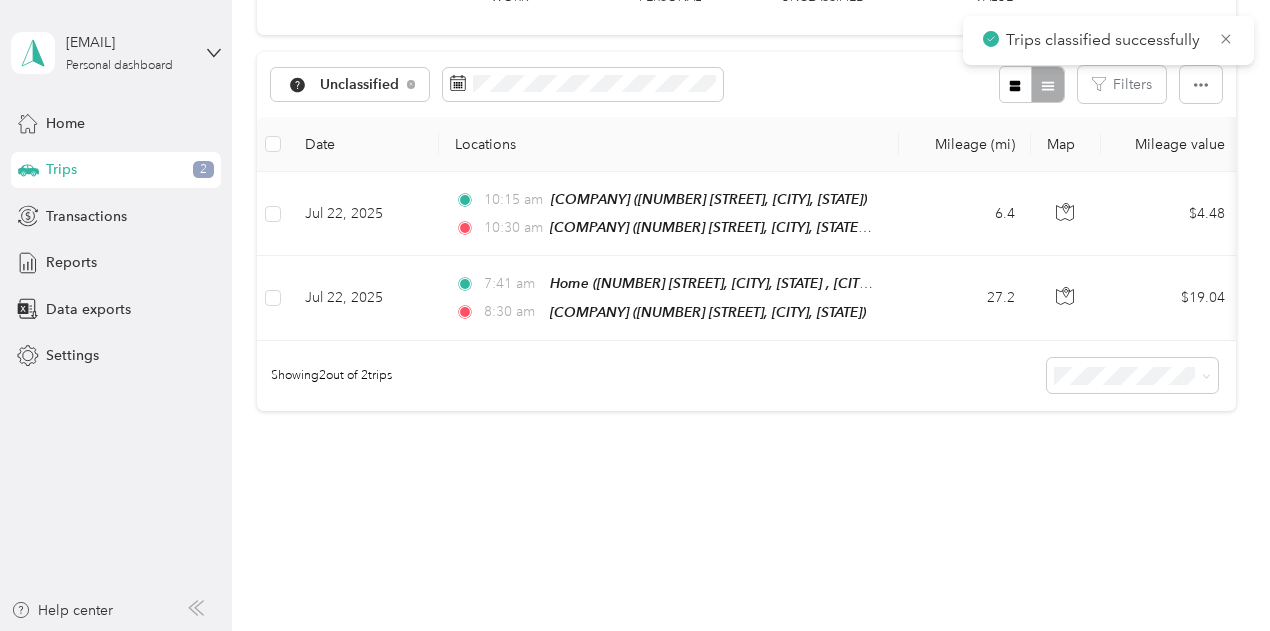 scroll, scrollTop: 148, scrollLeft: 0, axis: vertical 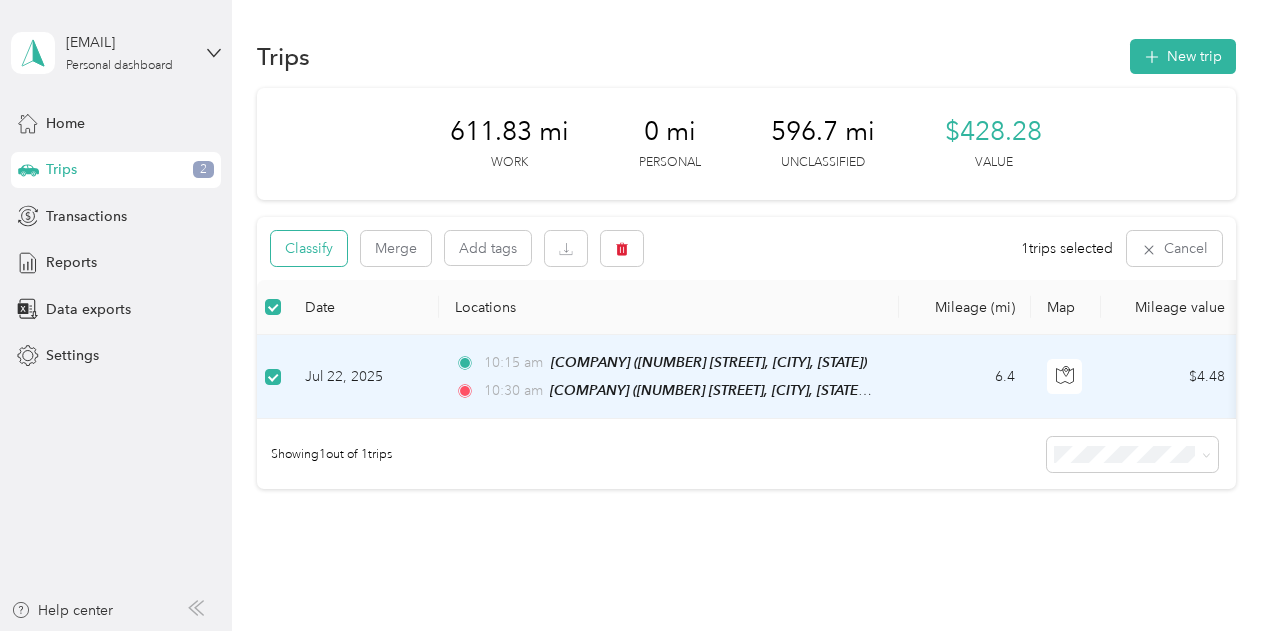 click on "Classify" at bounding box center (309, 248) 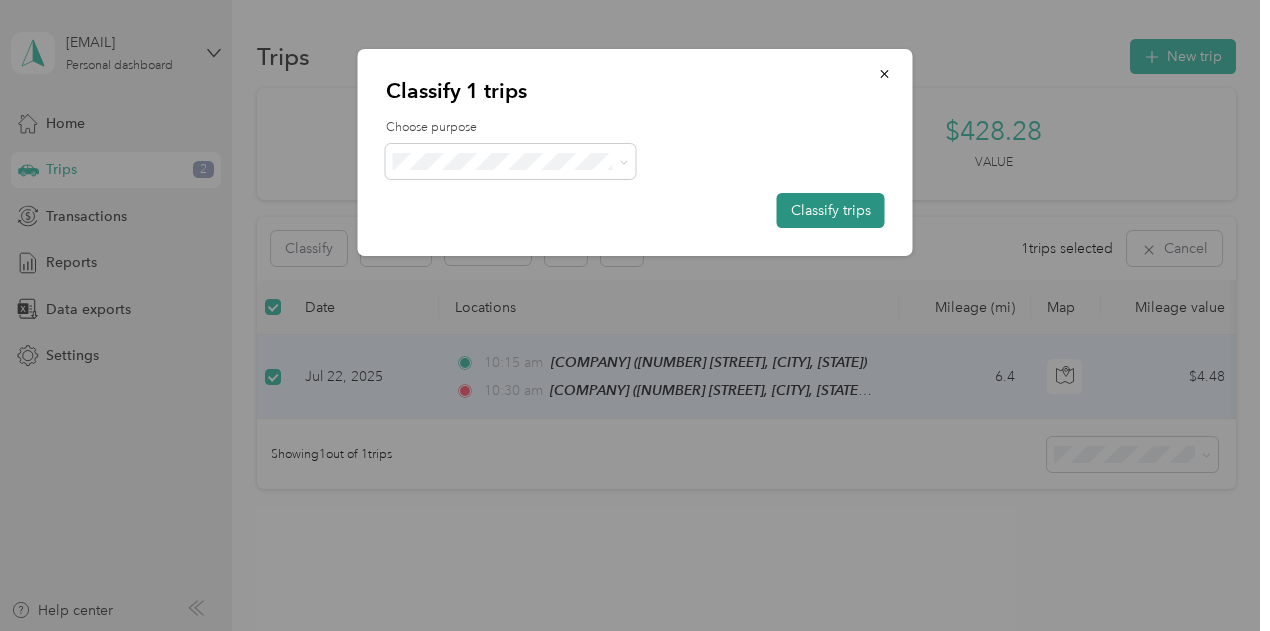 click on "Classify trips" at bounding box center (831, 210) 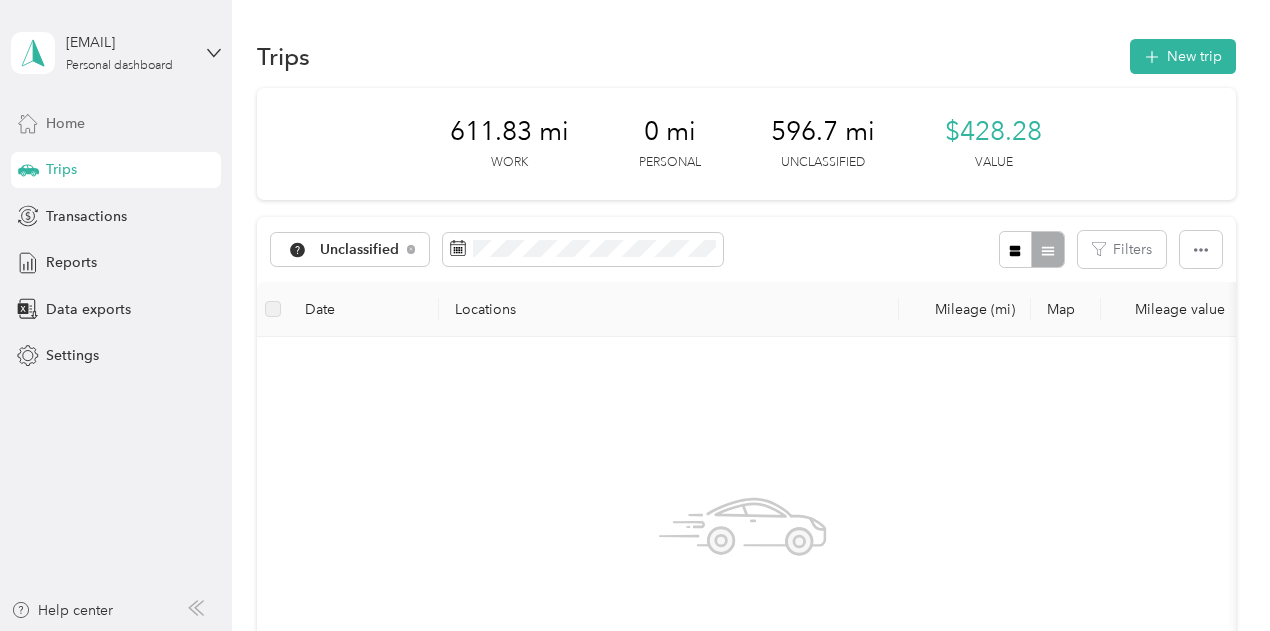 click on "Home" at bounding box center [116, 123] 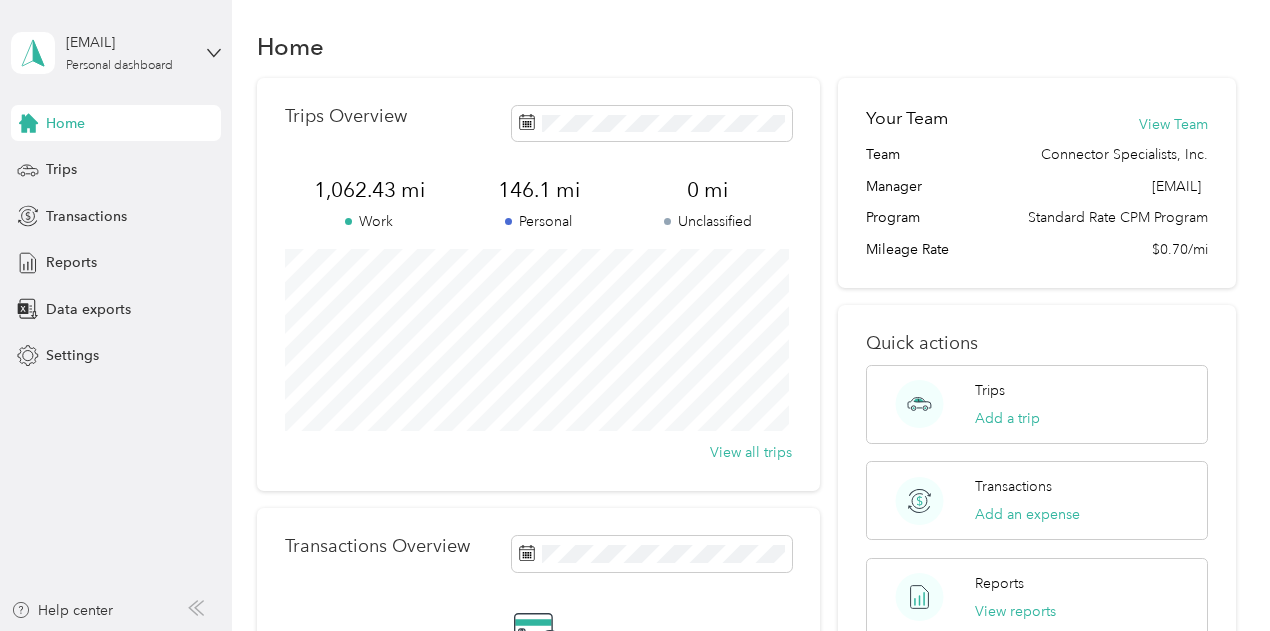 scroll, scrollTop: 5, scrollLeft: 0, axis: vertical 